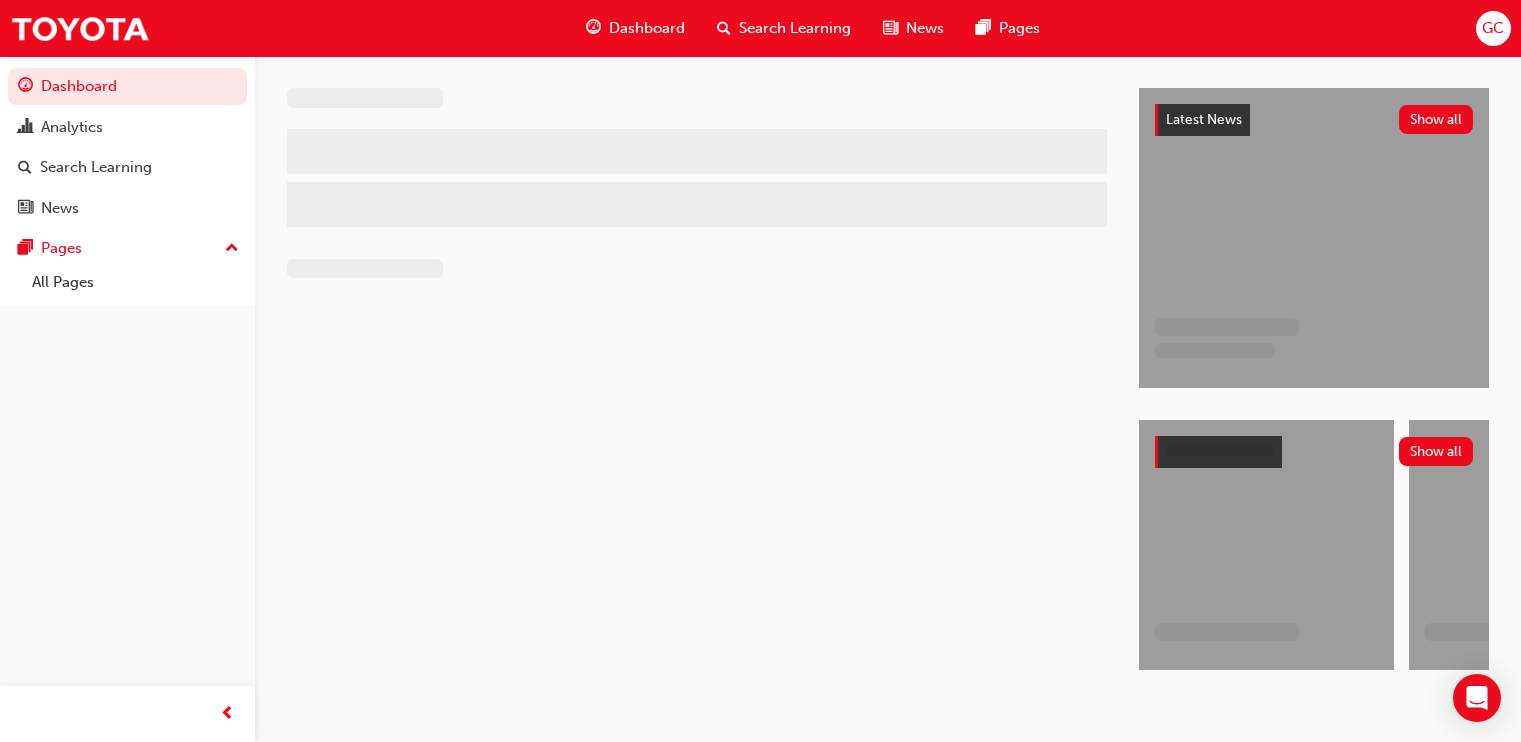 scroll, scrollTop: 0, scrollLeft: 0, axis: both 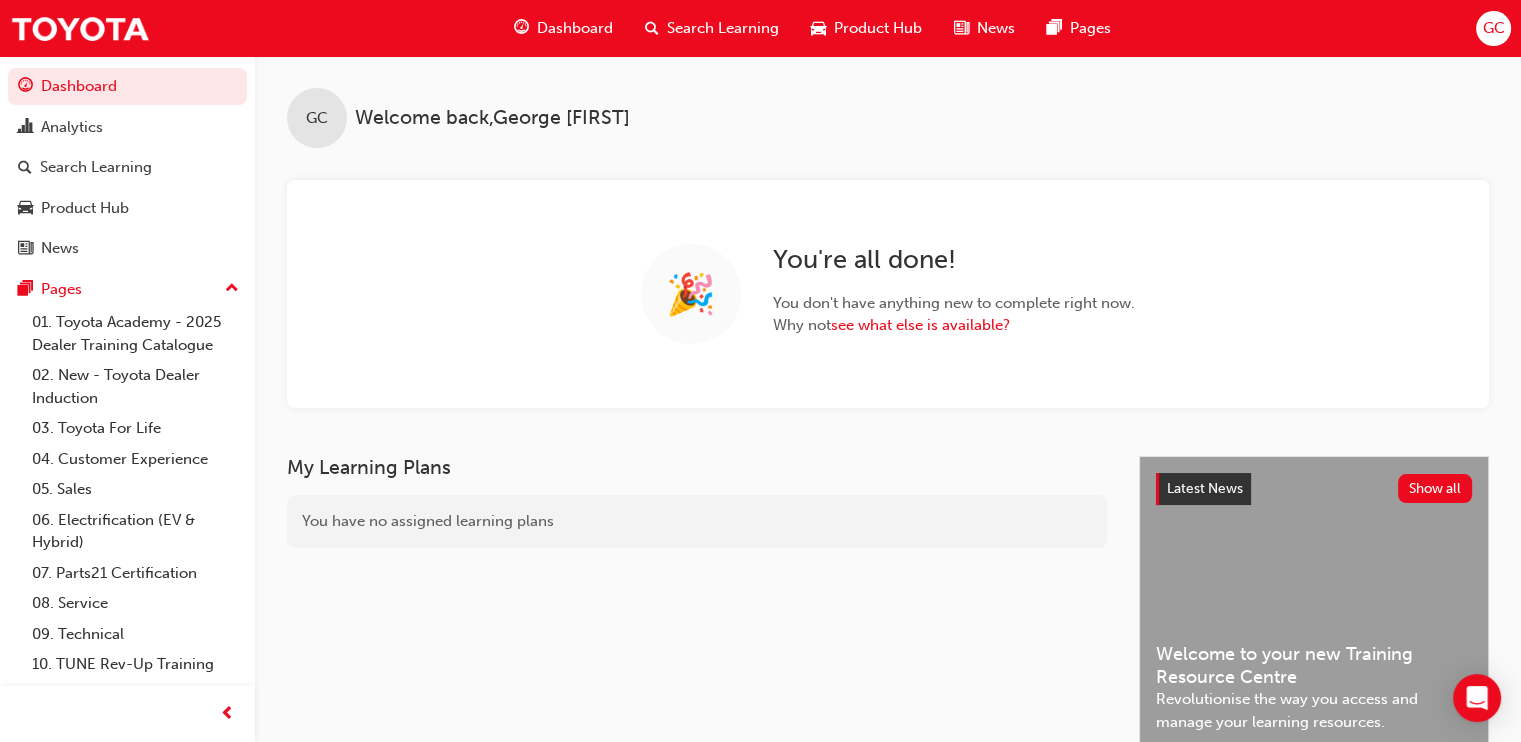 click on "Search Learning" at bounding box center (723, 28) 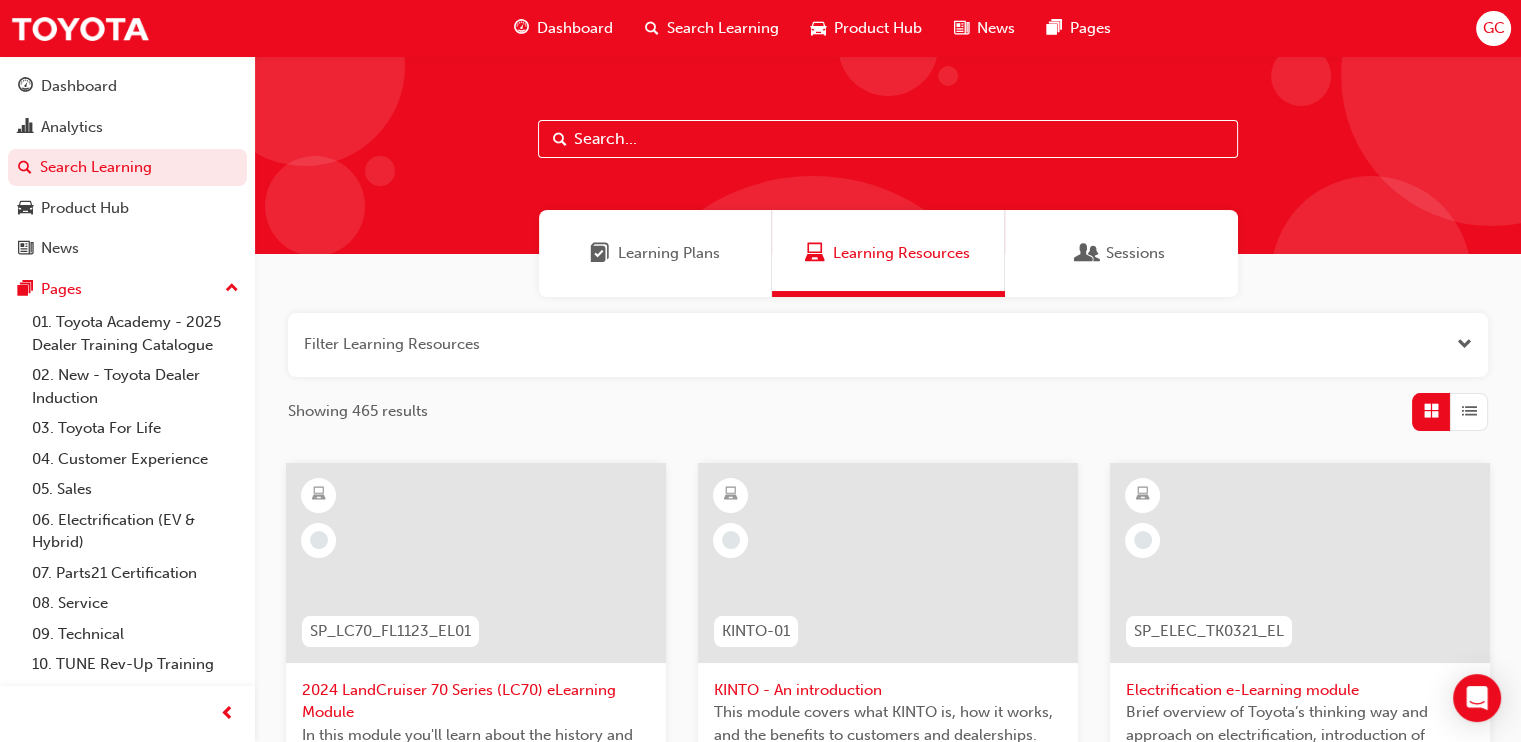 click at bounding box center [888, 345] 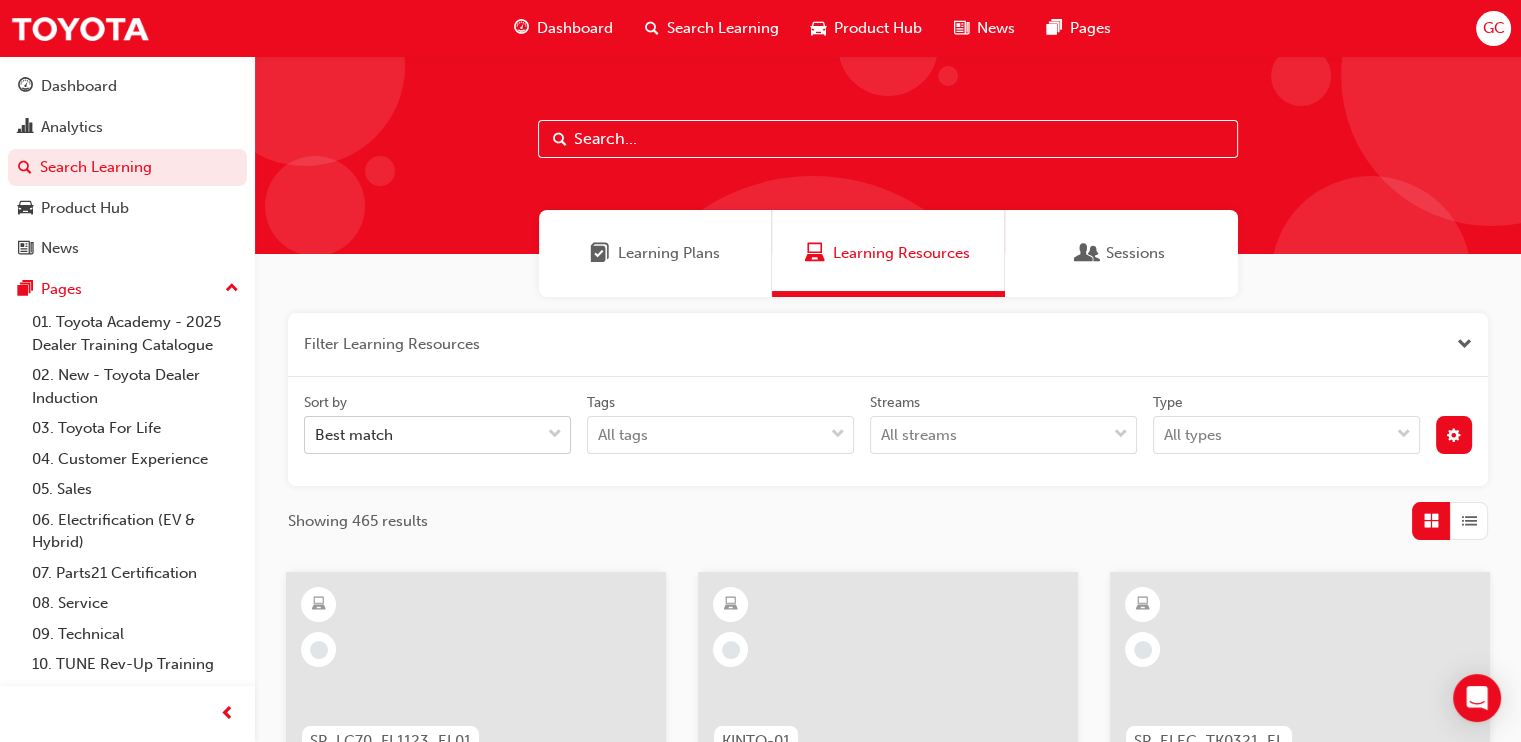 click on "Best match" at bounding box center [422, 435] 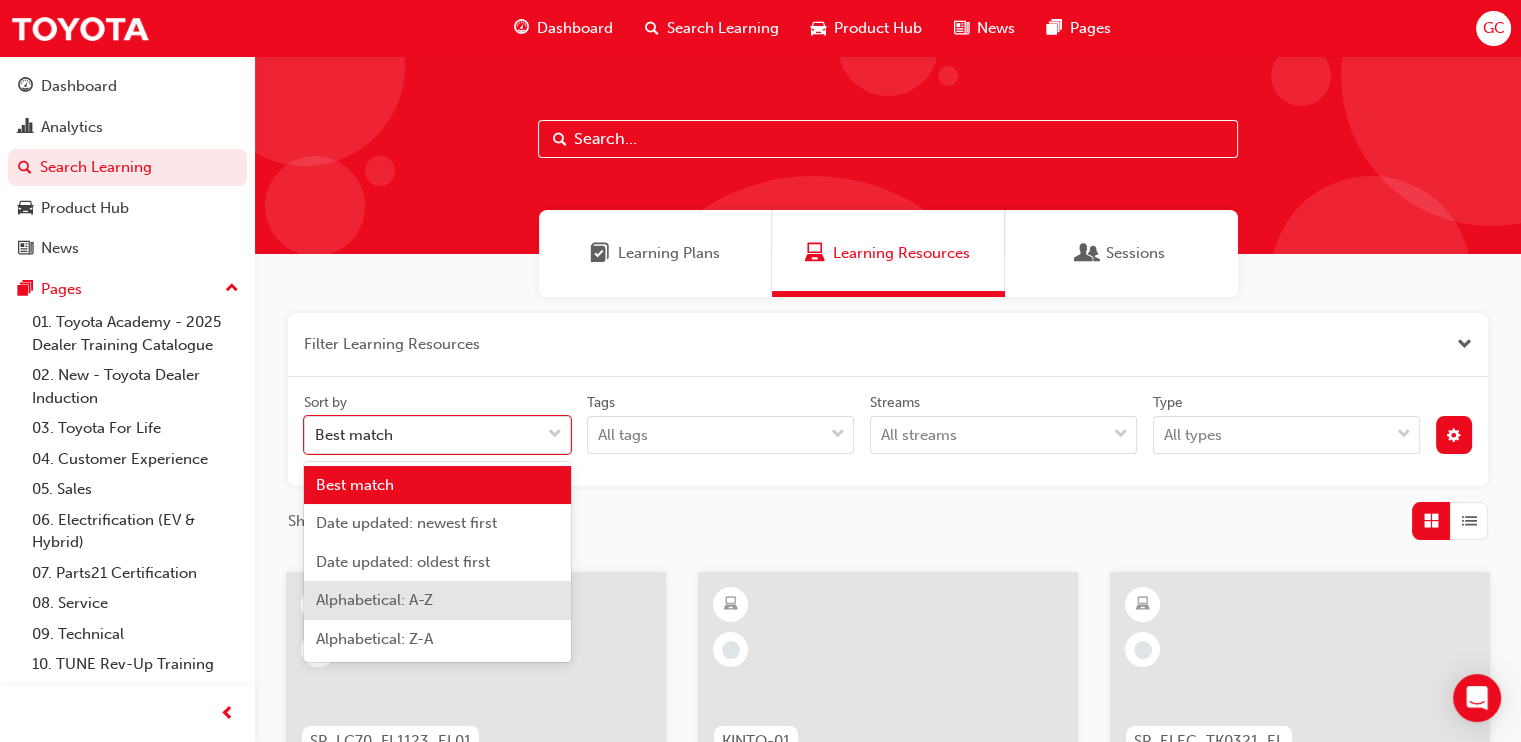 click on "Alphabetical: A-Z" at bounding box center [374, 600] 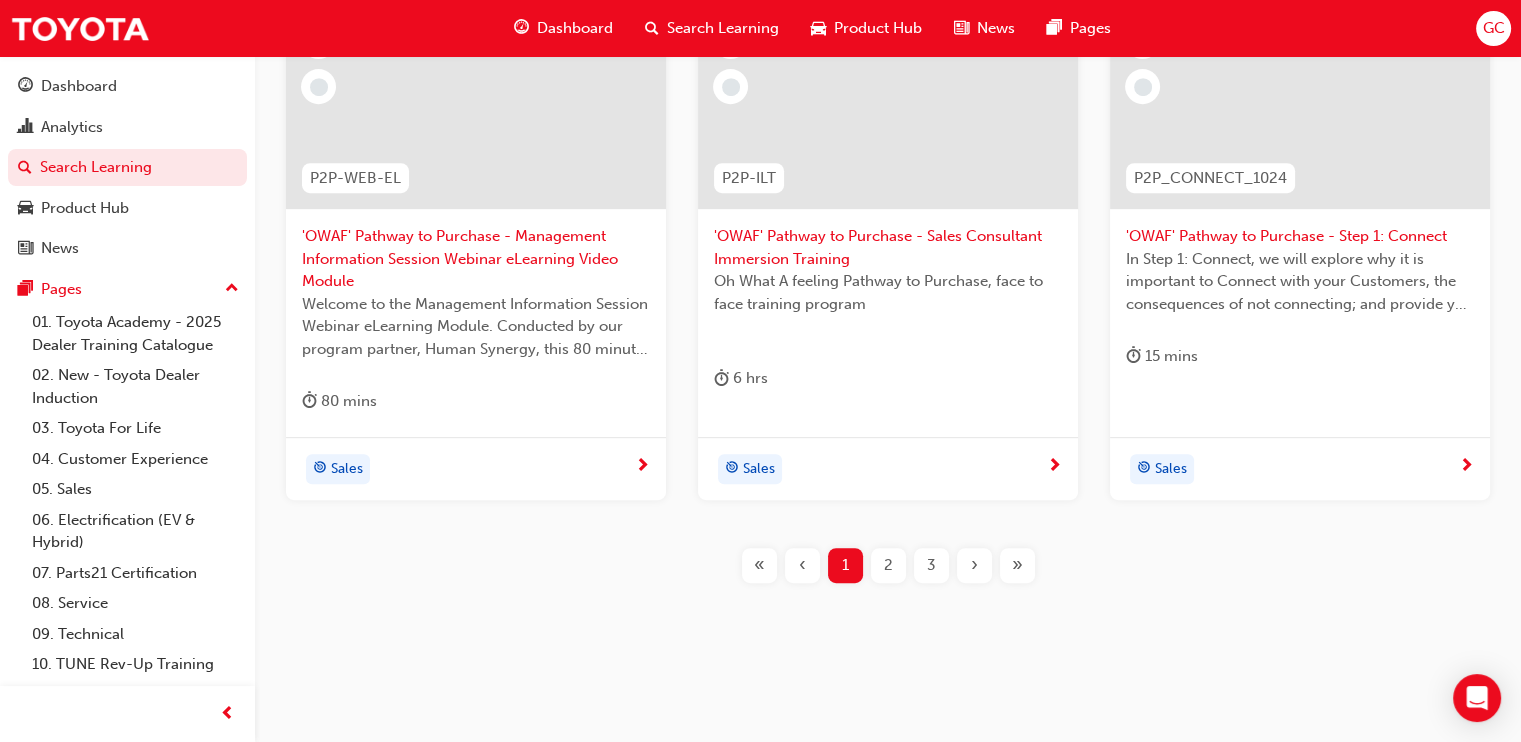scroll, scrollTop: 1064, scrollLeft: 0, axis: vertical 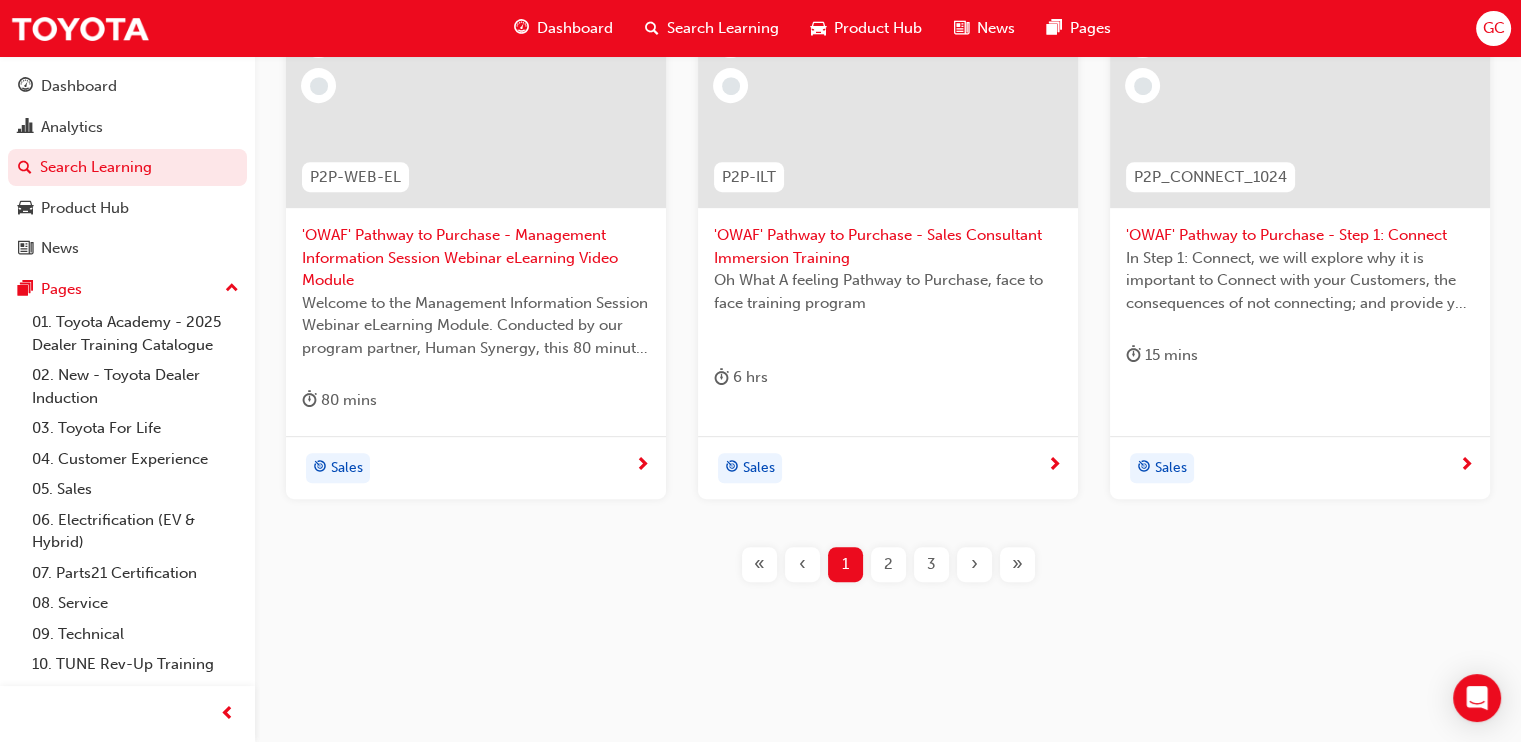 click on "›" at bounding box center (974, 564) 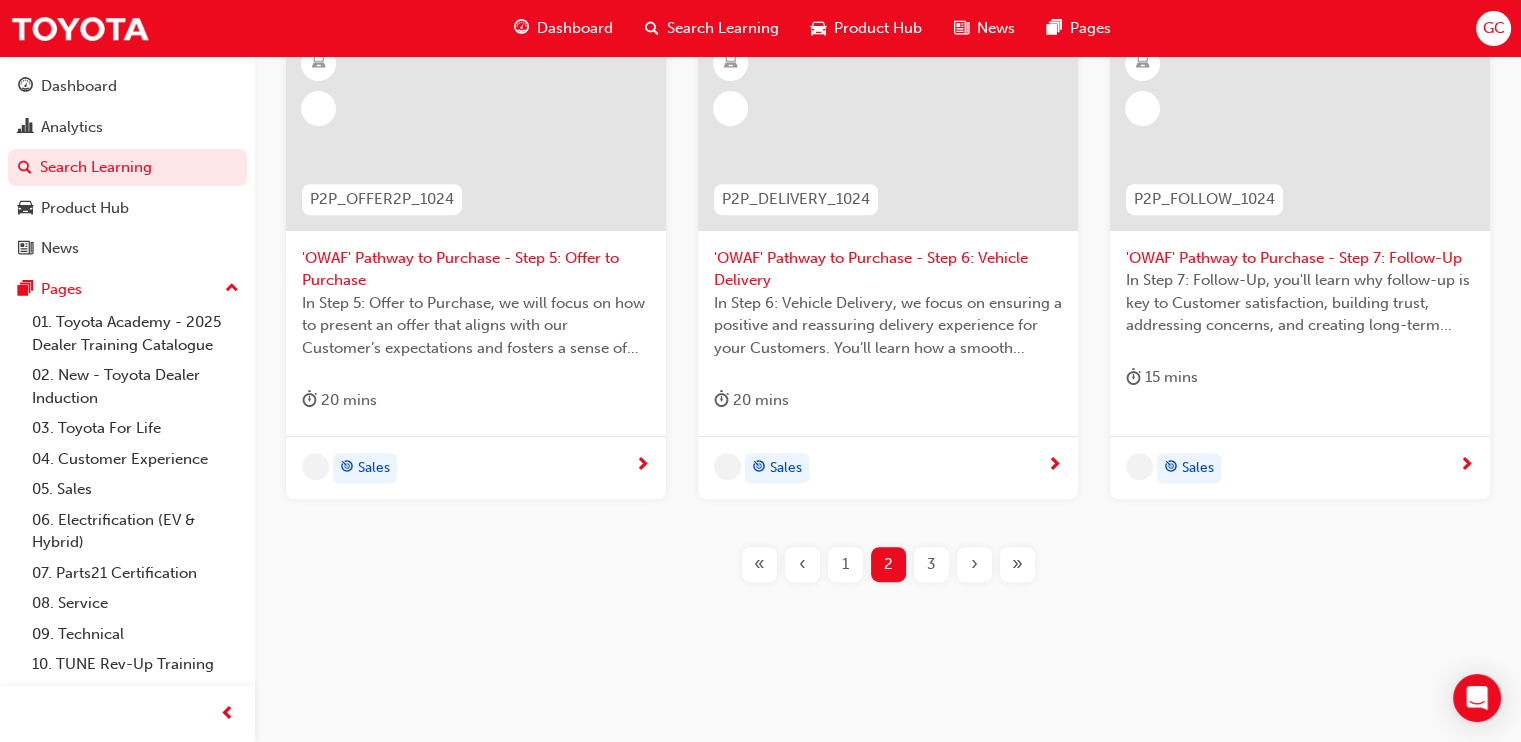 click on "›" at bounding box center [974, 564] 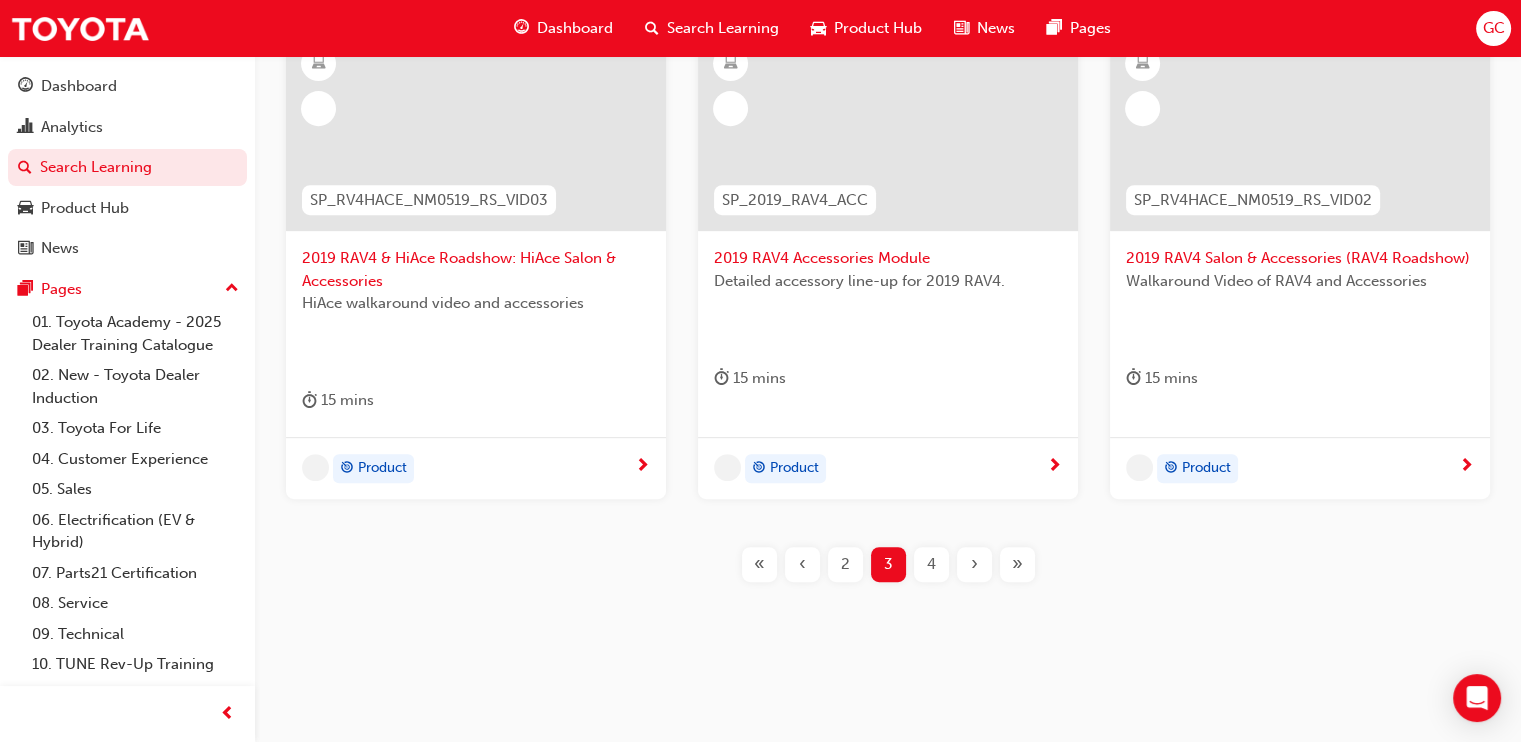 click on "›" at bounding box center (974, 564) 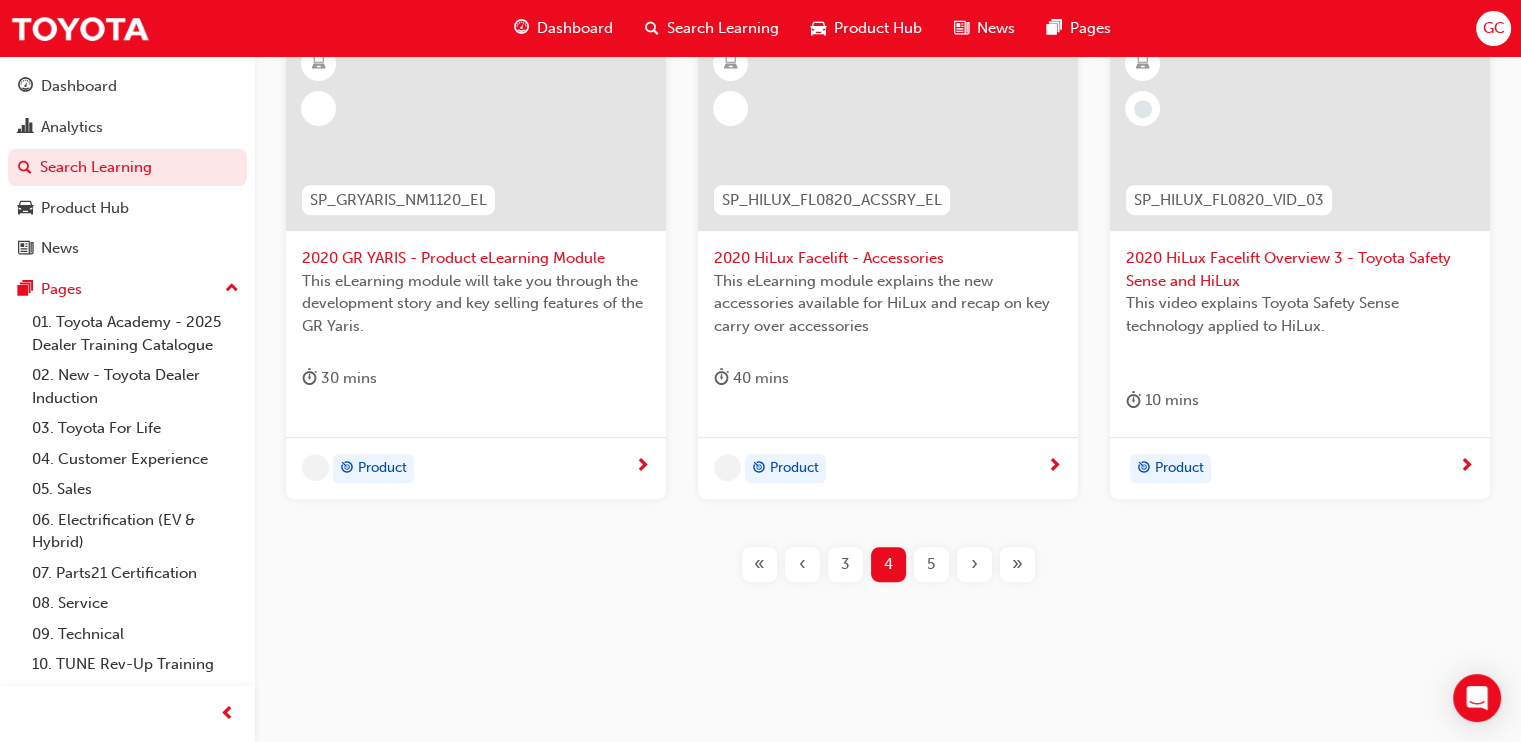 click on "›" at bounding box center (974, 564) 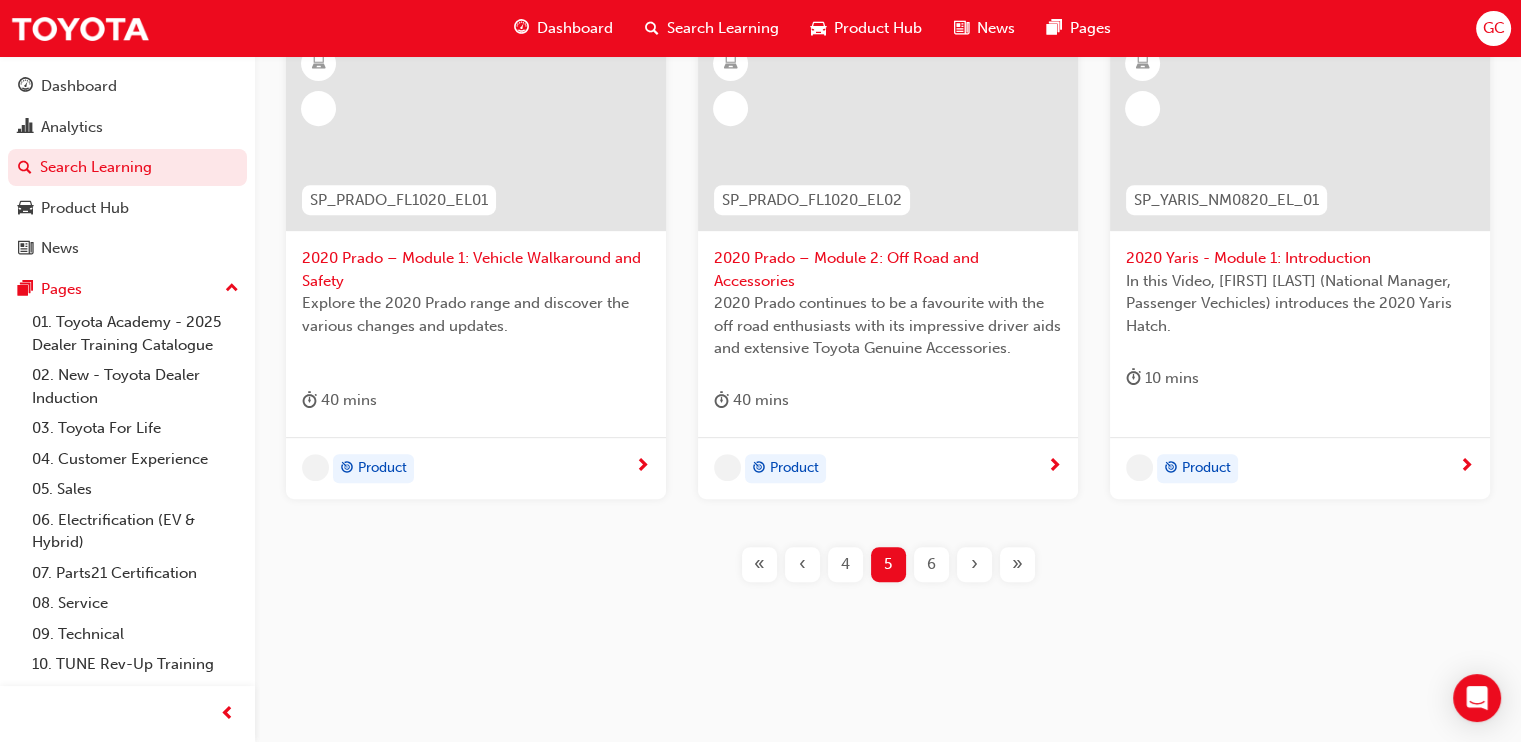 click on "›" at bounding box center (974, 564) 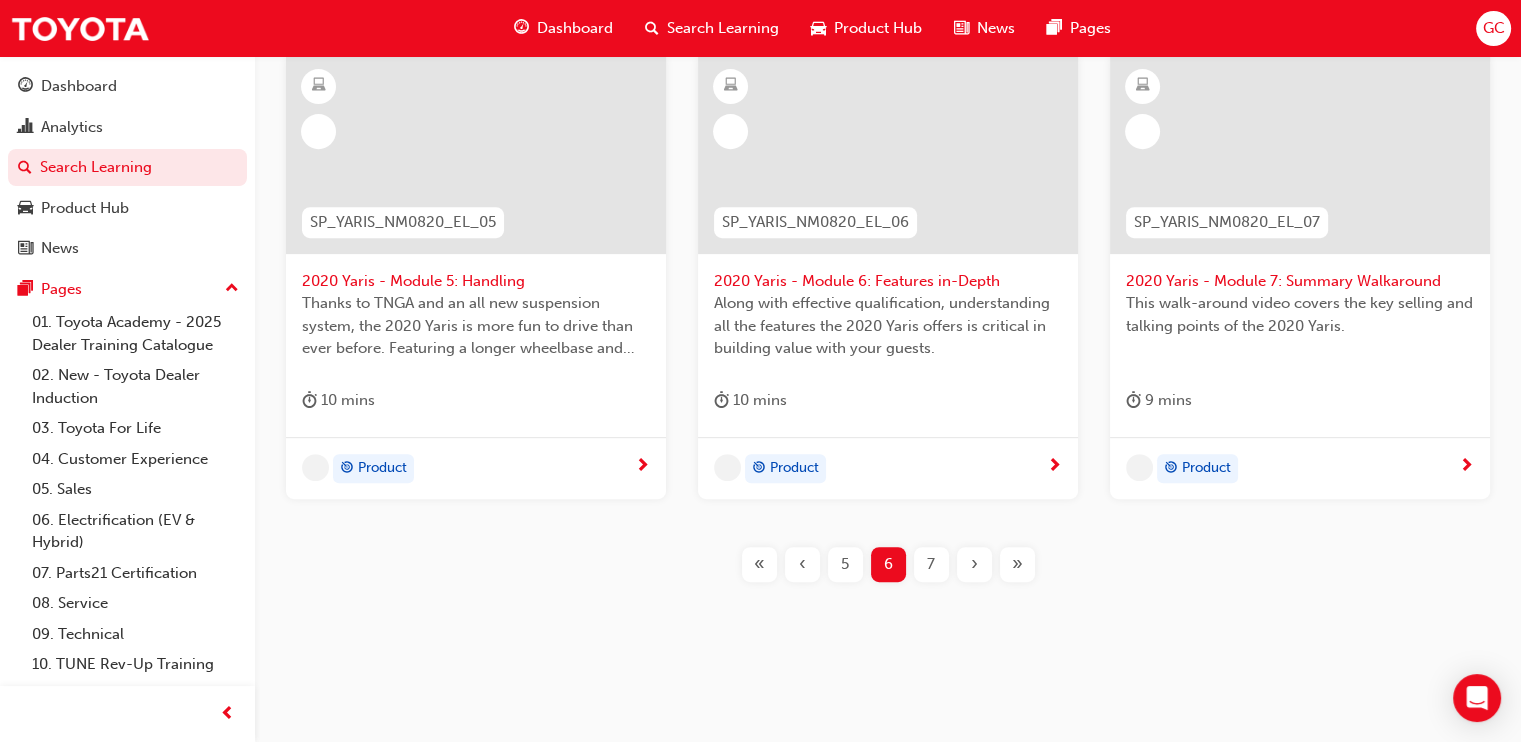click on "›" at bounding box center (974, 564) 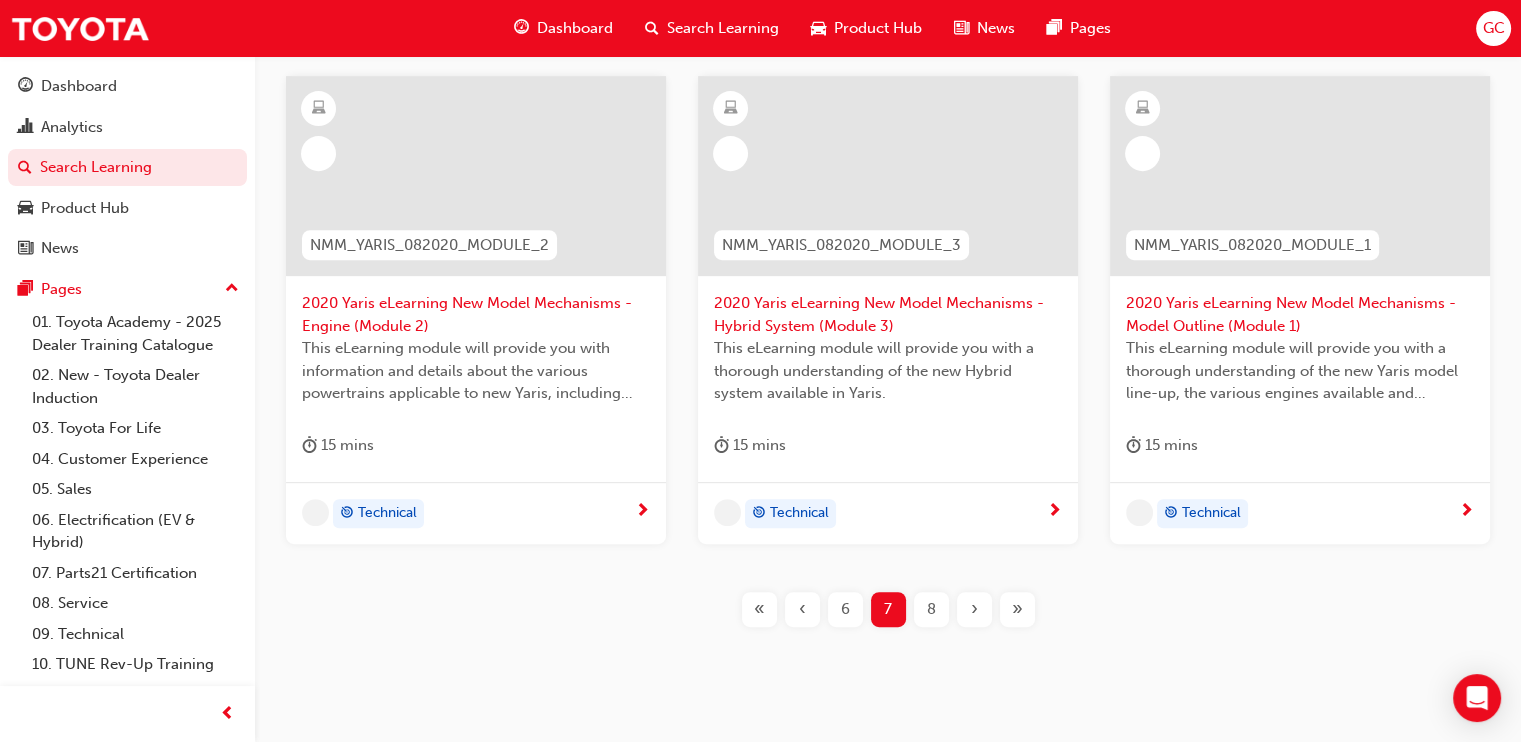 scroll, scrollTop: 1041, scrollLeft: 0, axis: vertical 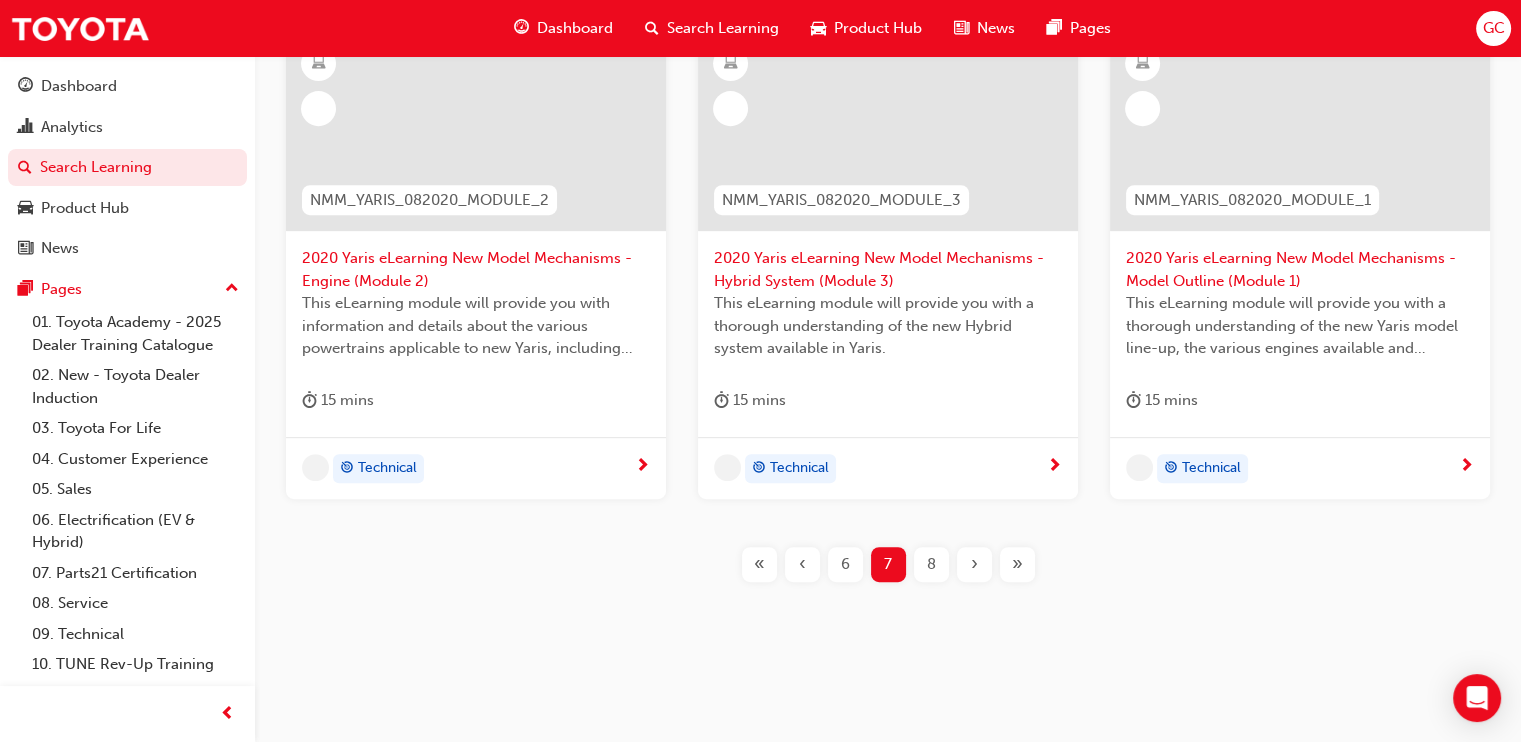 click on "›" at bounding box center [974, 564] 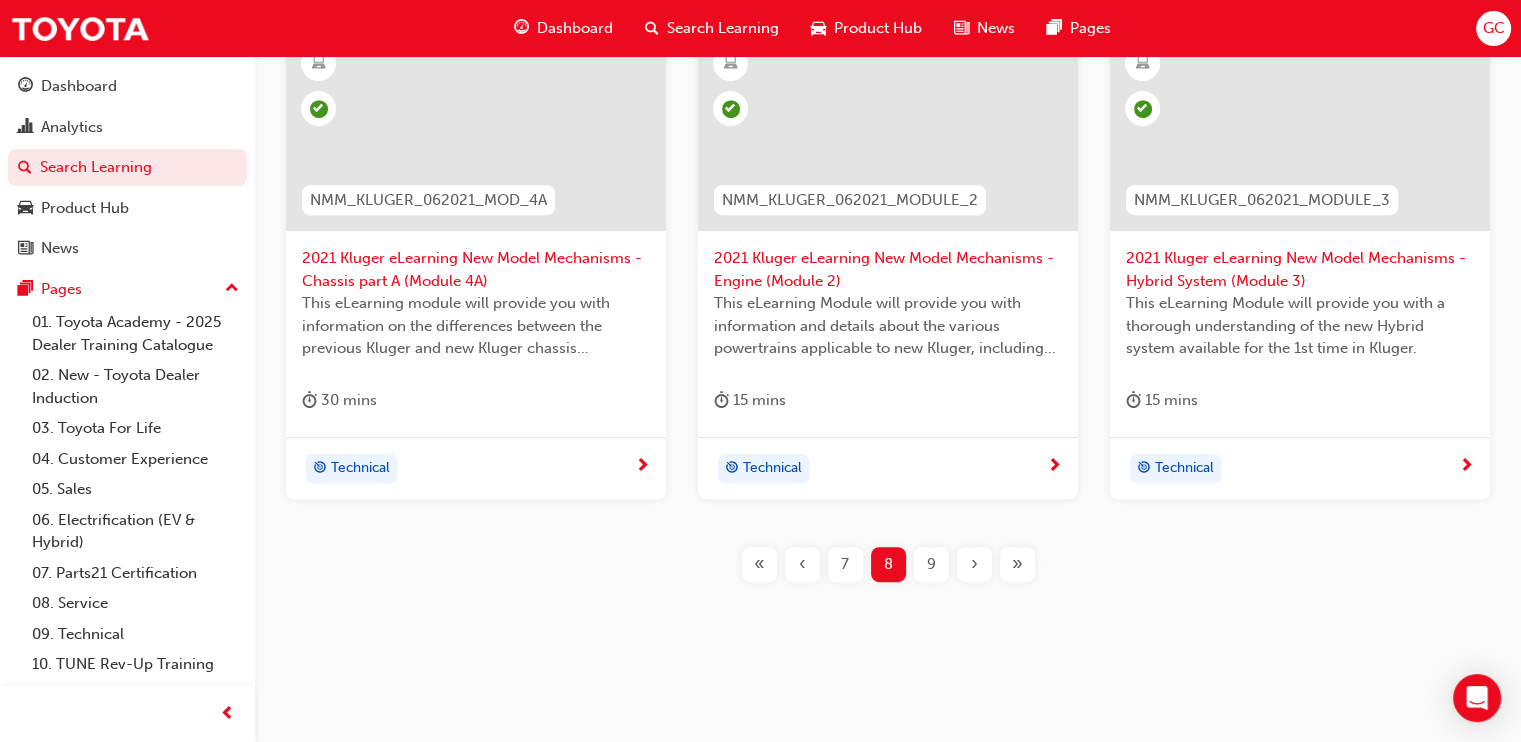 click on "›" at bounding box center [974, 564] 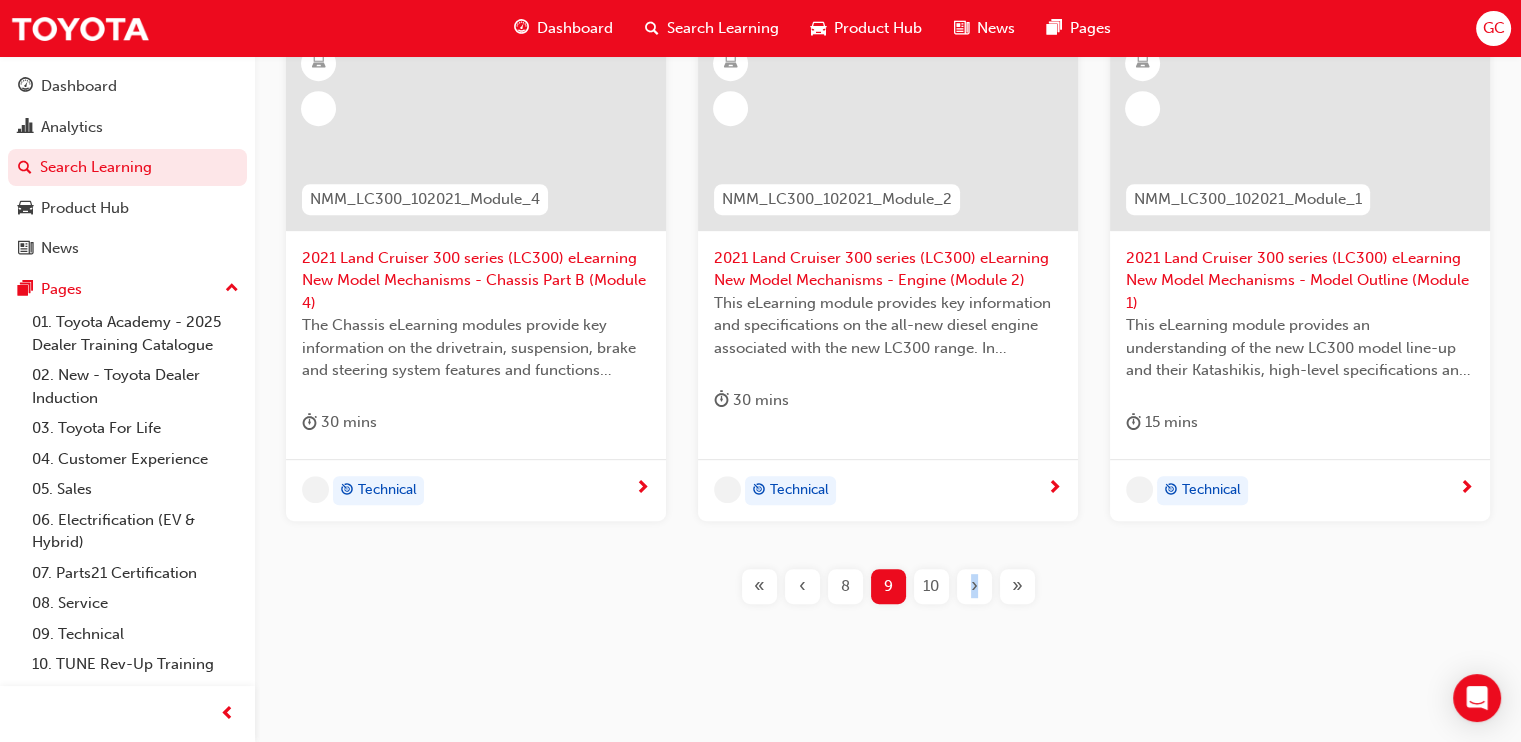 click on "NMM_KLUGER_062021_MODULE_1 2021 Kluger eLearning New Model Mechanisms - Model Outline (Module 1) This eLearning module will provide you with a thorough understanding of the new Kluger model line-up, the various engines available and Katashikis.   15 mins Technical NMM_KLUGER_062021_MODULE_6 2021 Kluger eLearning New Model Mechanisms - Serviceability (Module 6) This eLearning Module provides basic service item key points regarding the Hybrid auxiliary battery access, fuel filter replacement, inspection of the Hybrid transaxle fluid level and back door features.   15 mins Technical NMM_LC300_102021_Module_3 2021 Land Cruiser 300 series (LC300) eLearning New Model Mechanisms - Chassis Part A (Module 3) The Chassis eLearning modules provide key information on the drivetrain, suspension, brake and steering system features and functions associated with the new LC300 range.   30 mins Technical NMM_LC300_102021_Module_4 2021 Land Cruiser 300 series (LC300) eLearning New Model Mechanisms - Chassis Part B (Module 4)" at bounding box center [888, 72] 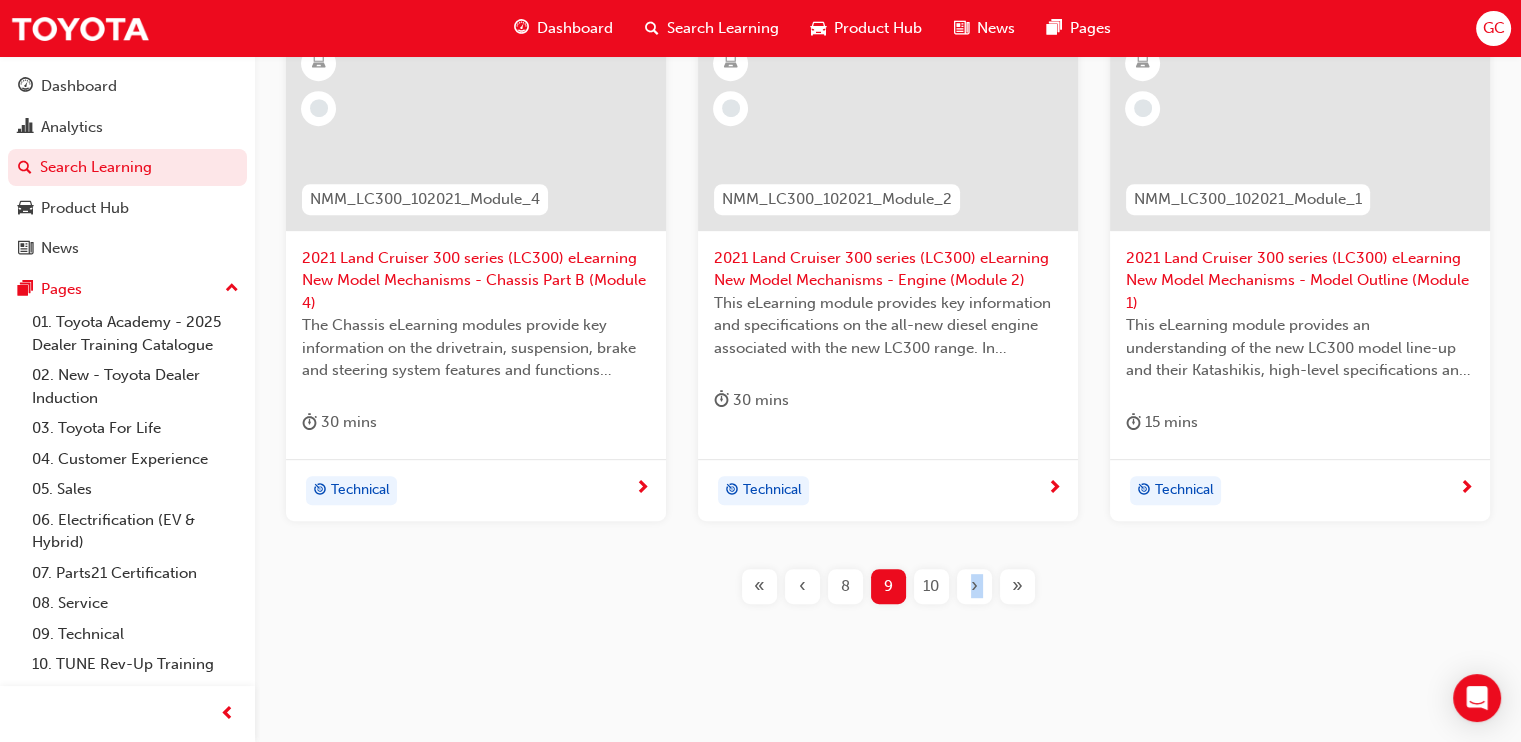 click on "NMM_KLUGER_062021_MODULE_1 2021 Kluger eLearning New Model Mechanisms - Model Outline (Module 1) This eLearning module will provide you with a thorough understanding of the new Kluger model line-up, the various engines available and Katashikis.   15 mins Technical NMM_KLUGER_062021_MODULE_6 2021 Kluger eLearning New Model Mechanisms - Serviceability (Module 6) This eLearning Module provides basic service item key points regarding the Hybrid auxiliary battery access, fuel filter replacement, inspection of the Hybrid transaxle fluid level and back door features.   15 mins Technical NMM_LC300_102021_Module_3 2021 Land Cruiser 300 series (LC300) eLearning New Model Mechanisms - Chassis Part A (Module 3) The Chassis eLearning modules provide key information on the drivetrain, suspension, brake and steering system features and functions associated with the new LC300 range.   30 mins Technical NMM_LC300_102021_Module_4 2021 Land Cruiser 300 series (LC300) eLearning New Model Mechanisms - Chassis Part B (Module 4)" at bounding box center (888, 72) 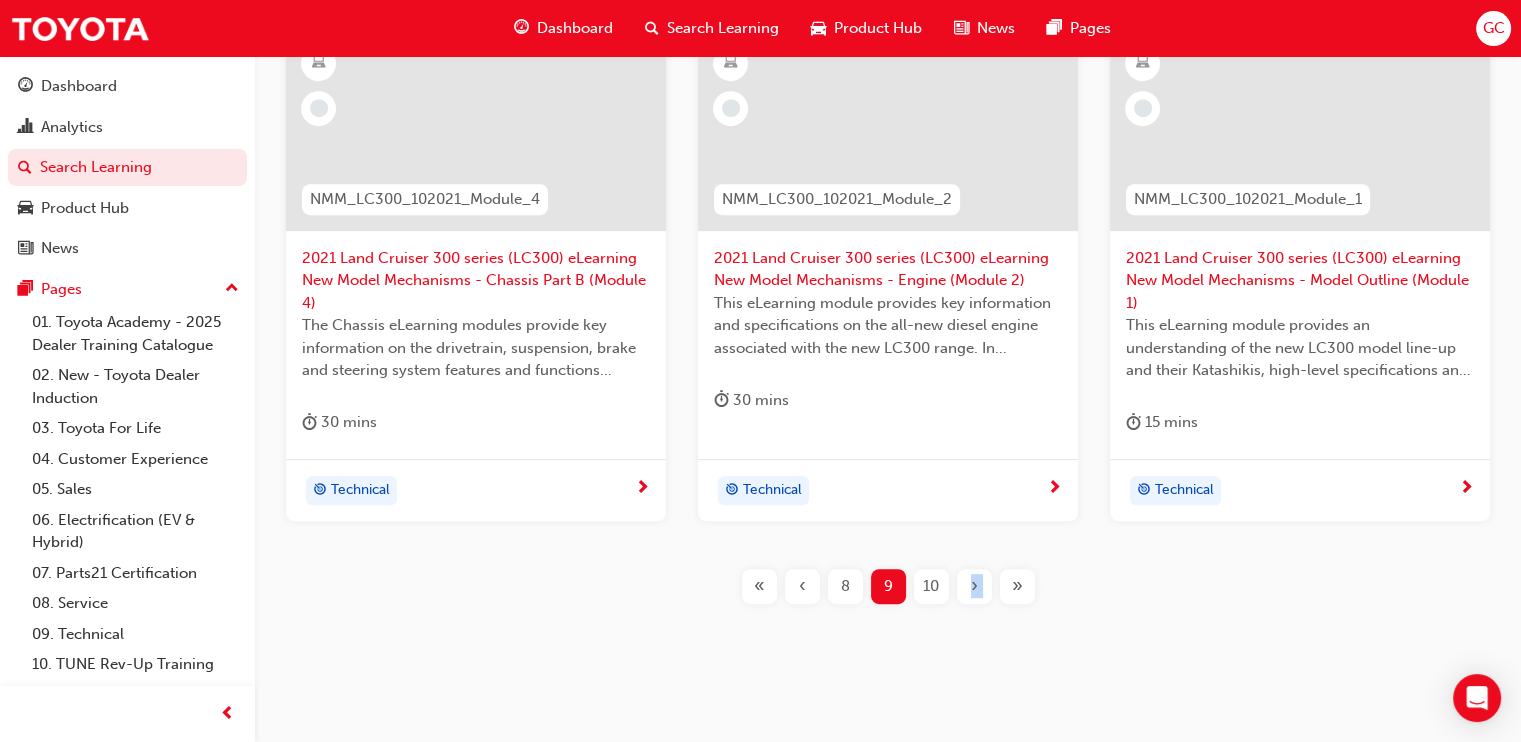 drag, startPoint x: 972, startPoint y: 558, endPoint x: 971, endPoint y: 588, distance: 30.016663 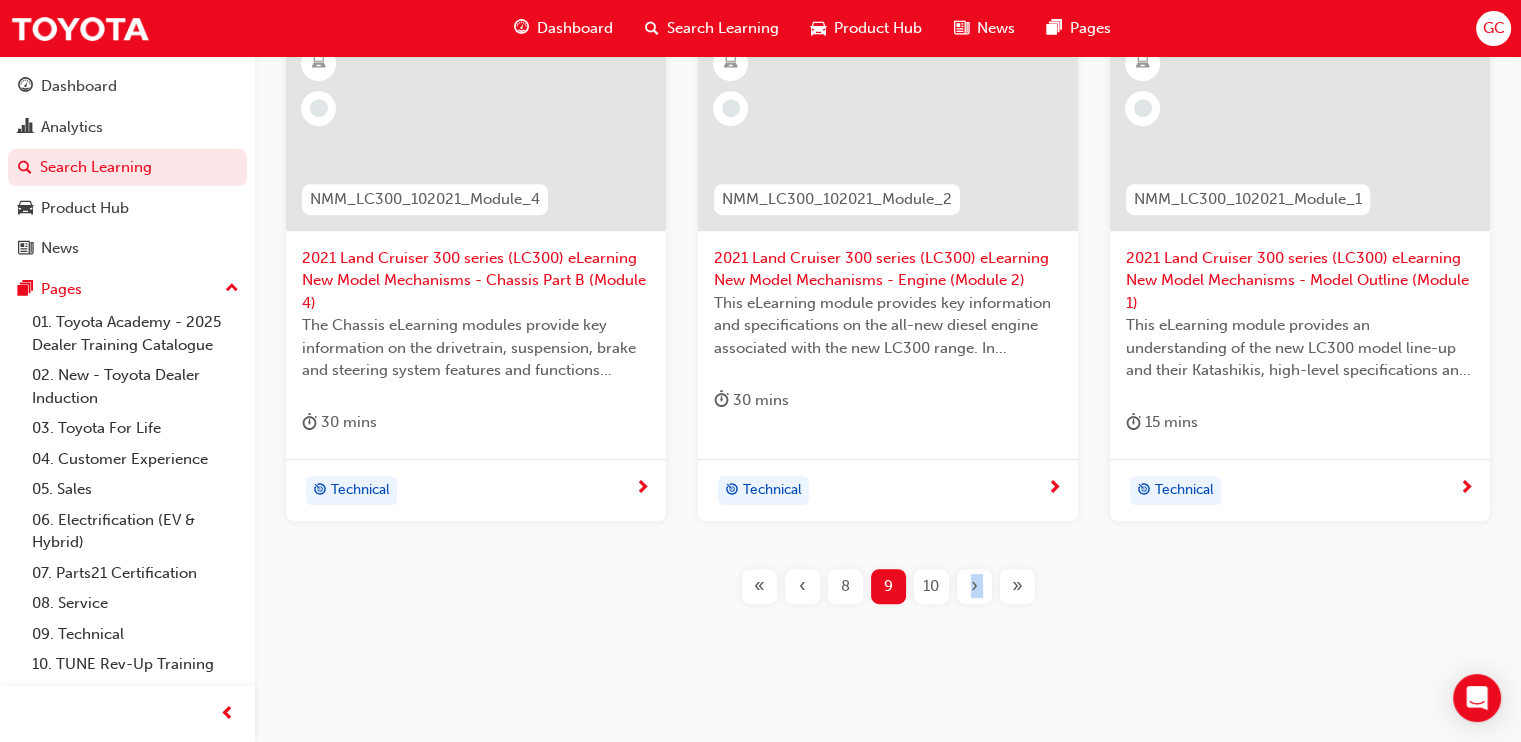 click on "NMM_KLUGER_062021_MODULE_1 2021 Kluger eLearning New Model Mechanisms - Model Outline (Module 1) This eLearning module will provide you with a thorough understanding of the new Kluger model line-up, the various engines available and Katashikis.   15 mins Technical NMM_KLUGER_062021_MODULE_6 2021 Kluger eLearning New Model Mechanisms - Serviceability (Module 6) This eLearning Module provides basic service item key points regarding the Hybrid auxiliary battery access, fuel filter replacement, inspection of the Hybrid transaxle fluid level and back door features.   15 mins Technical NMM_LC300_102021_Module_3 2021 Land Cruiser 300 series (LC300) eLearning New Model Mechanisms - Chassis Part A (Module 3) The Chassis eLearning modules provide key information on the drivetrain, suspension, brake and steering system features and functions associated with the new LC300 range.   30 mins Technical NMM_LC300_102021_Module_4 2021 Land Cruiser 300 series (LC300) eLearning New Model Mechanisms - Chassis Part B (Module 4)" at bounding box center [888, 72] 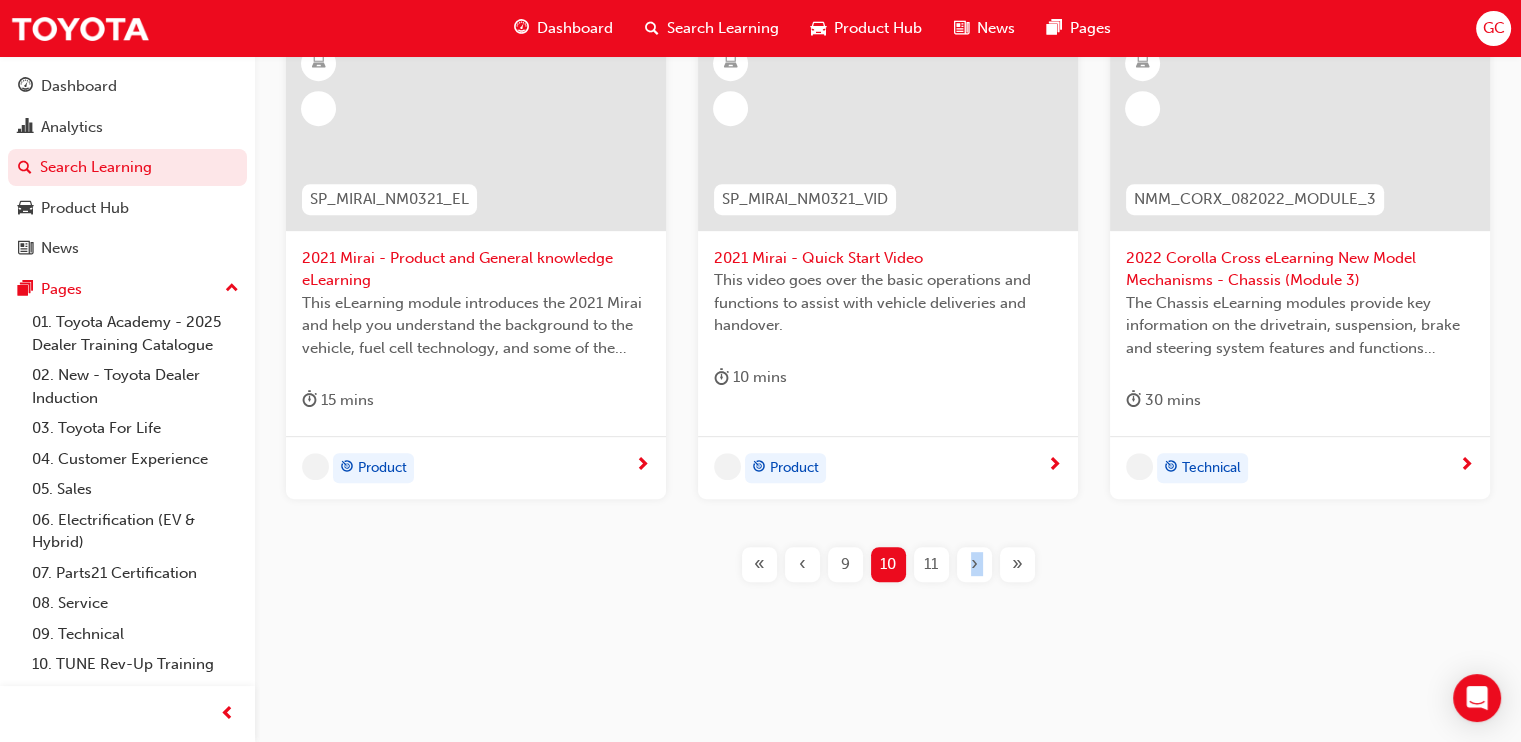 click on "NMM_LC300_102021_Module_6 2021 Land Cruiser 300 series (LC300) eLearning New Model Mechanisms - Serviceability (Module 6)   30 mins Technical NMM_LC300_102021_Module_5 2021 Land Cruiser 300 series (LC300) eLearning New Model Mechanisms – Body Electrical (Module 5) This eLearning module provides key information and specifications on the body electrical systems associated with the new LC300 range.   30 mins Technical NMM_MIRAI_032021 2021 Mirai (All New) Introductory - Technical eLearning This module aims to help service and technical staff understand what types of servicing and repairs can be done for the Mirai at their dealership   30 mins Technical SP_MIRAI_NM0321_EL 2021 Mirai - Product and General knowledge eLearning This eLearning module introduces the 2021 Mirai and help you understand the background to the vehicle, fuel cell technology, and some of the basics when it comes to driving operations and what can be serviced or repaired at a dealership.   15 mins Product SP_MIRAI_NM0321_VID   10 mins   « 9" at bounding box center [888, 61] 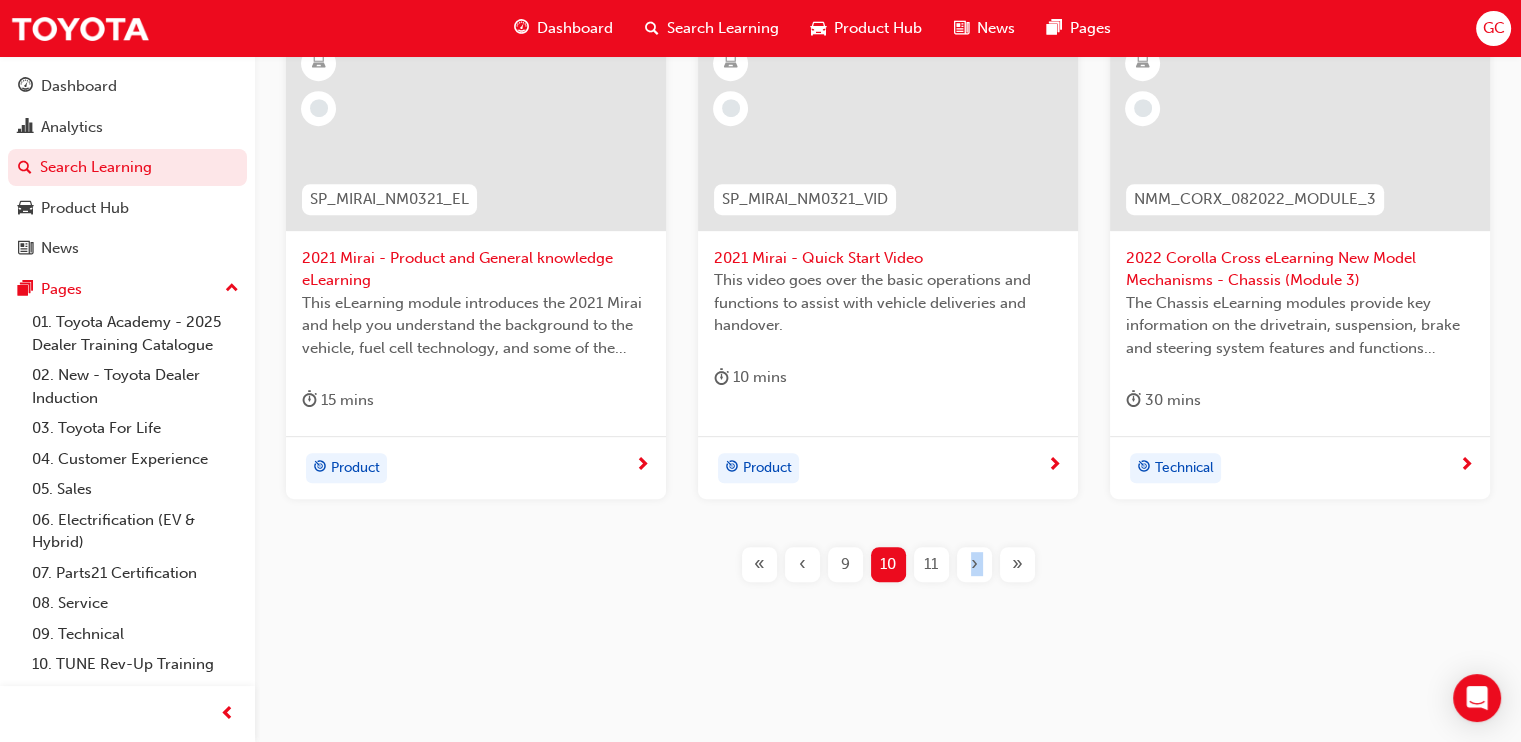 drag, startPoint x: 971, startPoint y: 588, endPoint x: 971, endPoint y: 573, distance: 15 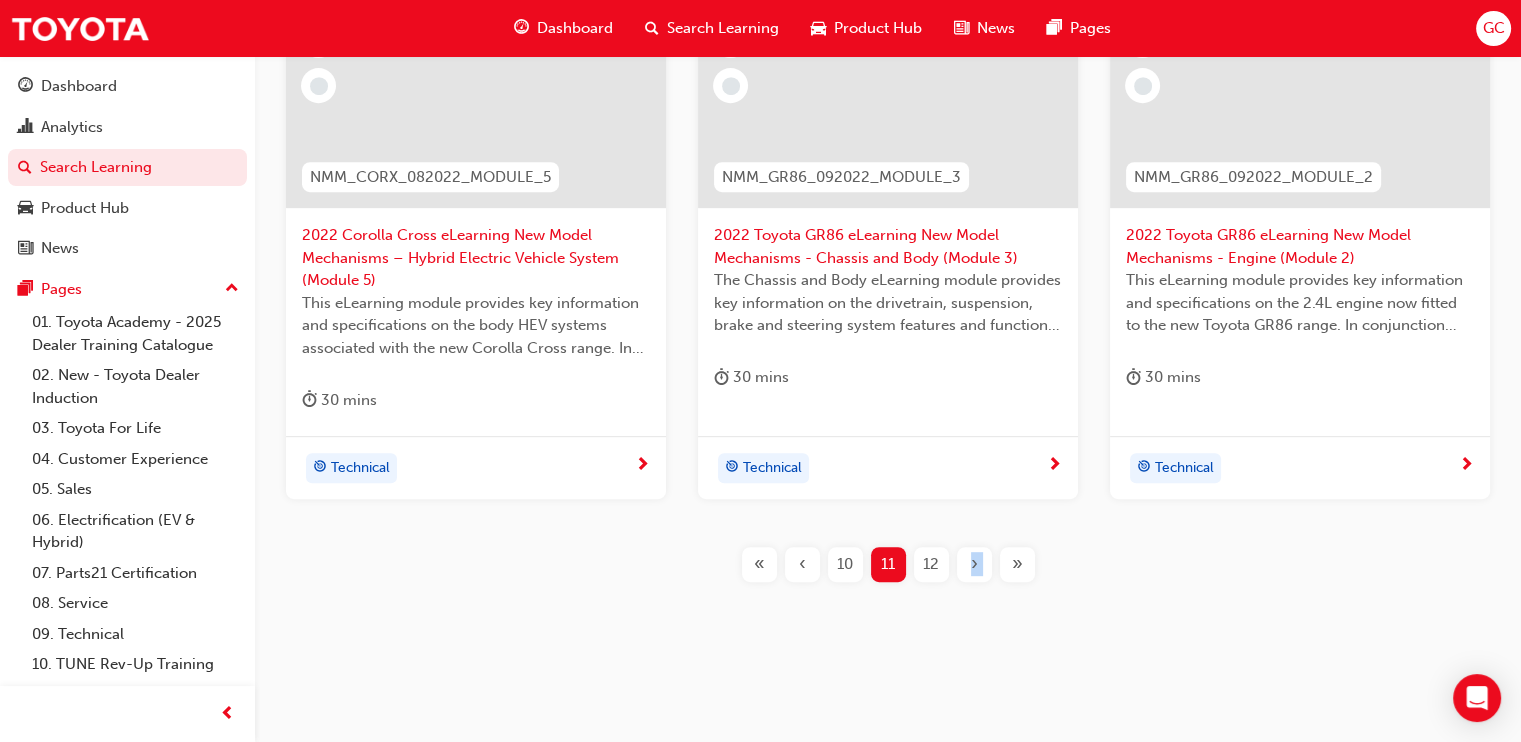 click on "›" at bounding box center (974, 564) 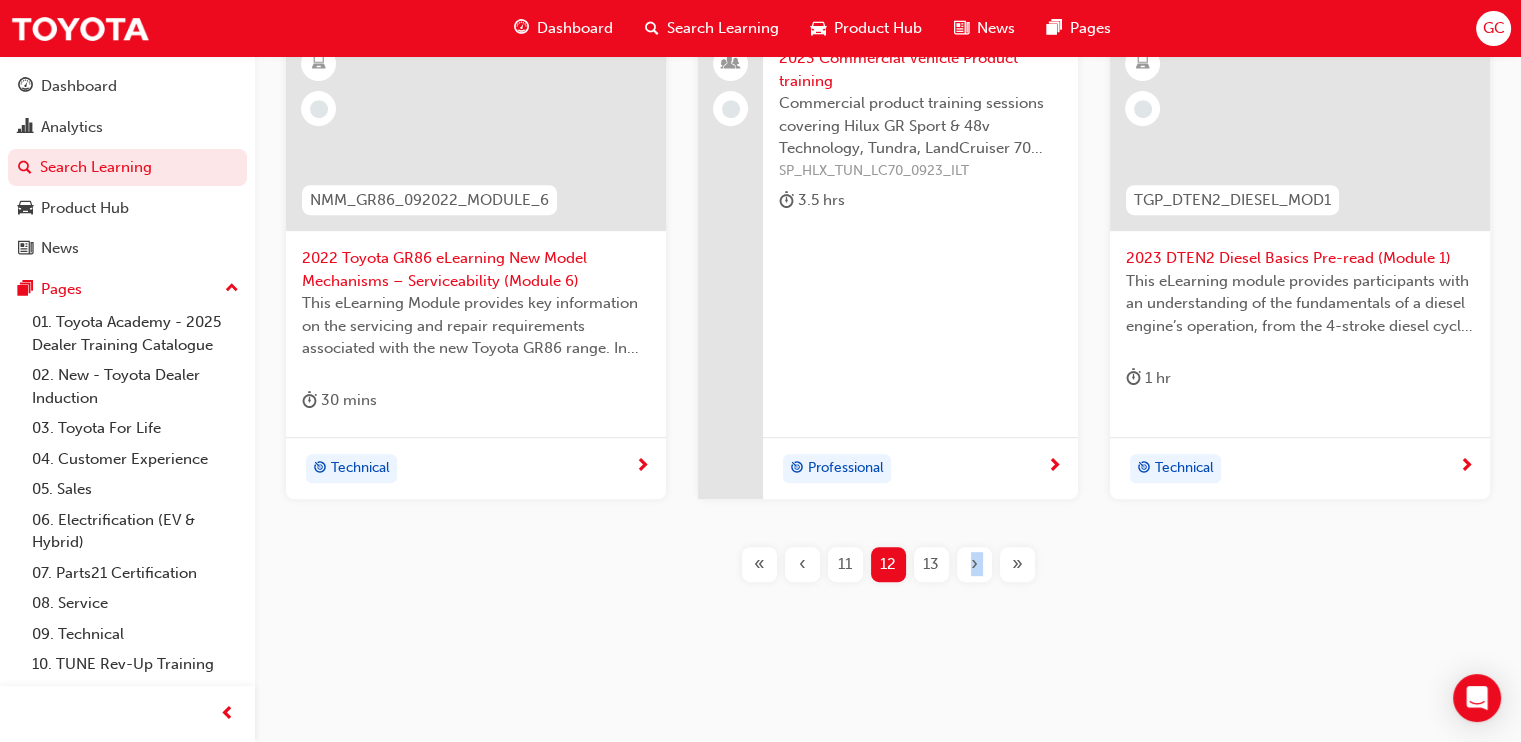 click on "›" at bounding box center (974, 564) 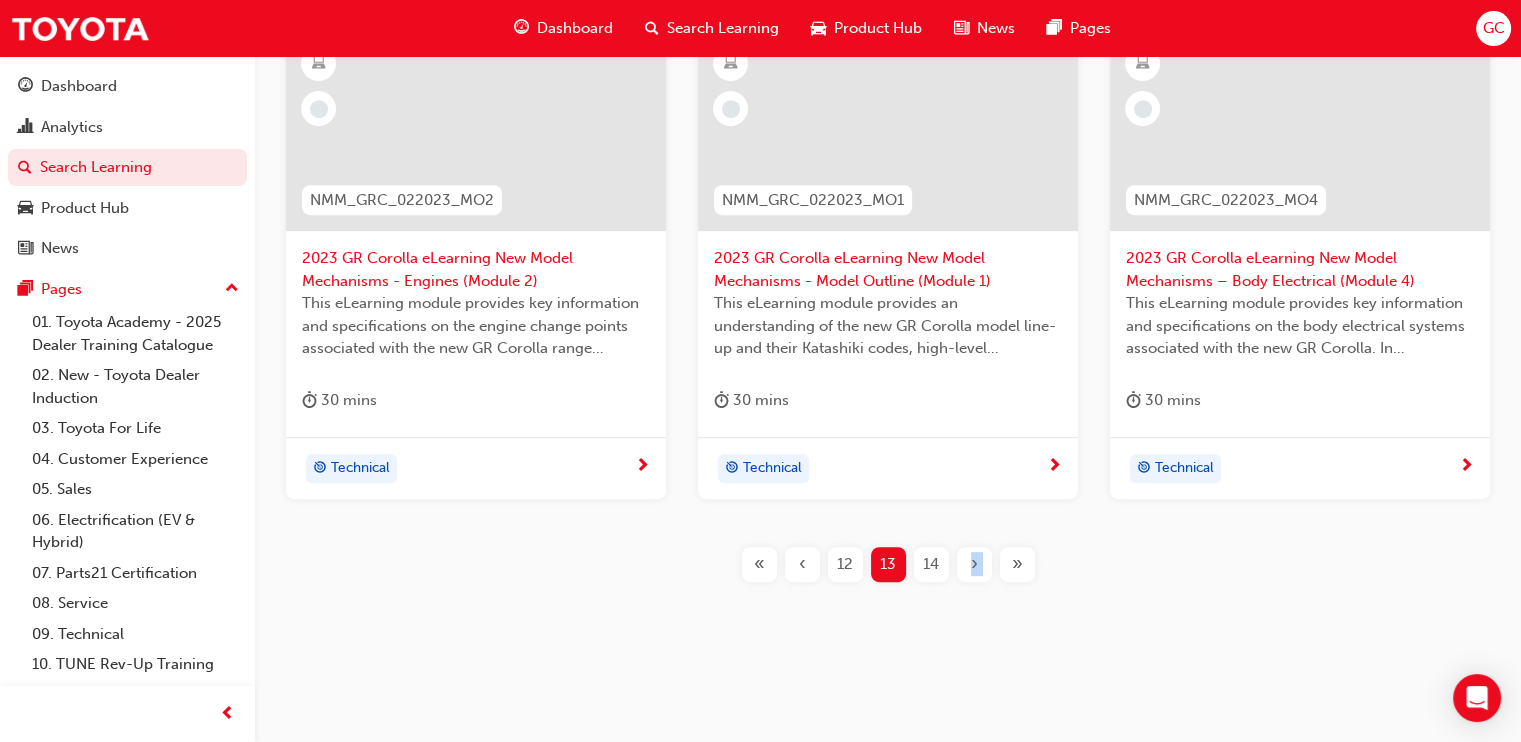 click on "›" at bounding box center (974, 564) 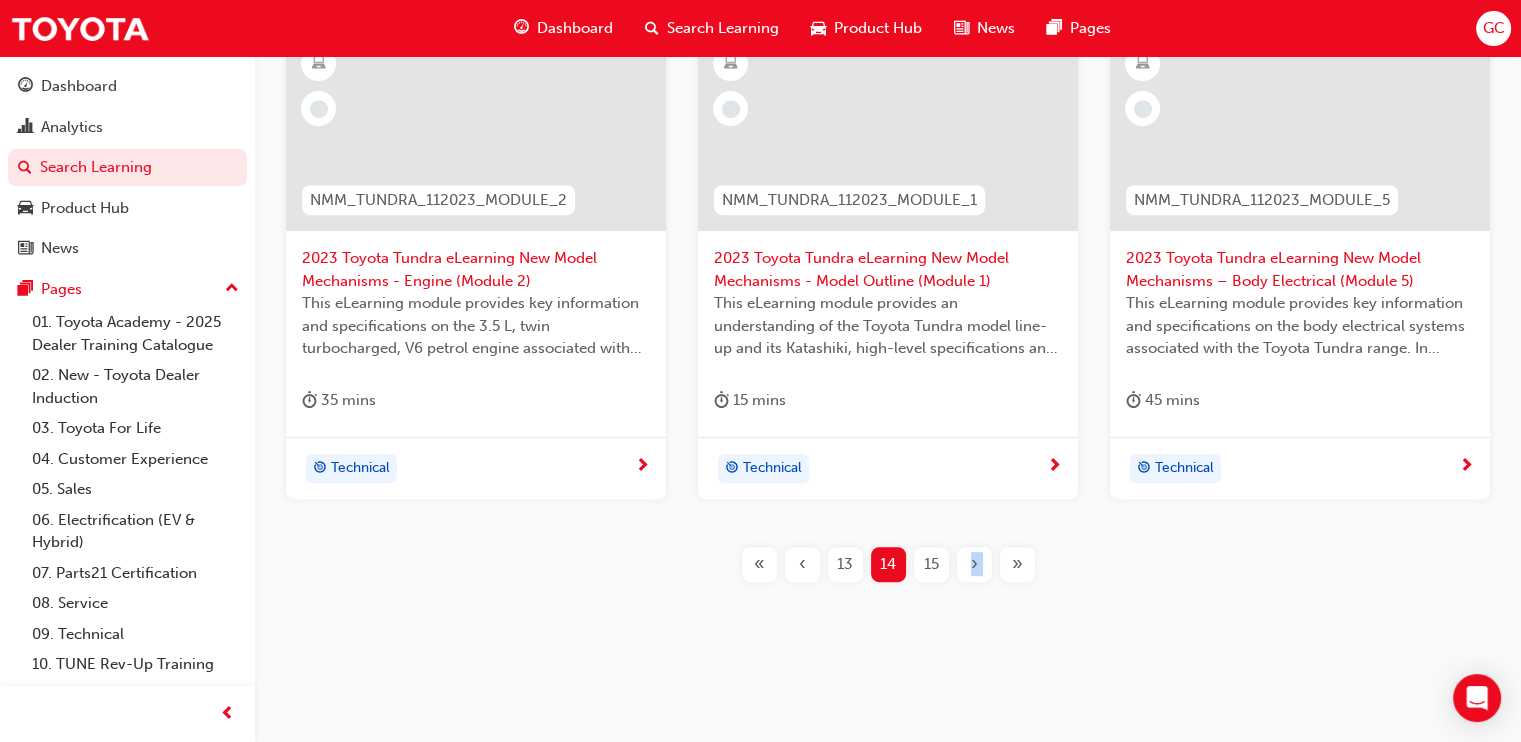 click on "›" at bounding box center [974, 564] 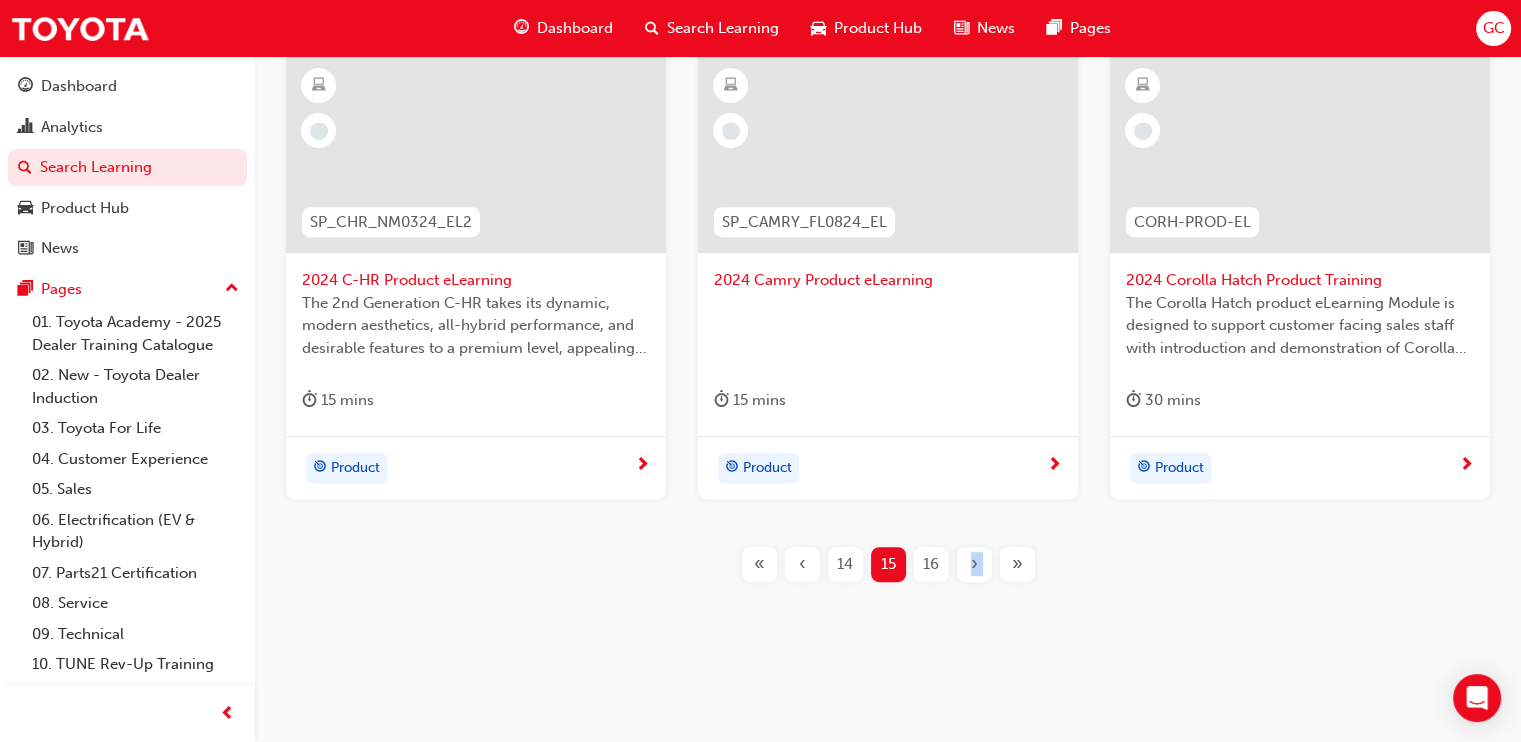 click on "›" at bounding box center [974, 564] 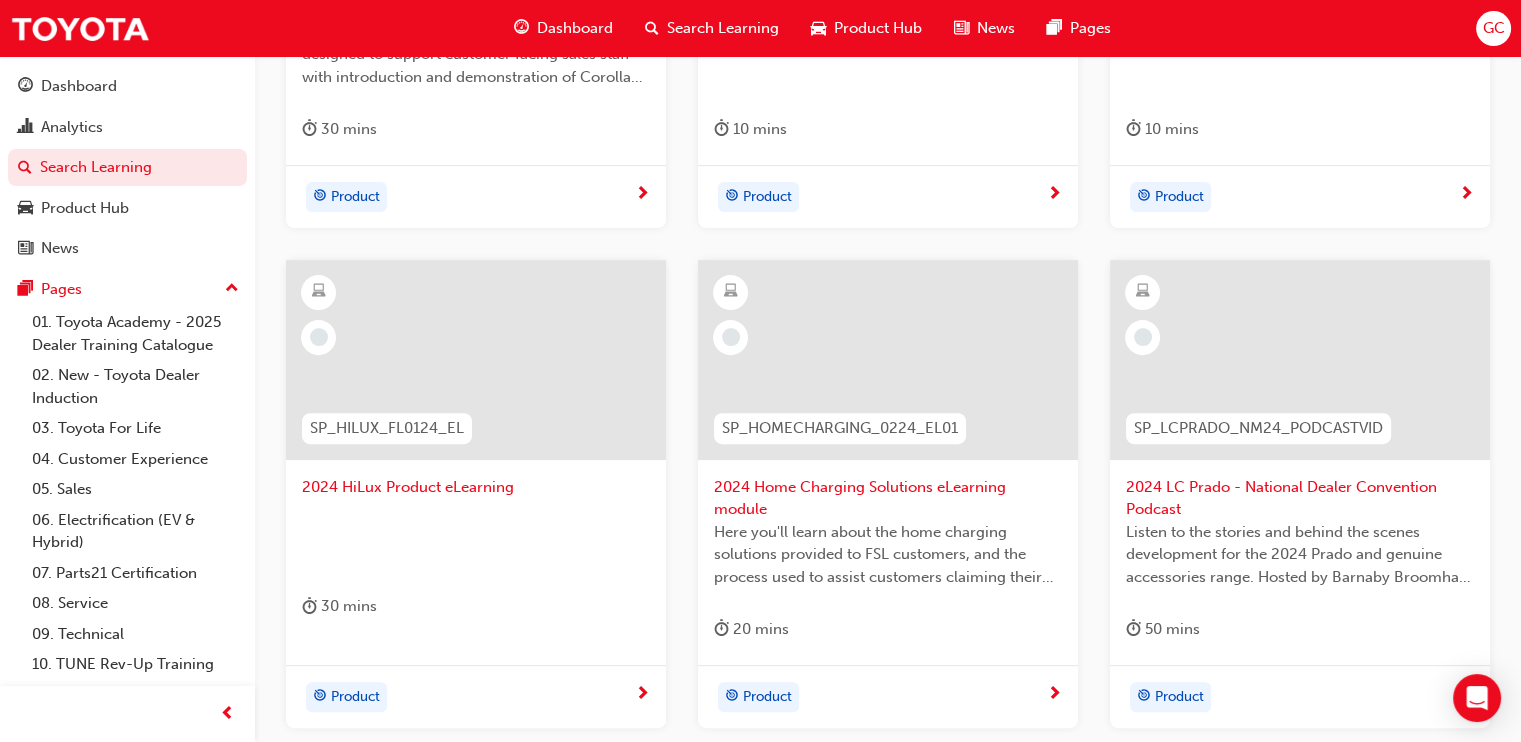 scroll, scrollTop: 1019, scrollLeft: 0, axis: vertical 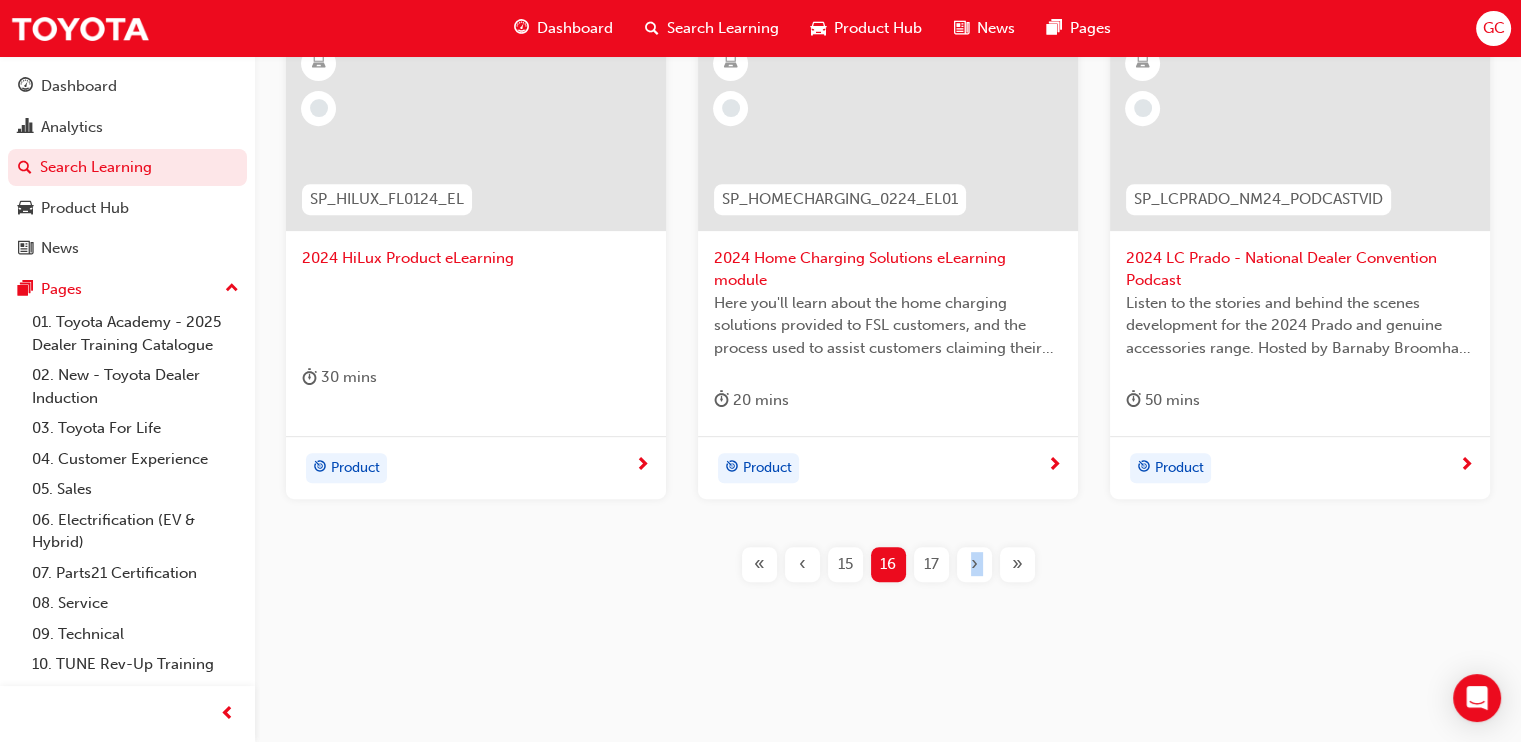 click on "›" at bounding box center [974, 564] 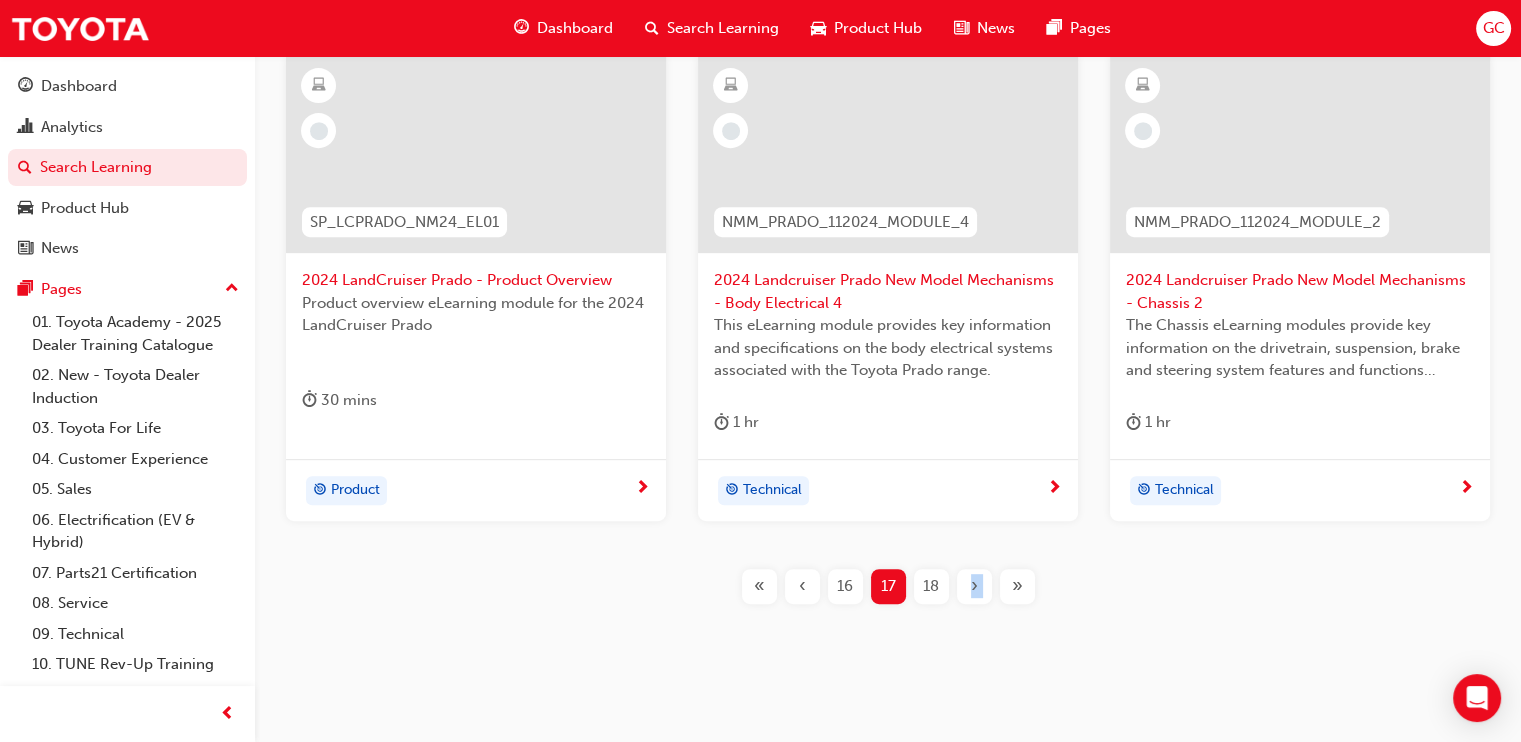 click on "›" at bounding box center (974, 586) 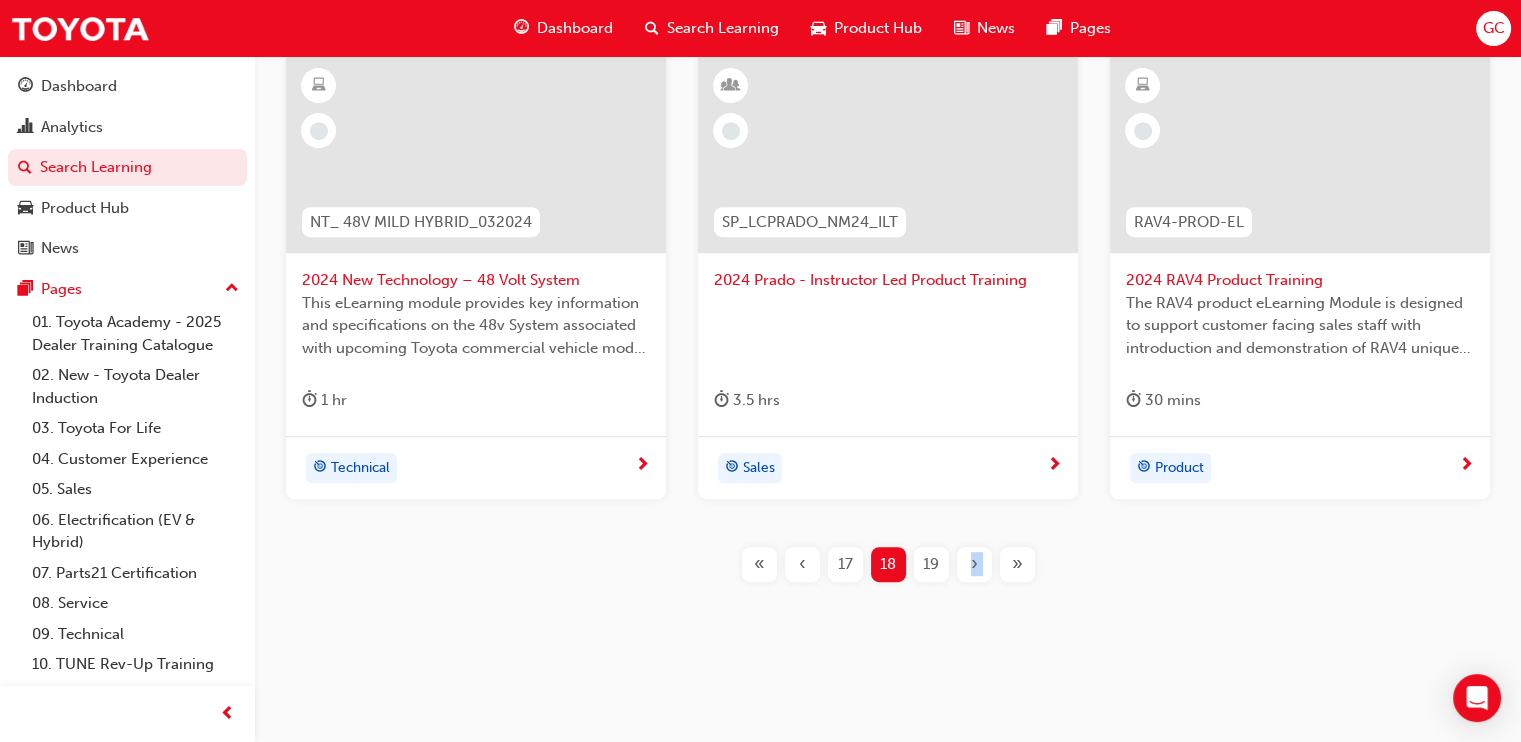click on "NMM_PRADO_112024_MODULE_3 2024 Landcruiser Prado New Model Mechanisms - Engine 3 This eLearning module provides key information and specifications on the 1GD Diesel engine and its new features.   1 hr Technical NMM_PRADO_112024_MODULE_1 2024 Landcruiser Prado New Model Mechanisms - Model Outline 1 This eLearning module provides an understanding of the Prado model line-up and its Katashiki, high-level specifications and features as well as key dimensions and capacities.   30 mins Technical NMM_PRADO_112024_MODULE_5 2024 Landcruiser Prado New Model Mechanisms - Serviceablility 5 This eLearning Module provides key information on the servicing and repair requirements associated with the Toyota Prado range.   1 hr Technical NT_ 48V MILD HYBRID_032024 2024 New Technology – 48 Volt System This eLearning module provides key information and specifications on the 48v System associated with upcoming Toyota commercial vehicle model range in Hilux & Prado.
1 hr Technical SP_LCPRADO_NM24_ILT   3.5 hrs Sales   30 mins" at bounding box center (888, 83) 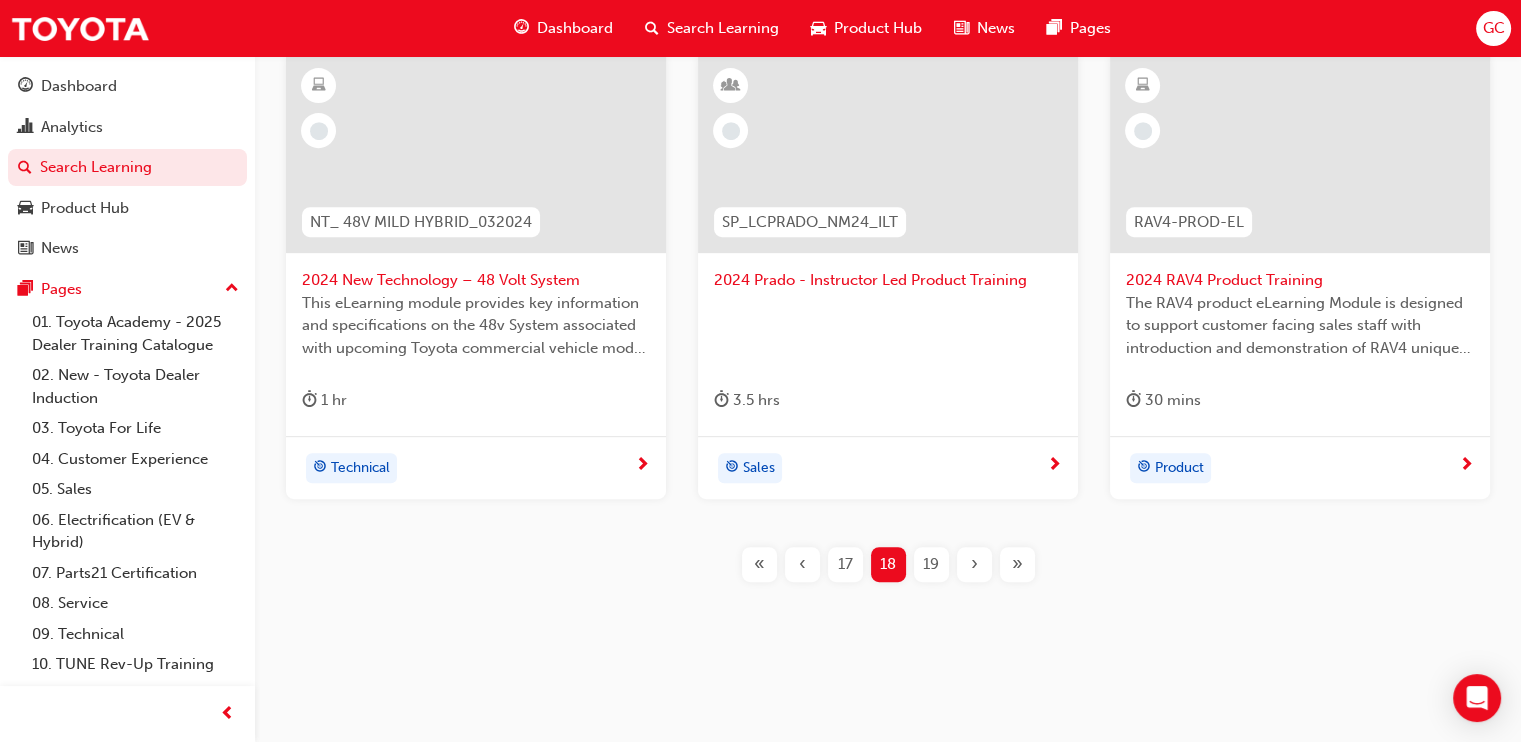click on "›" at bounding box center [974, 564] 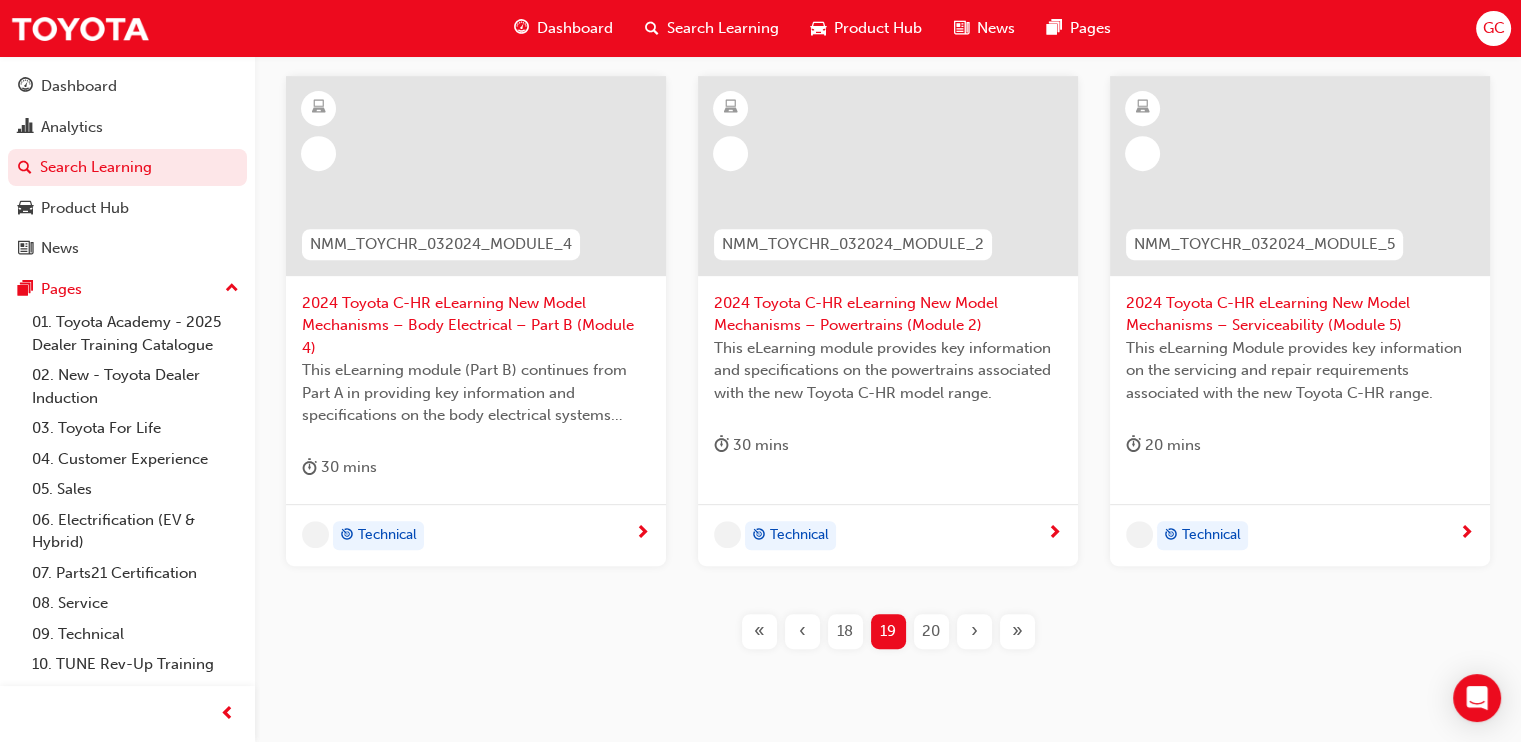 click on "›" at bounding box center (974, 631) 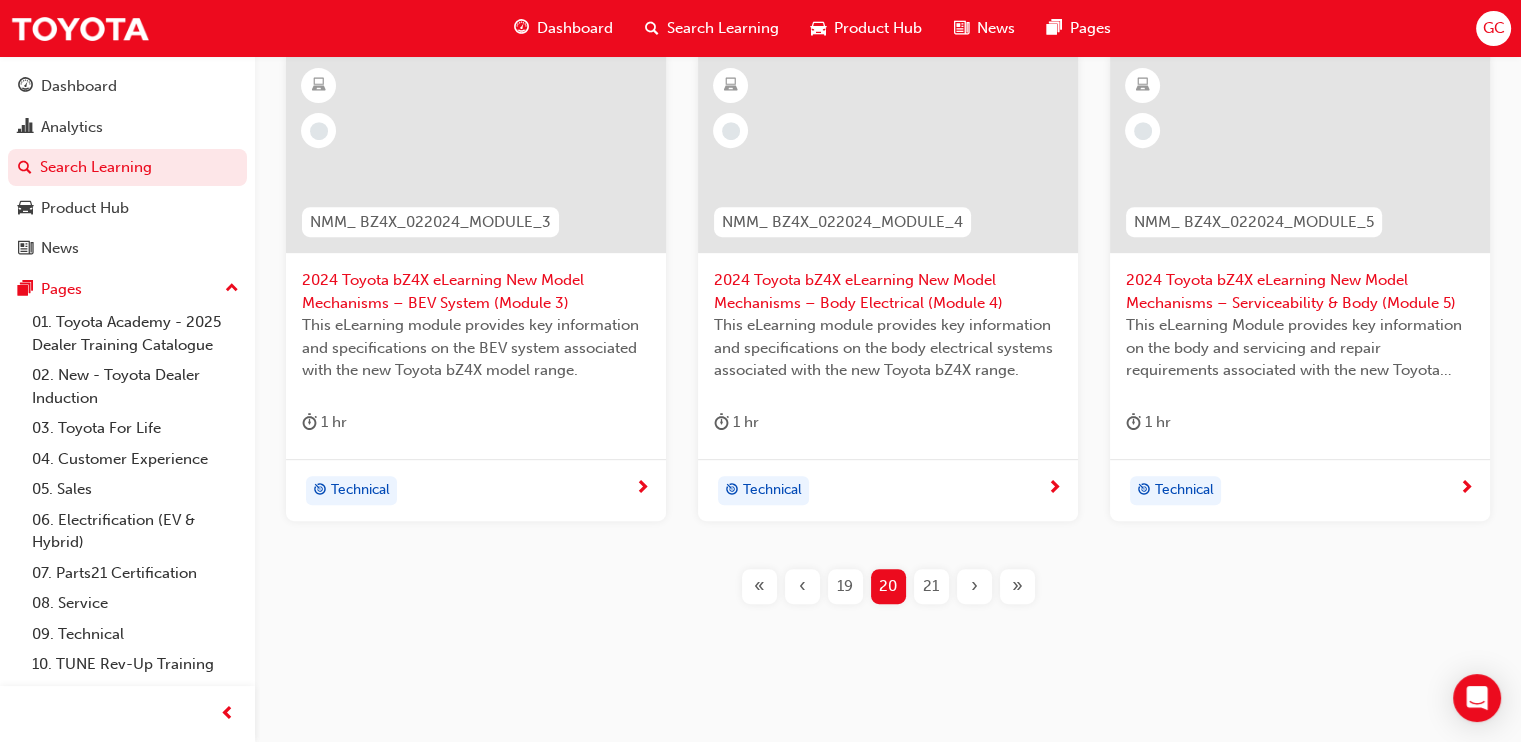 click on "›" at bounding box center [974, 586] 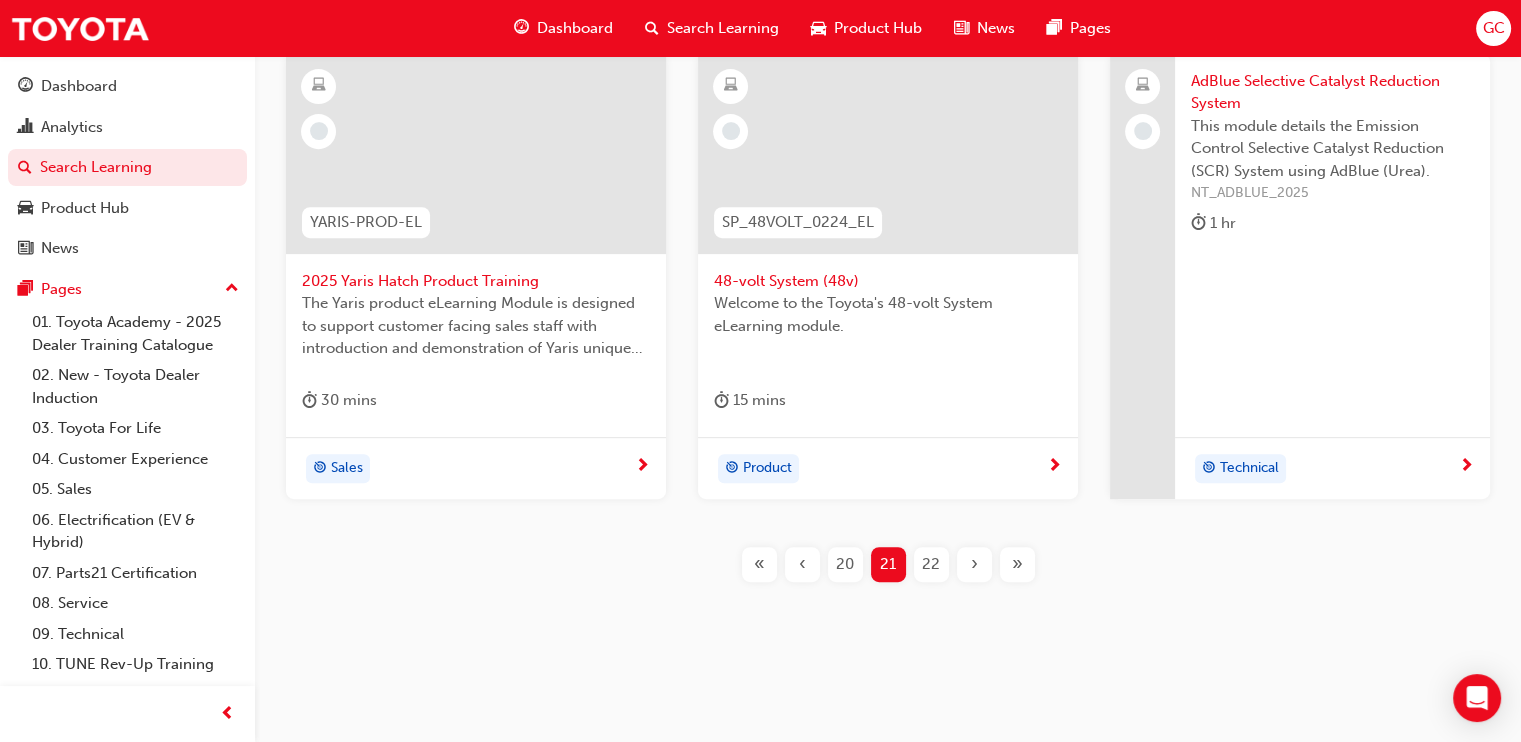 click on "YARC-PROD-EL 2024 Yaris Cross Product Training The Yaris Cross product eLearning Module is designed to support customer facing sales staff with introduction and demonstration of Yaris Cross unique features and key benefits.   30 mins Product SP_BZ4X_NM_0224_EL01 2024 bZ4X Product eLearning Here you will learn the key selling features of the 2024 Toyota bZ4X in the form of a virtual 6-point walkaround.   30 mins Product SP_TUNDRA_NM0924_EL 2025 Tundra Product eLearning The Tundra eLearning module has been designed to provide learners with a detailed insight into this important new model for the Australian market in the Full-Size-Pick-Up truck space.
This module gives learners a visual and informative view into where all the key features are located on the vehicle, the details concerning these features and importantly the key benefits to the customer.
This module is a key learning tool for sale consultants and others who would like to learn more about the Full-Size-Pick-Up truck.   15 mins Product   30 mins" at bounding box center (888, 95) 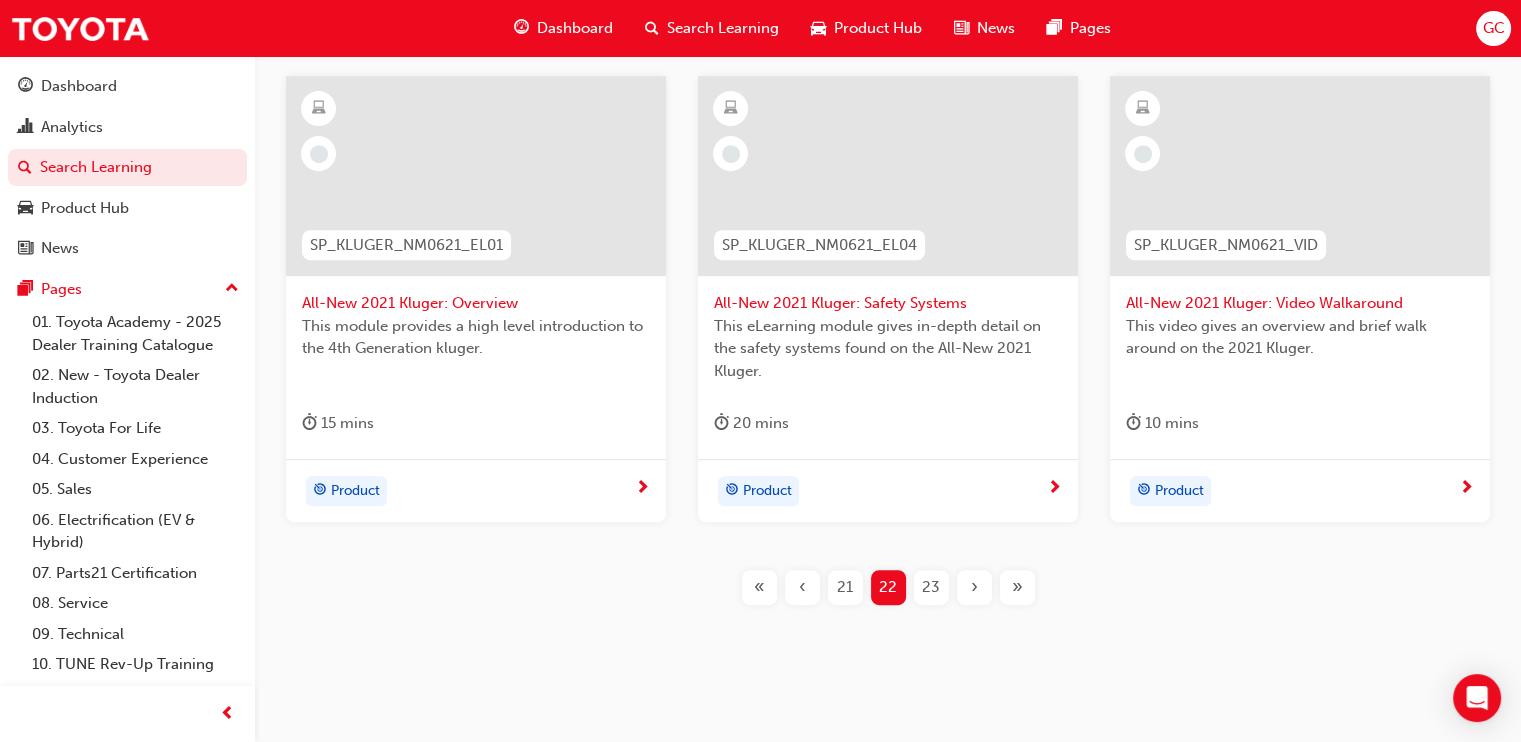 click on "›" at bounding box center (974, 587) 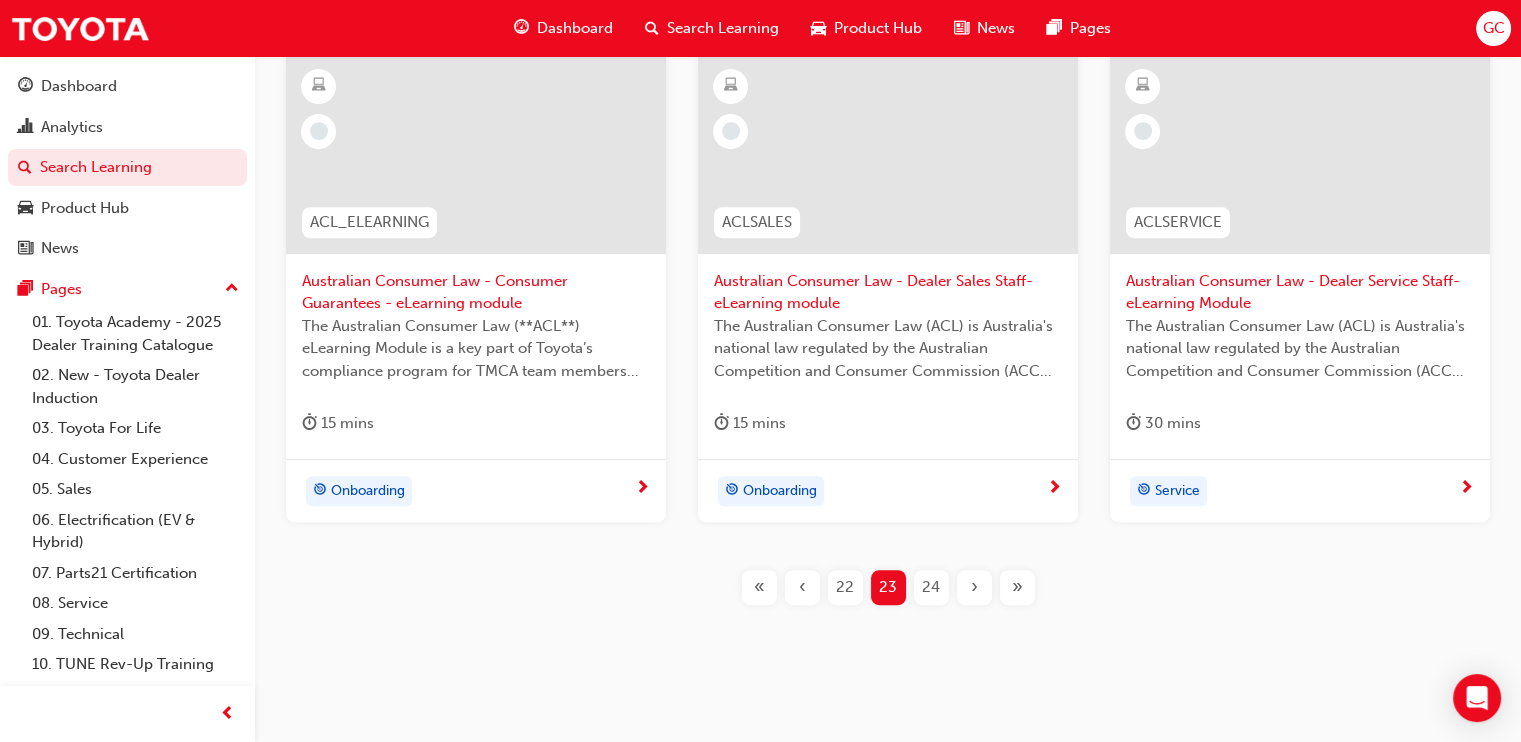 click on "›" at bounding box center (974, 587) 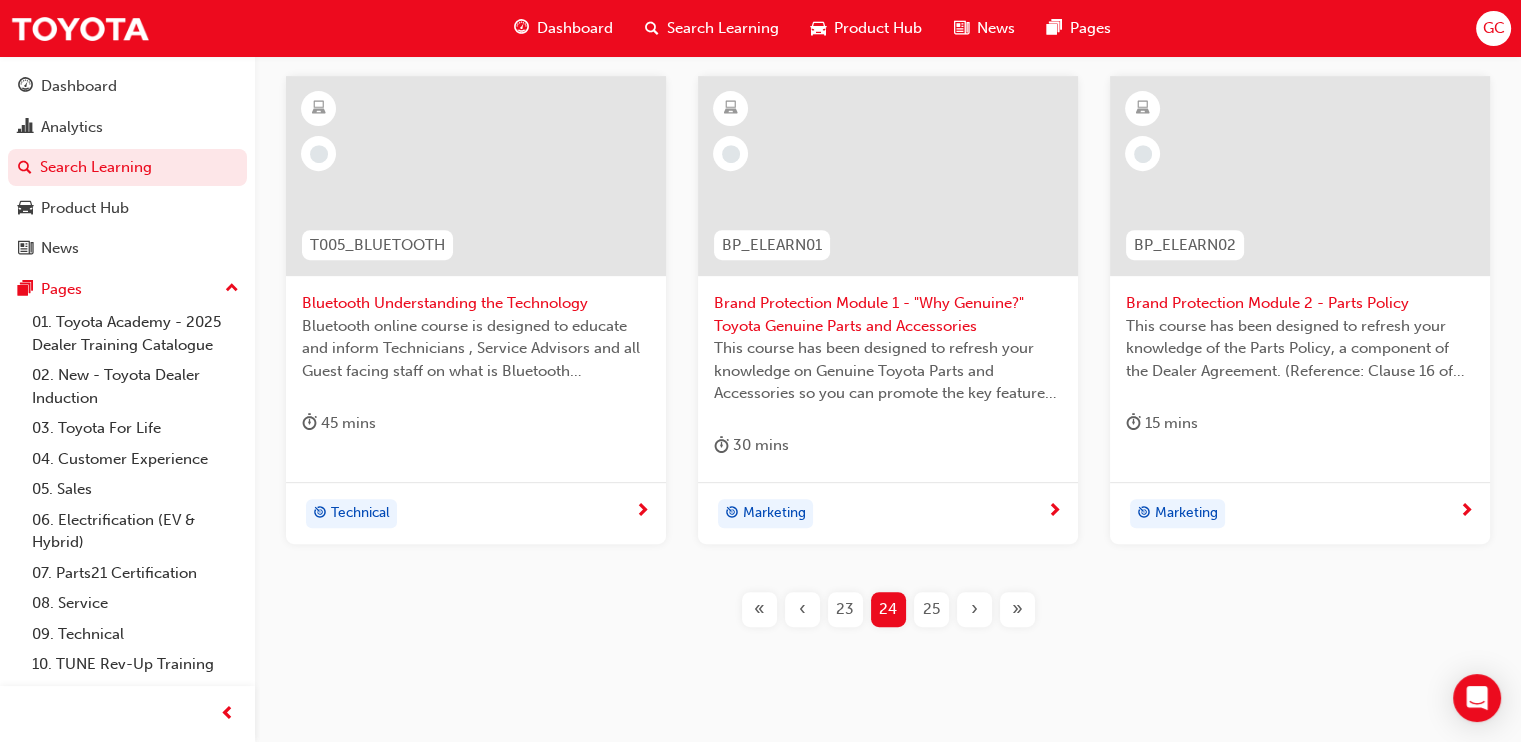 click on "PKC_AEP_MOD3 Automotive Essentials Program  Module 3: Technical Knowledge  Stay Ahead with Cutting-Edge Automotive Insights
Take your technical expertise to the next level with this dynamic module. Designed for dealership staff keen to explore the intricacies of modern vehicle systems, this training blends foundational knowledge with emerging trends.   35 mins Onboarding PKC_AEP_MOD1 Automotive Essentials Program Module 1: Vehicle Compliance Unlock the Foundations of Automotive Compliance.
This essential first step in your Automotive Essentials journey introduces the critical aspects of vehicle compliance, providing a clear and engaging overview tailored for Toyota dealership staff. Whether you're new to the team or looking to enhance your expertise, this module ensures you're equipped with the knowledge to excel in your role.   35 mins Onboarding PKC_AEP_MOD2 Automotive Essentials Program Module 2: Vehicle Maintenance   35 mins Onboarding T005_BLUETOOTH Bluetooth Understanding the Technology   45 mins" at bounding box center [888, 76] 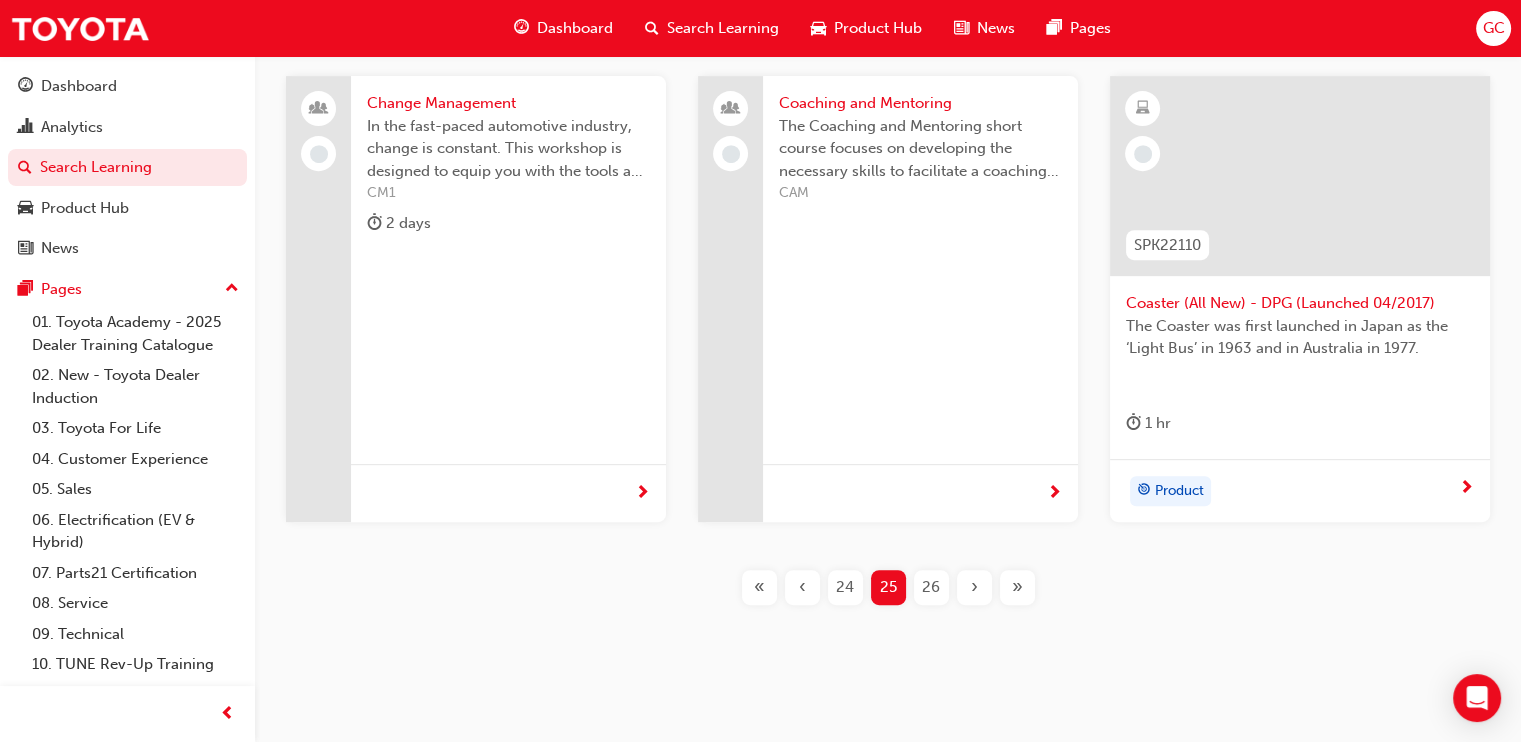click on "›" at bounding box center [974, 587] 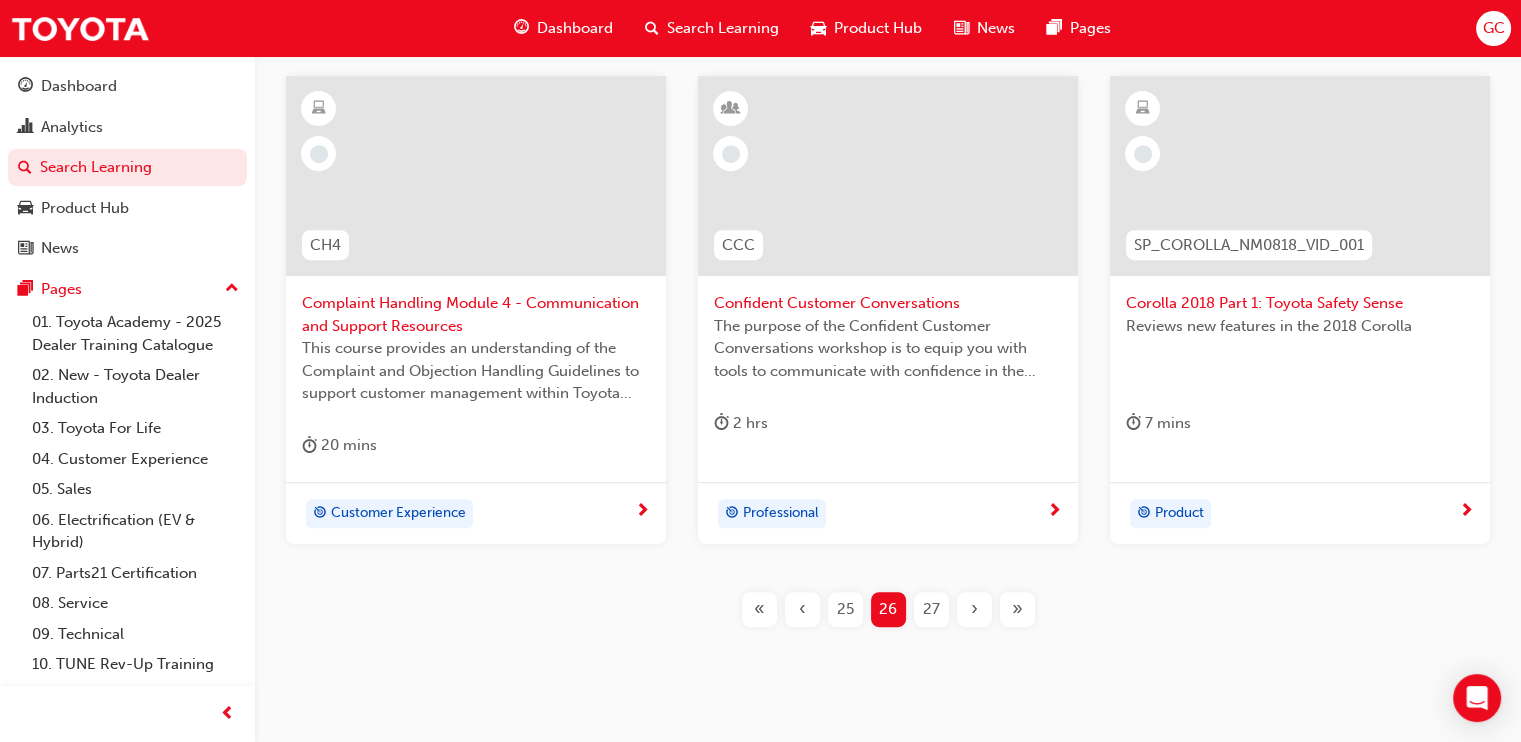 click on "›" at bounding box center (974, 609) 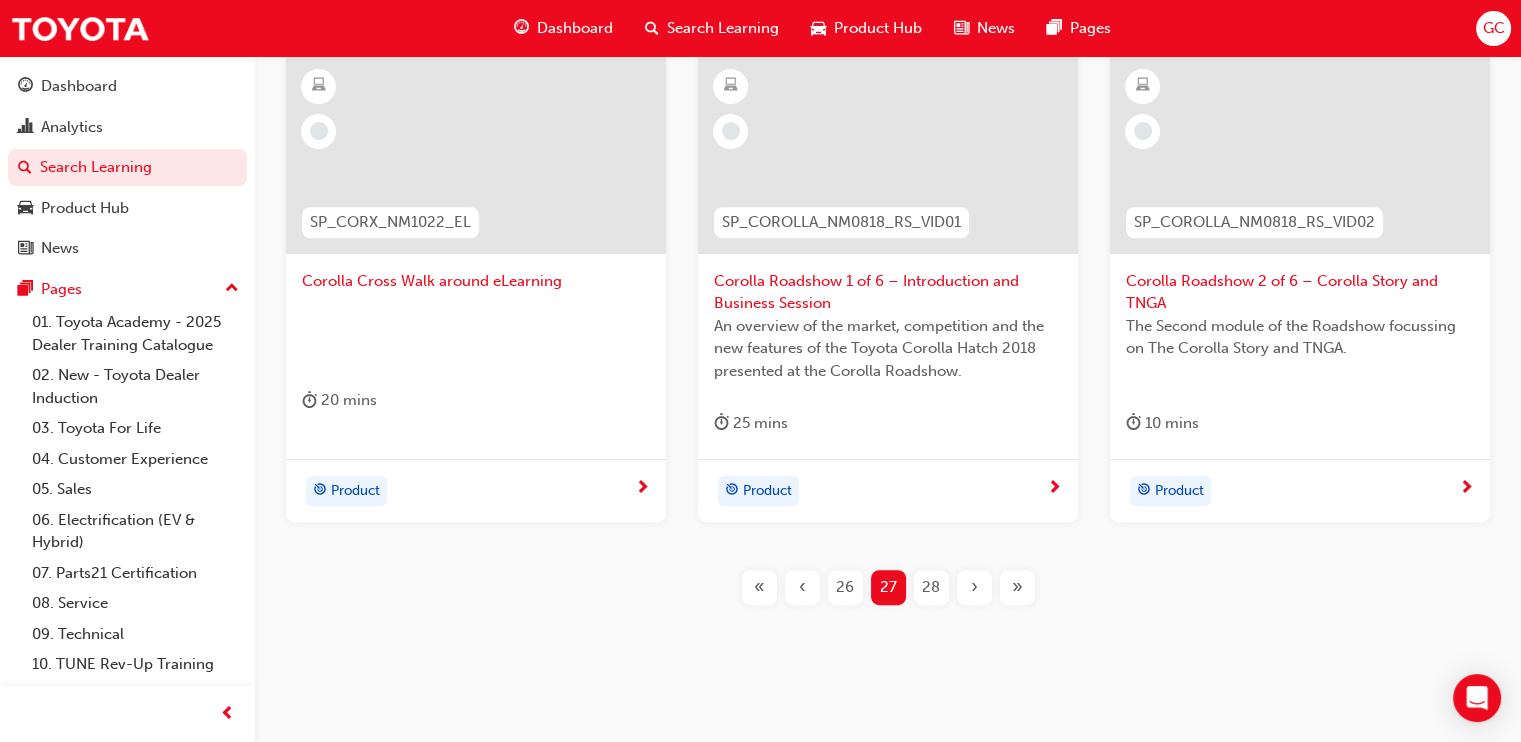 click on "›" at bounding box center (974, 587) 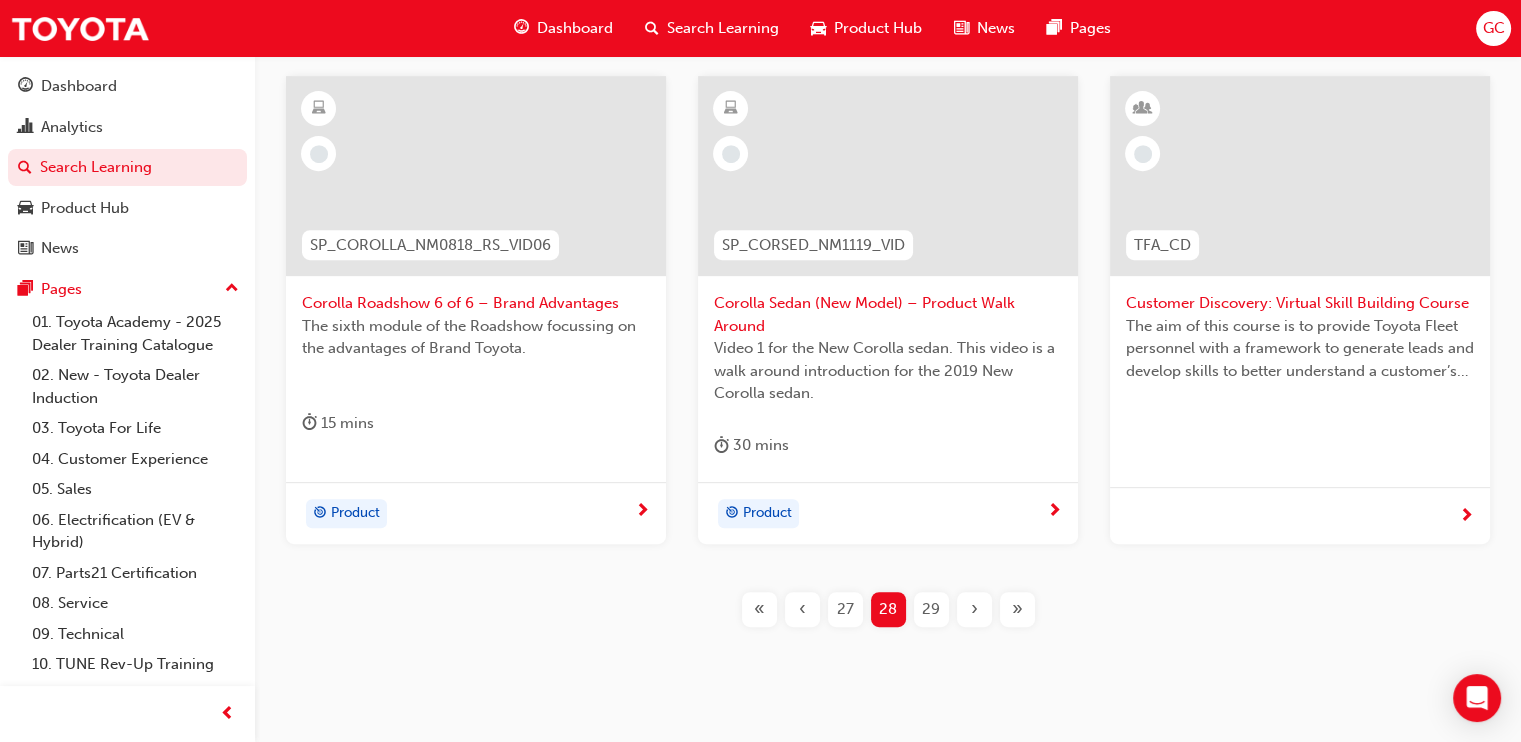 click on "›" at bounding box center [974, 609] 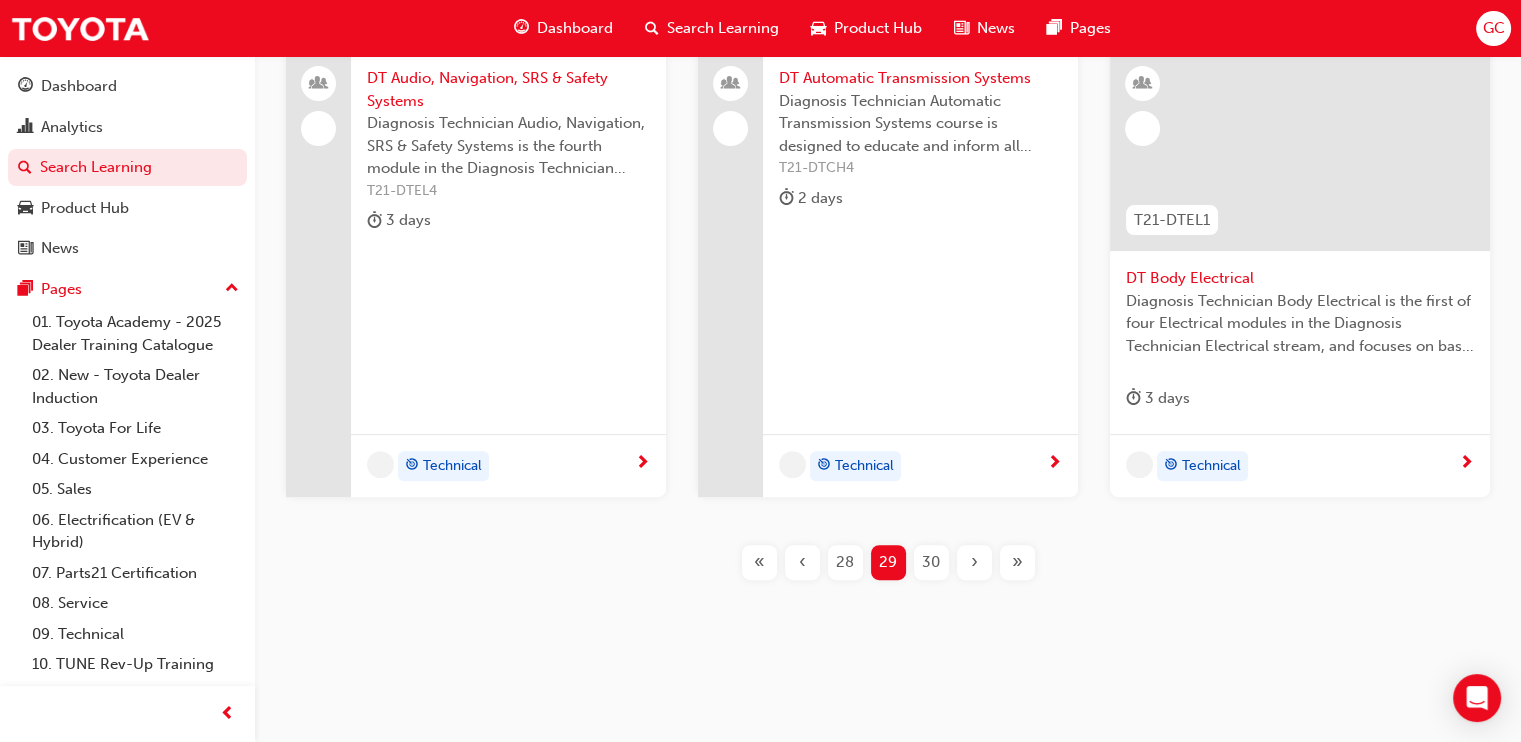 scroll, scrollTop: 819, scrollLeft: 0, axis: vertical 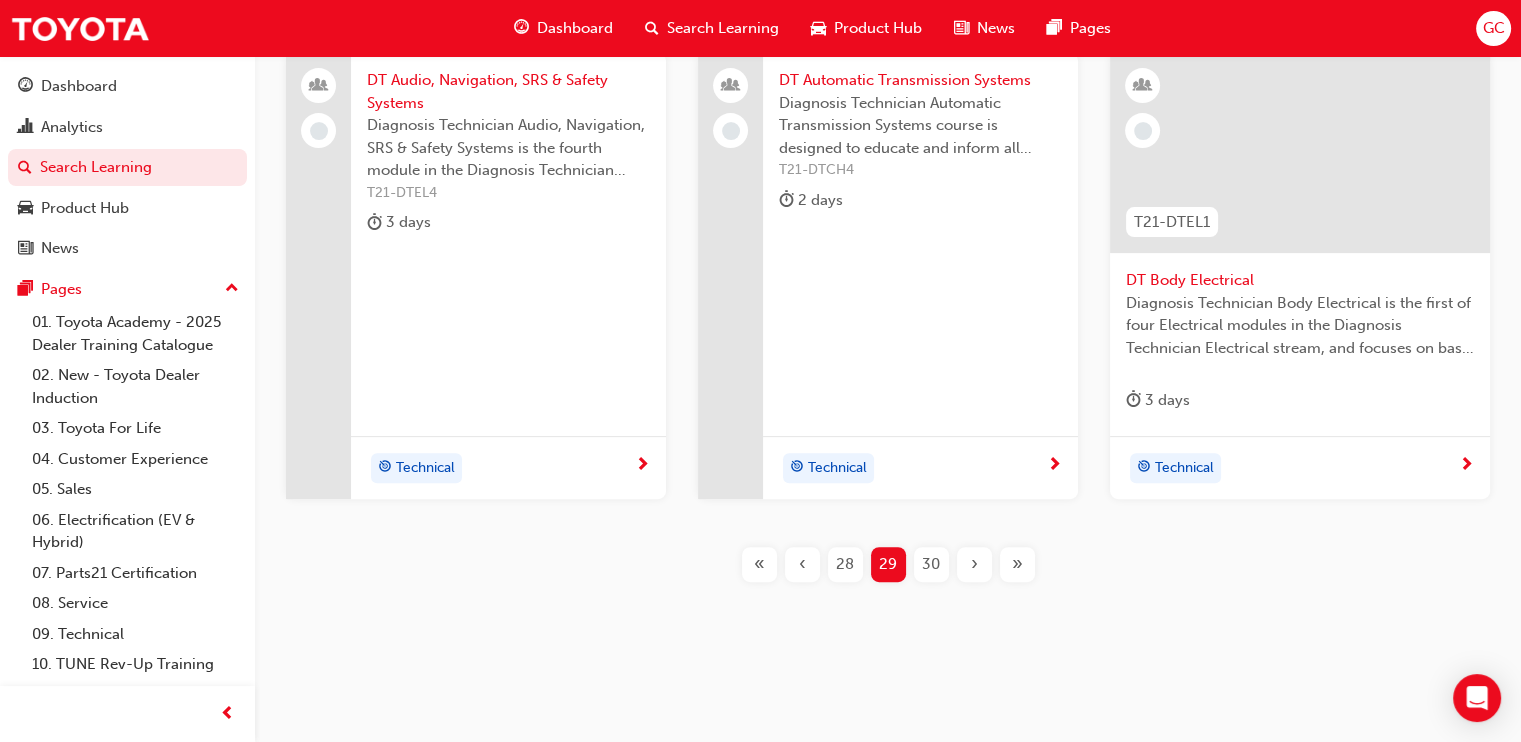 click at bounding box center (1300, 169) 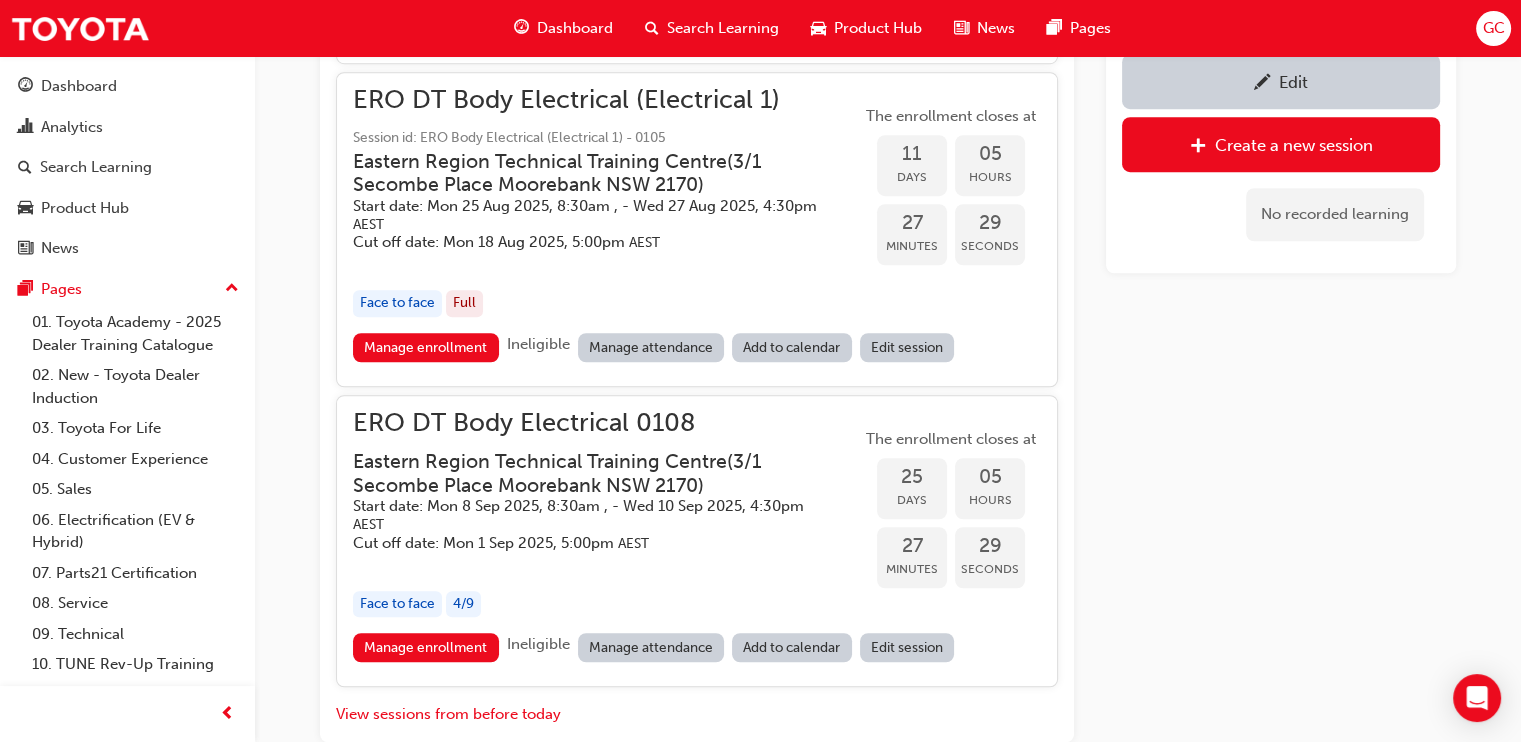 scroll, scrollTop: 1864, scrollLeft: 0, axis: vertical 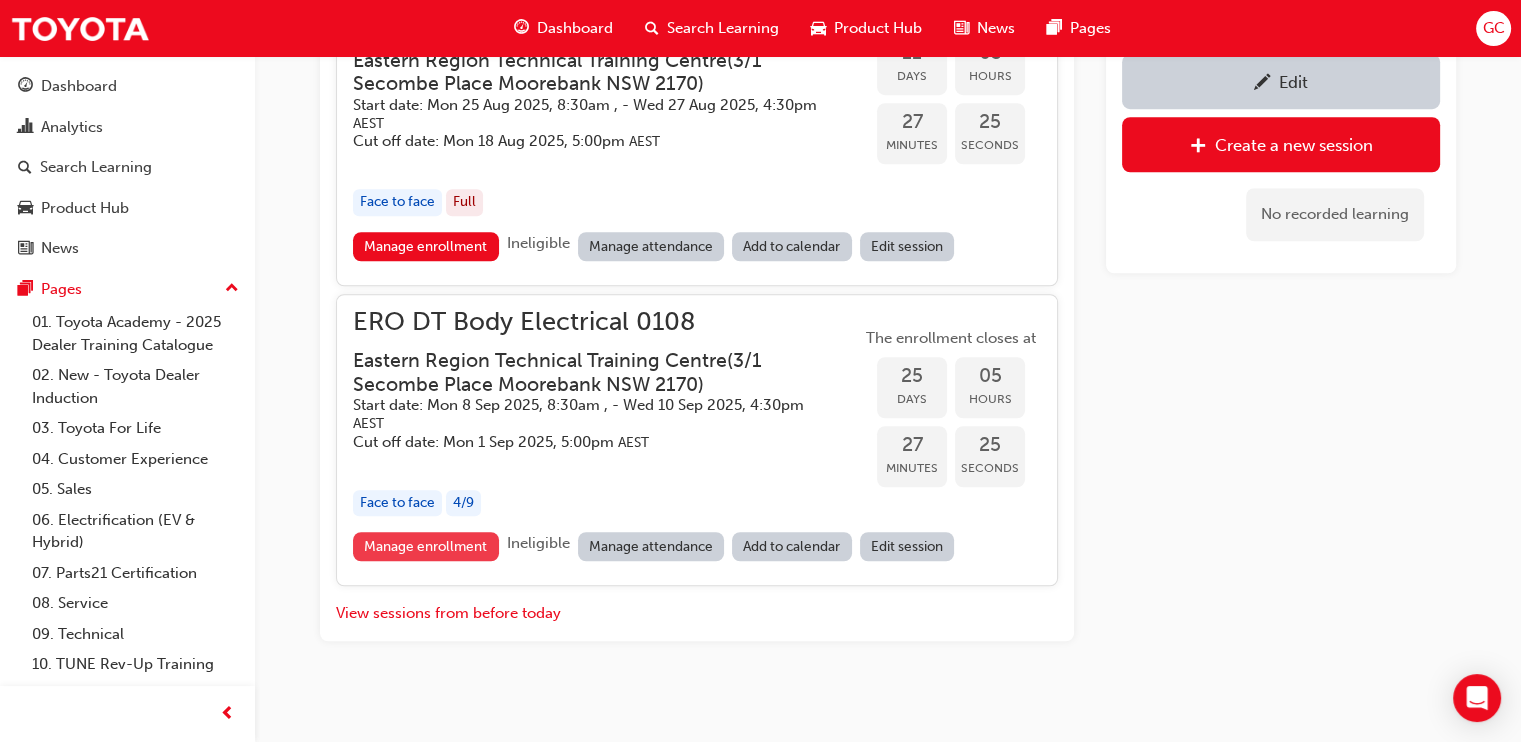 click on "Manage enrollment" at bounding box center (426, 546) 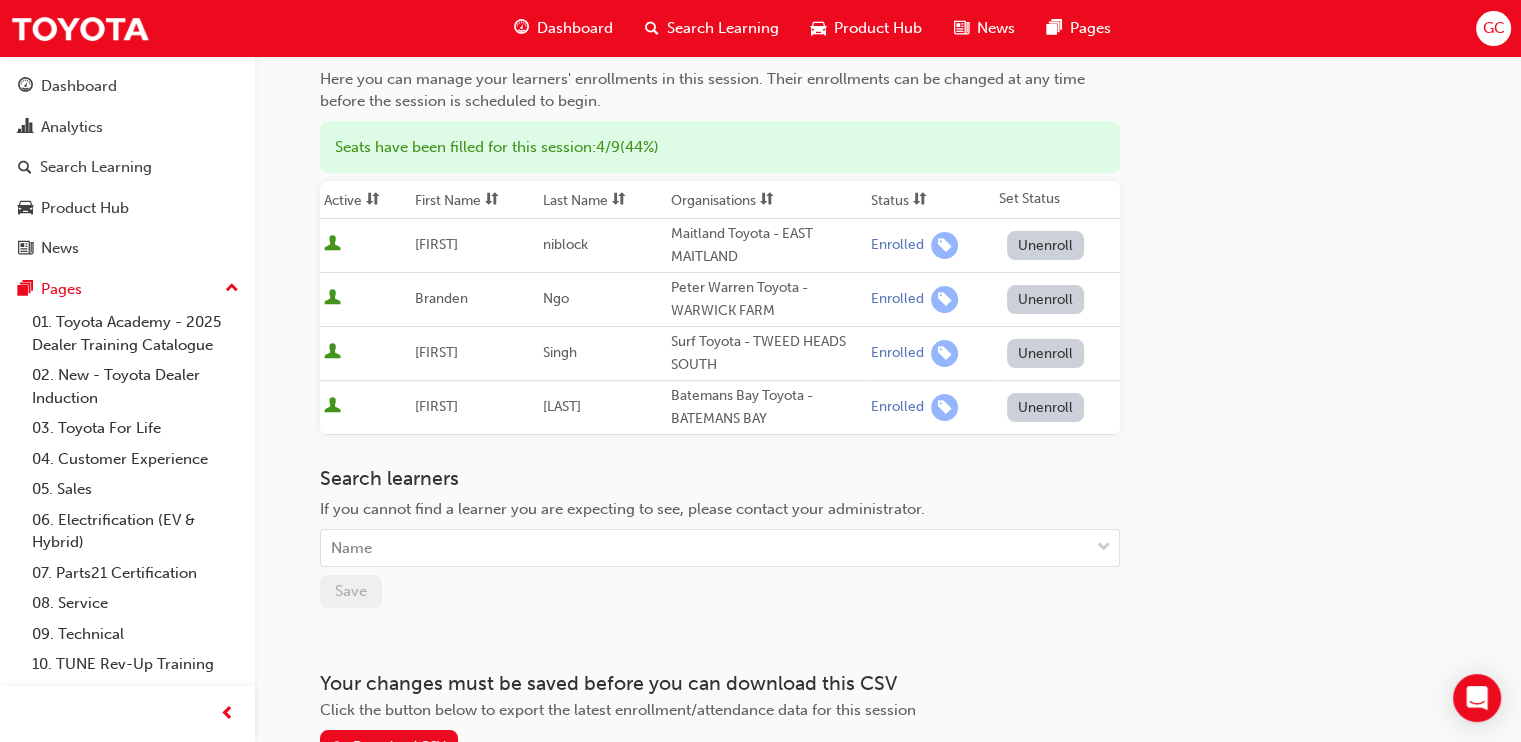 scroll, scrollTop: 249, scrollLeft: 0, axis: vertical 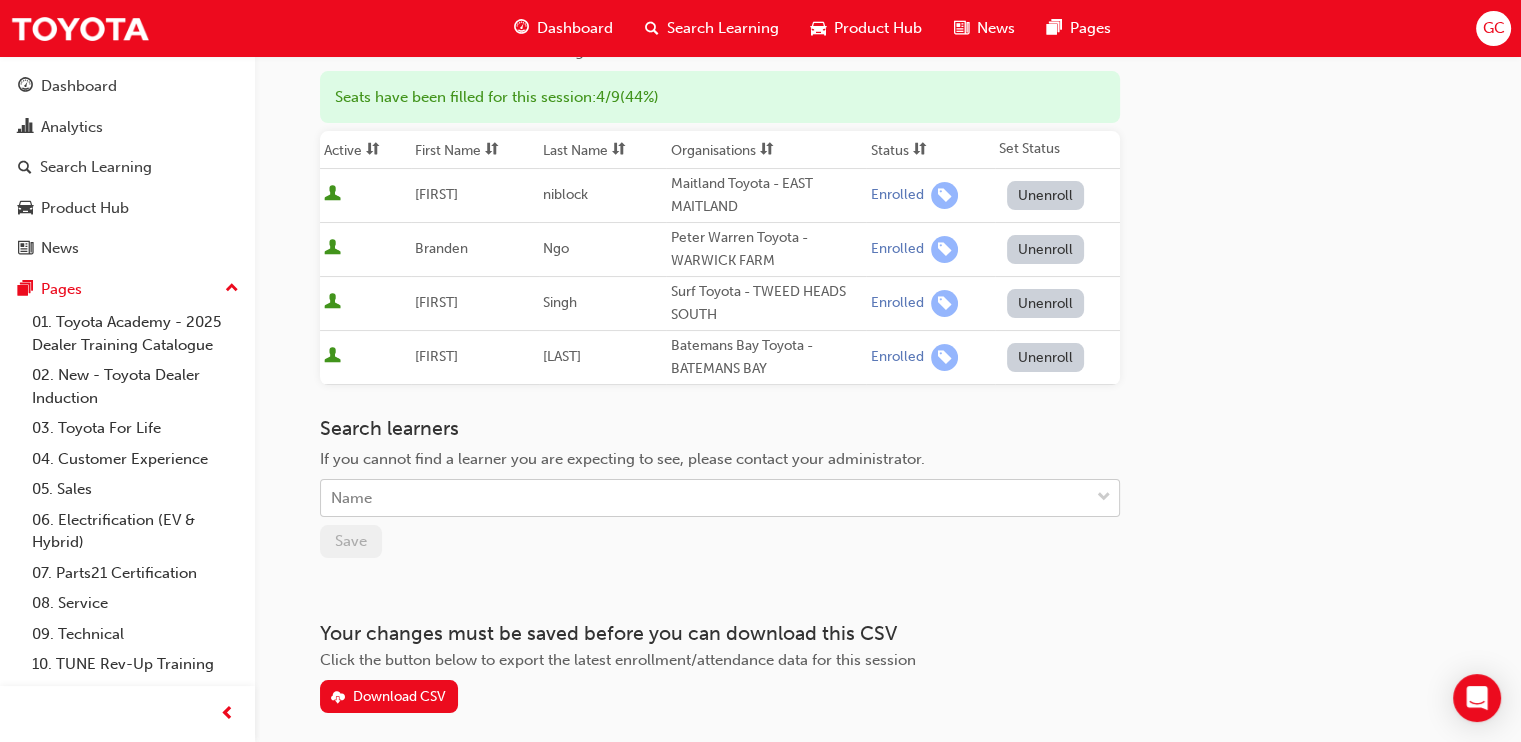 click on "Name" at bounding box center (705, 498) 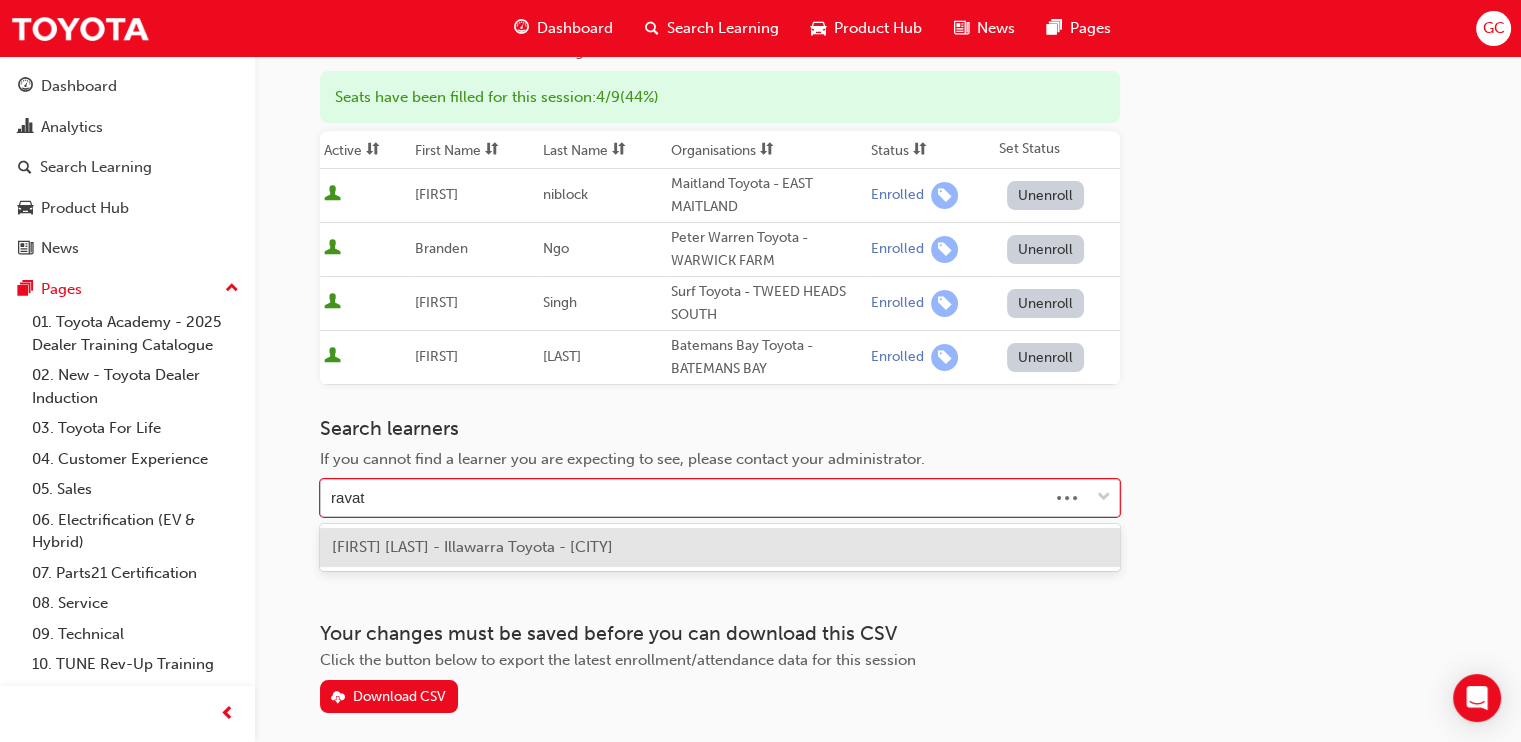 type on "ravato" 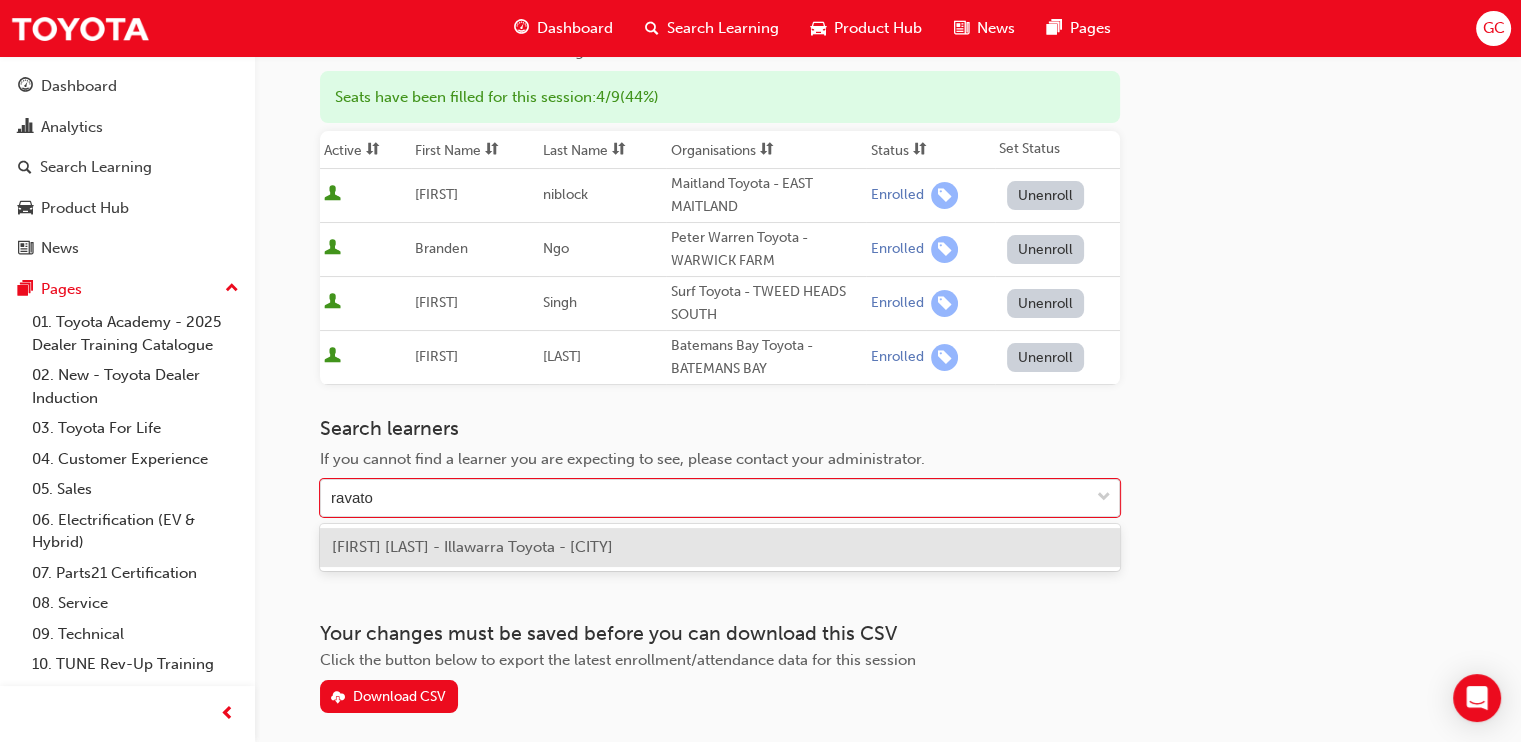 click on "SETAREKI RAVATO - Illawarra Toyota - NORTH WOLLONGONG" at bounding box center [472, 547] 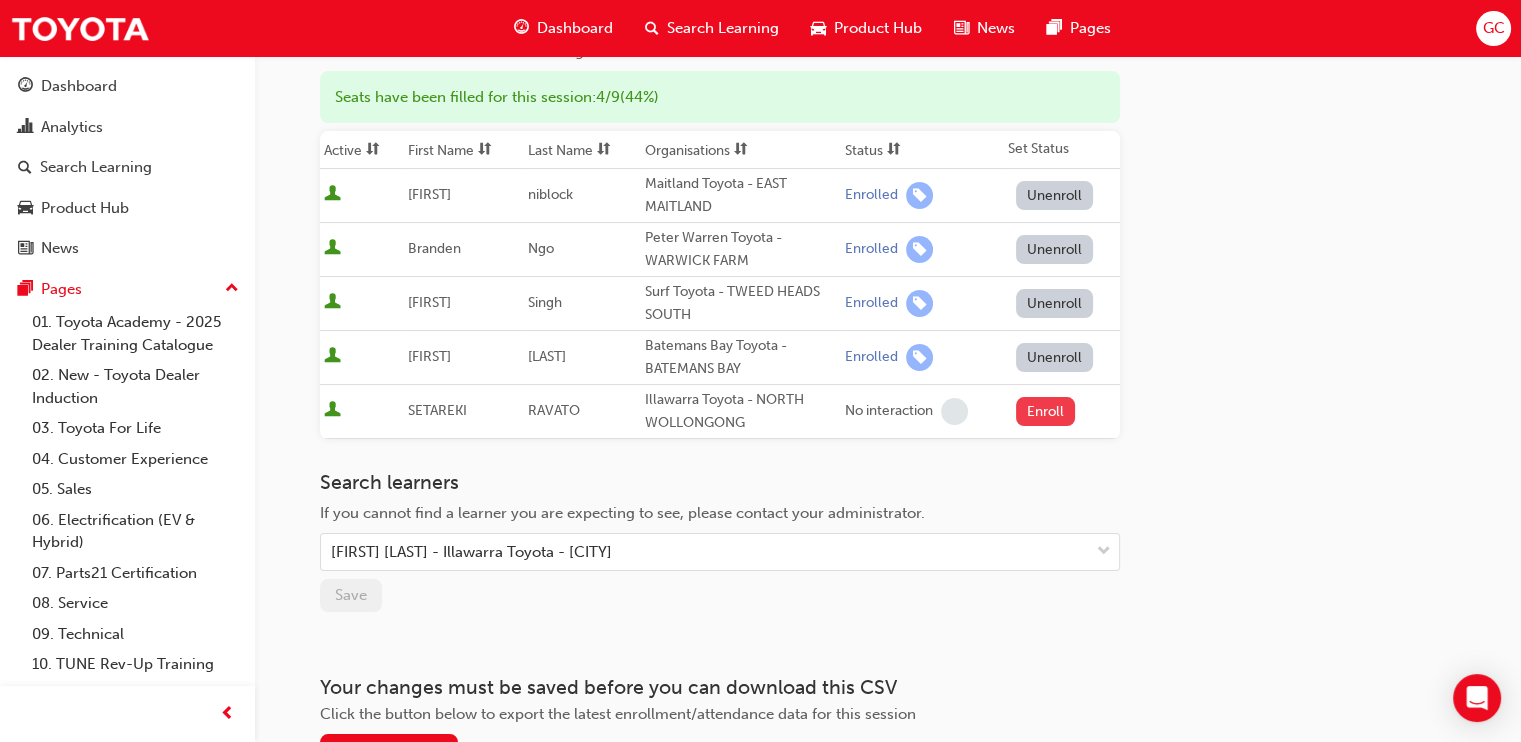 click on "Enroll" at bounding box center [1046, 411] 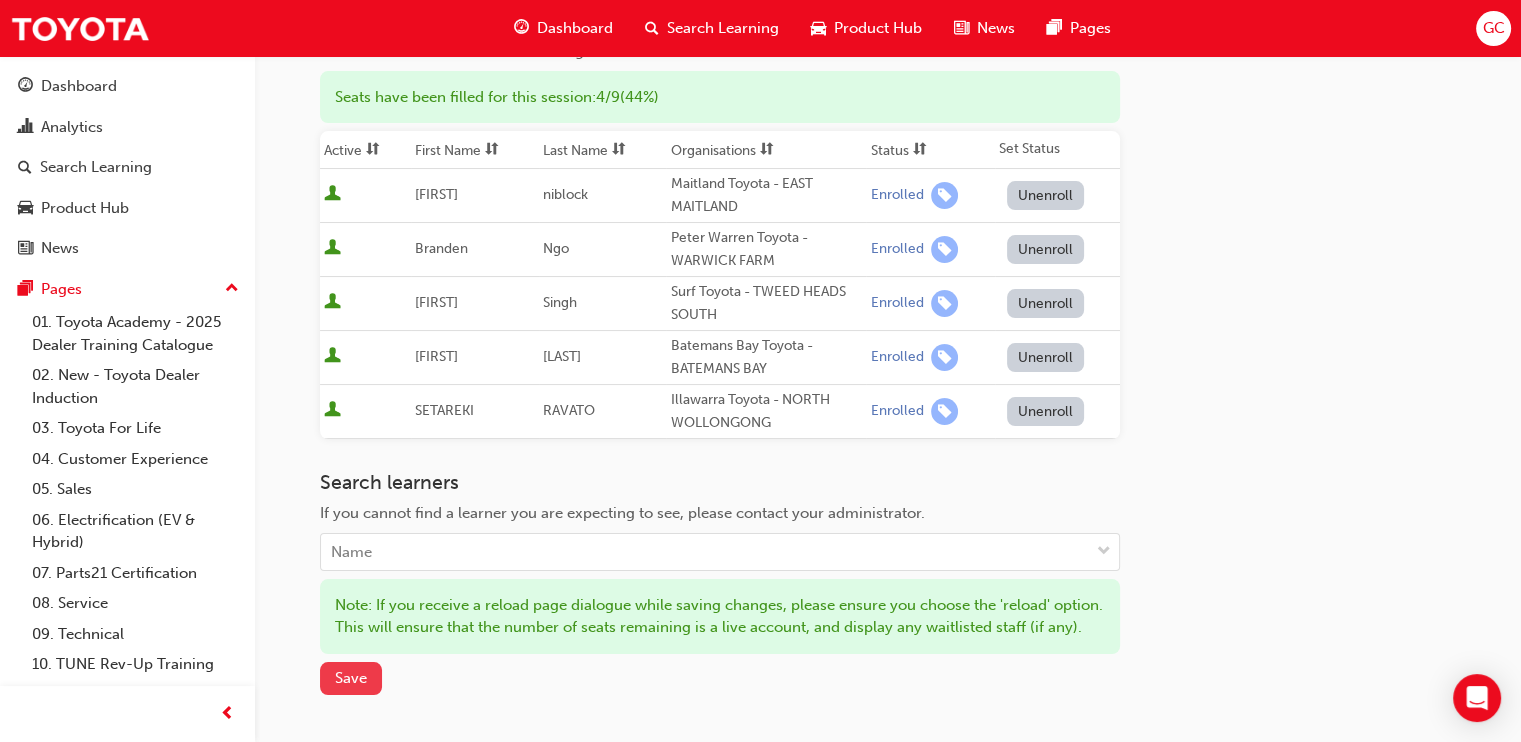 click on "Save" at bounding box center (351, 678) 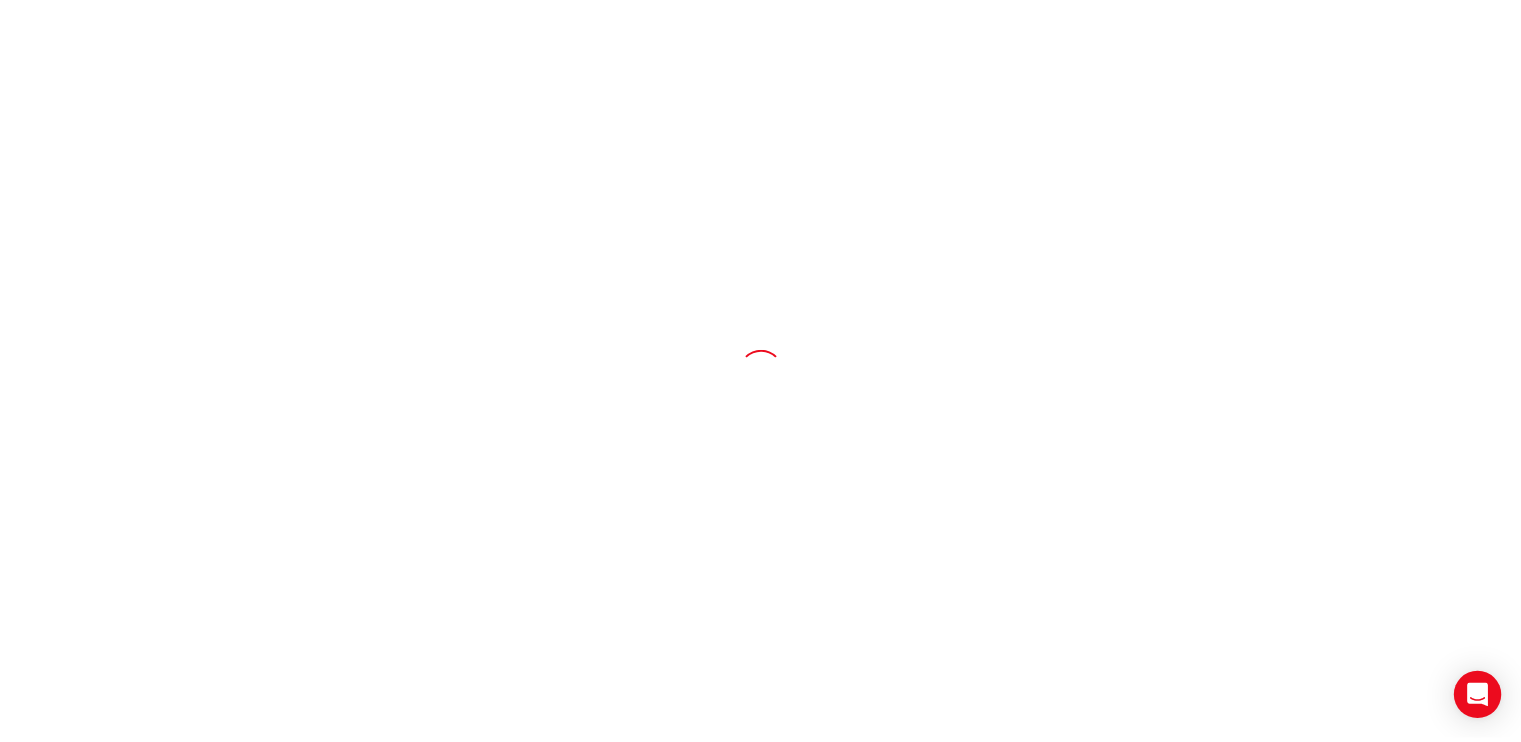 scroll, scrollTop: 0, scrollLeft: 0, axis: both 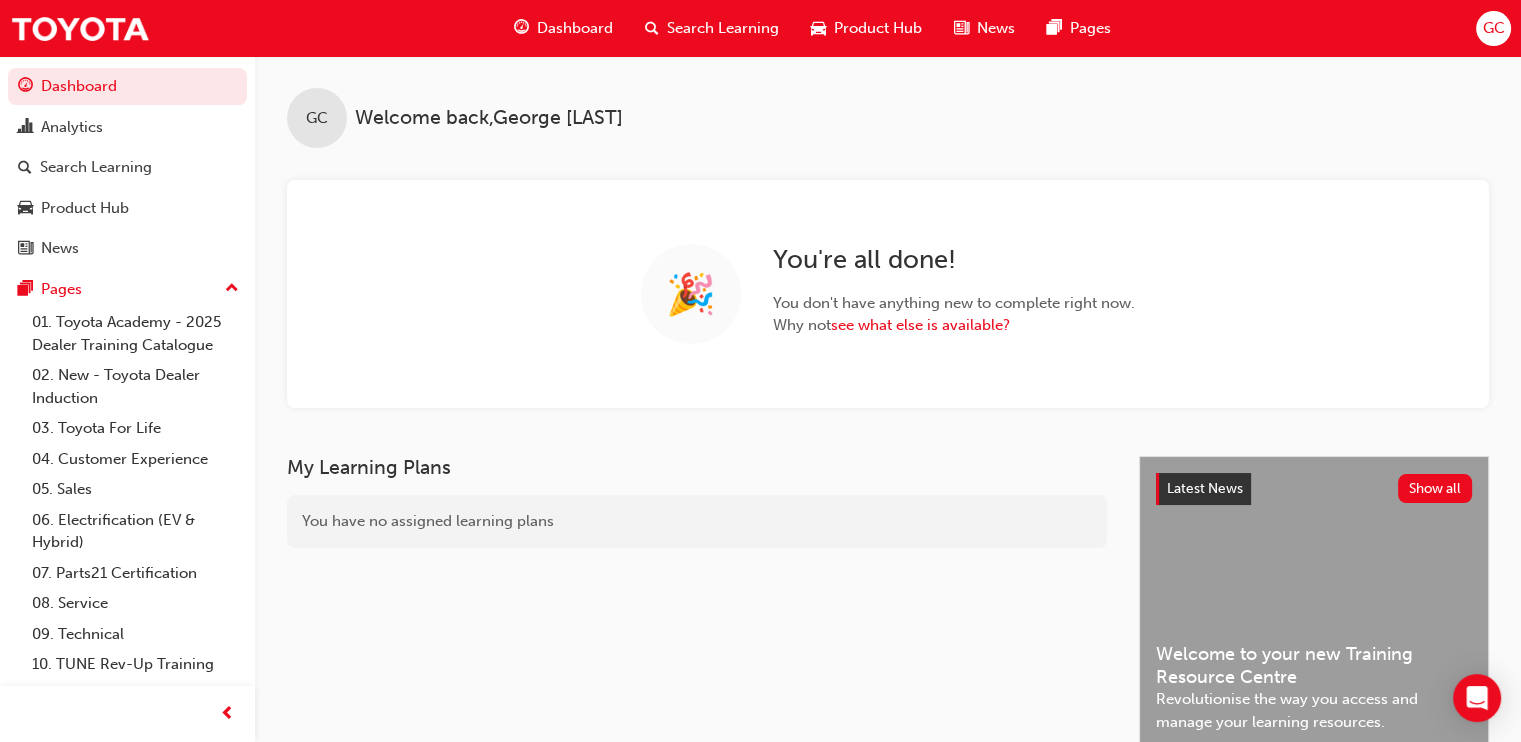 click on "Search Learning" at bounding box center [723, 28] 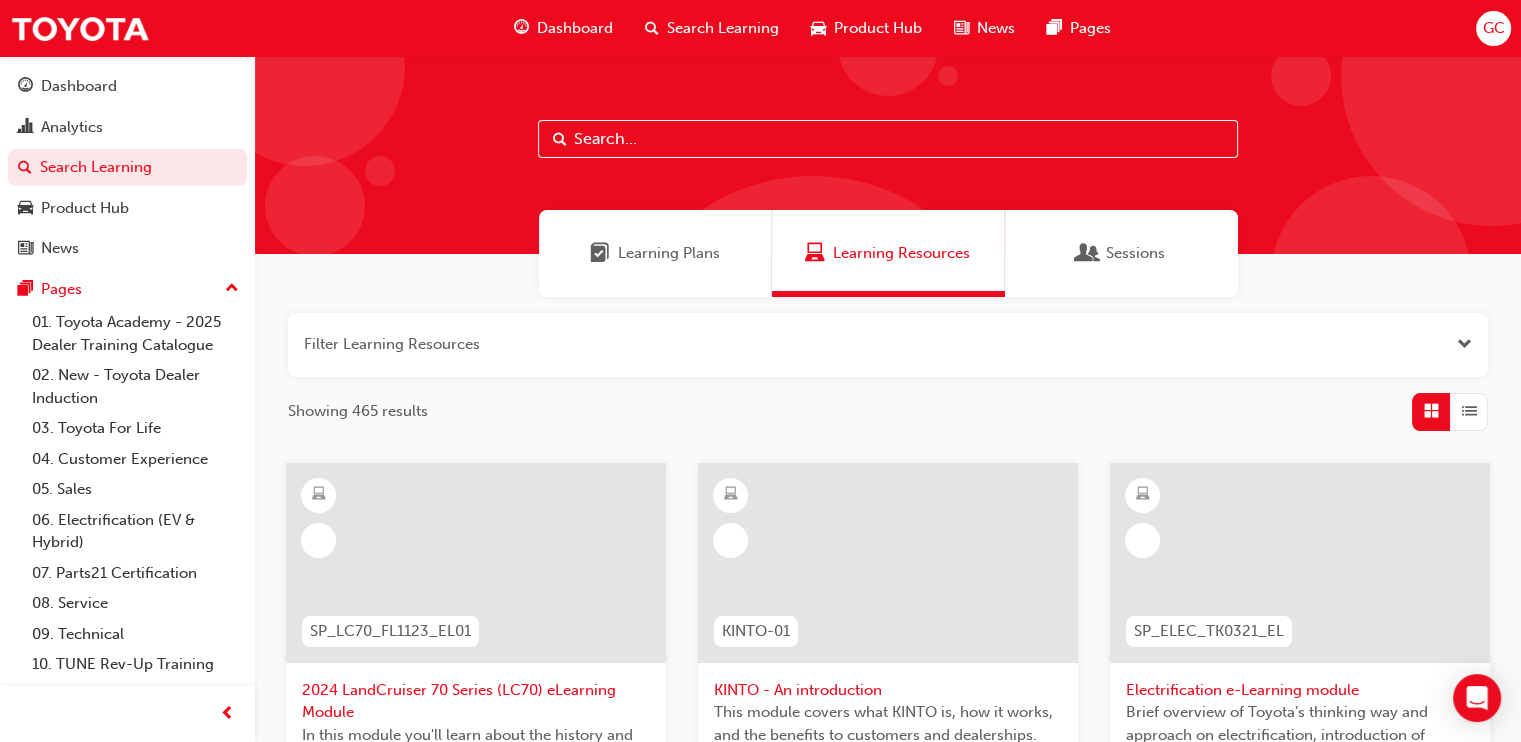 click on "Learning Plans" at bounding box center (669, 253) 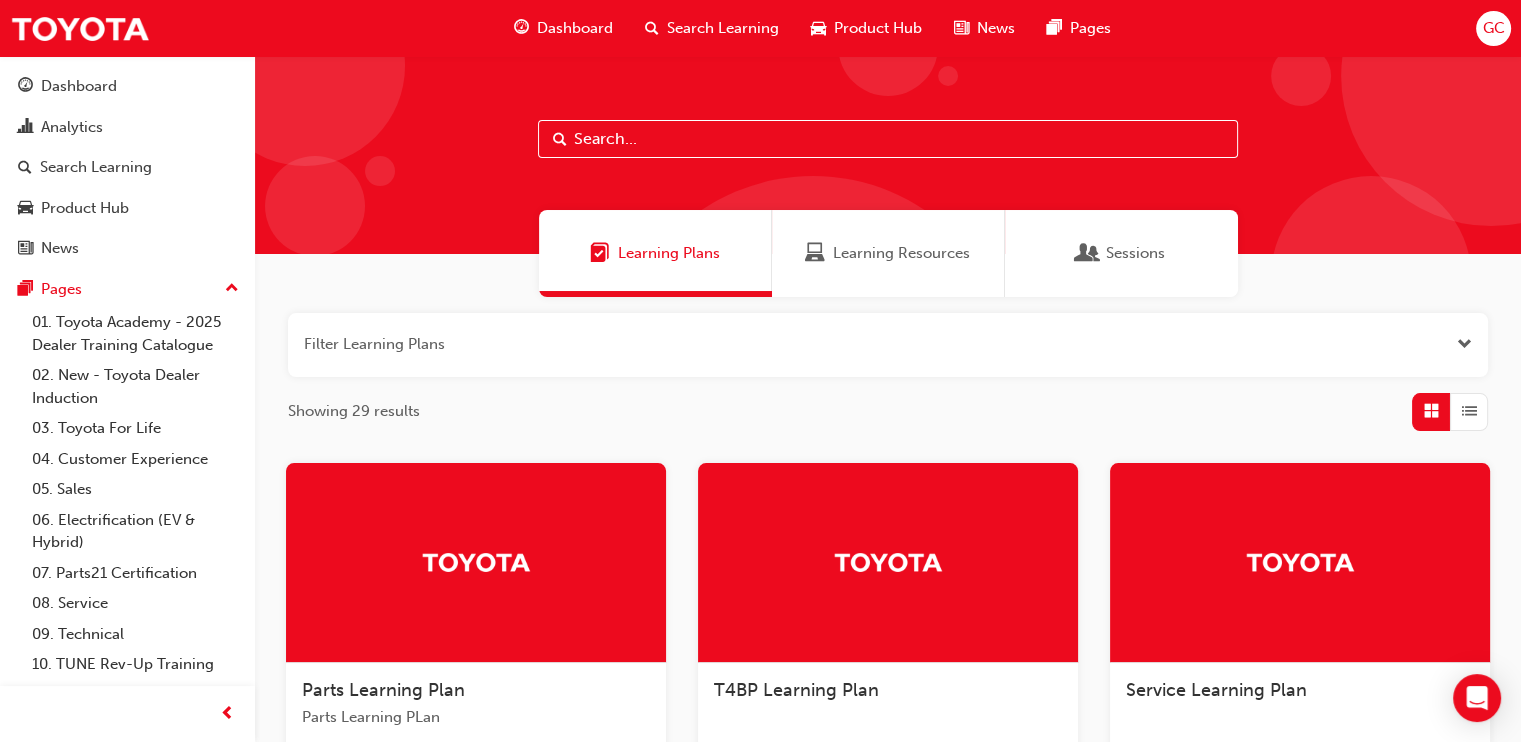 click at bounding box center (888, 345) 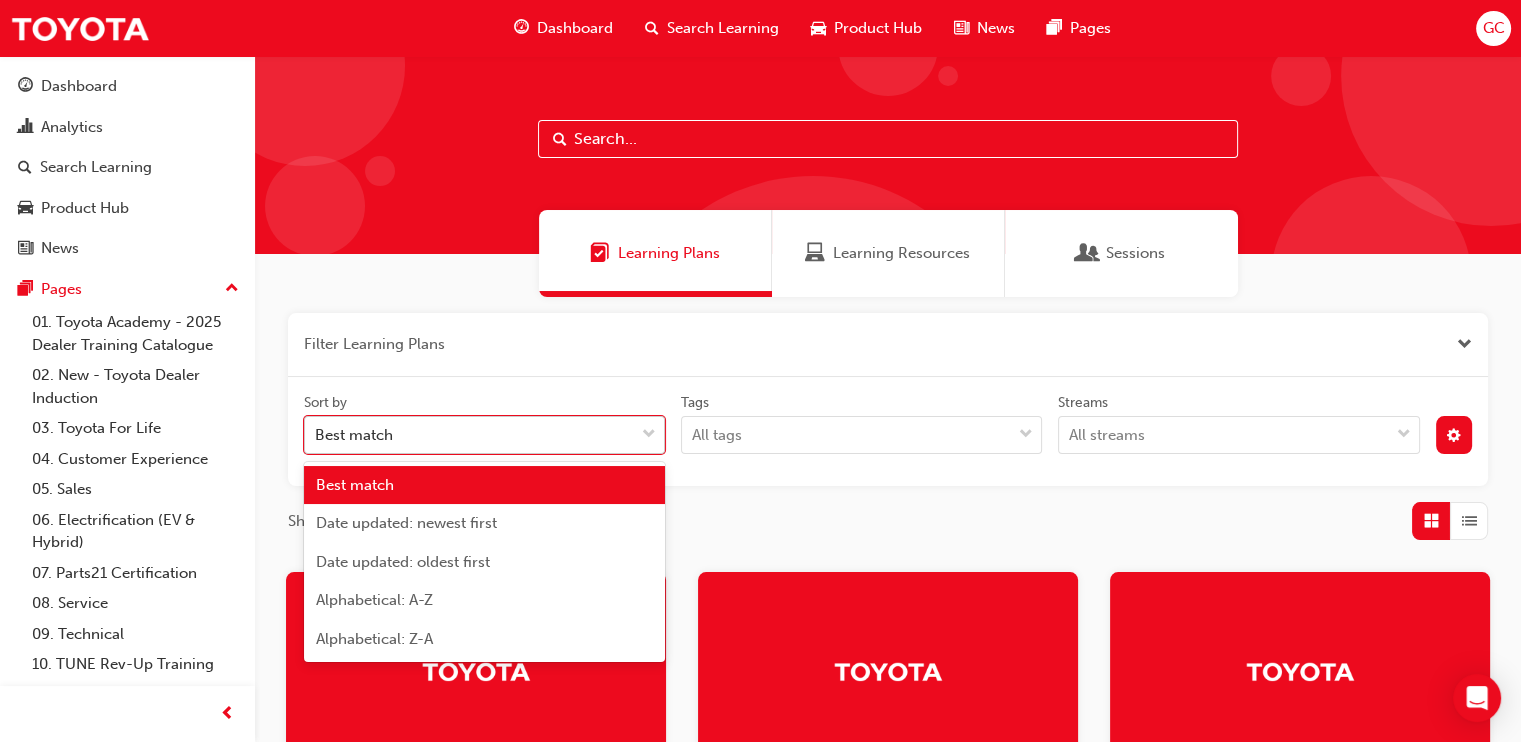 click on "Best match" at bounding box center [469, 435] 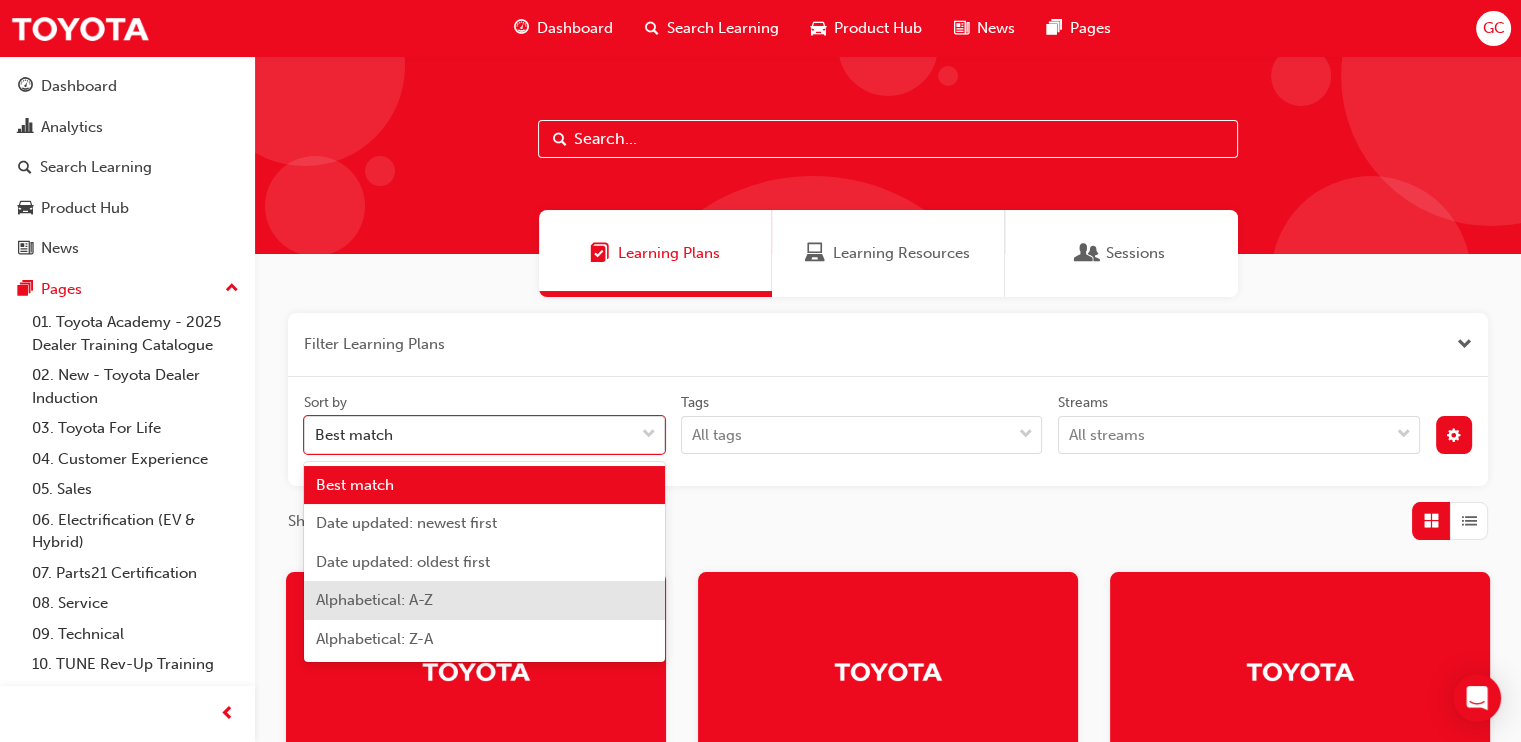 click on "Alphabetical: A-Z" at bounding box center [484, 600] 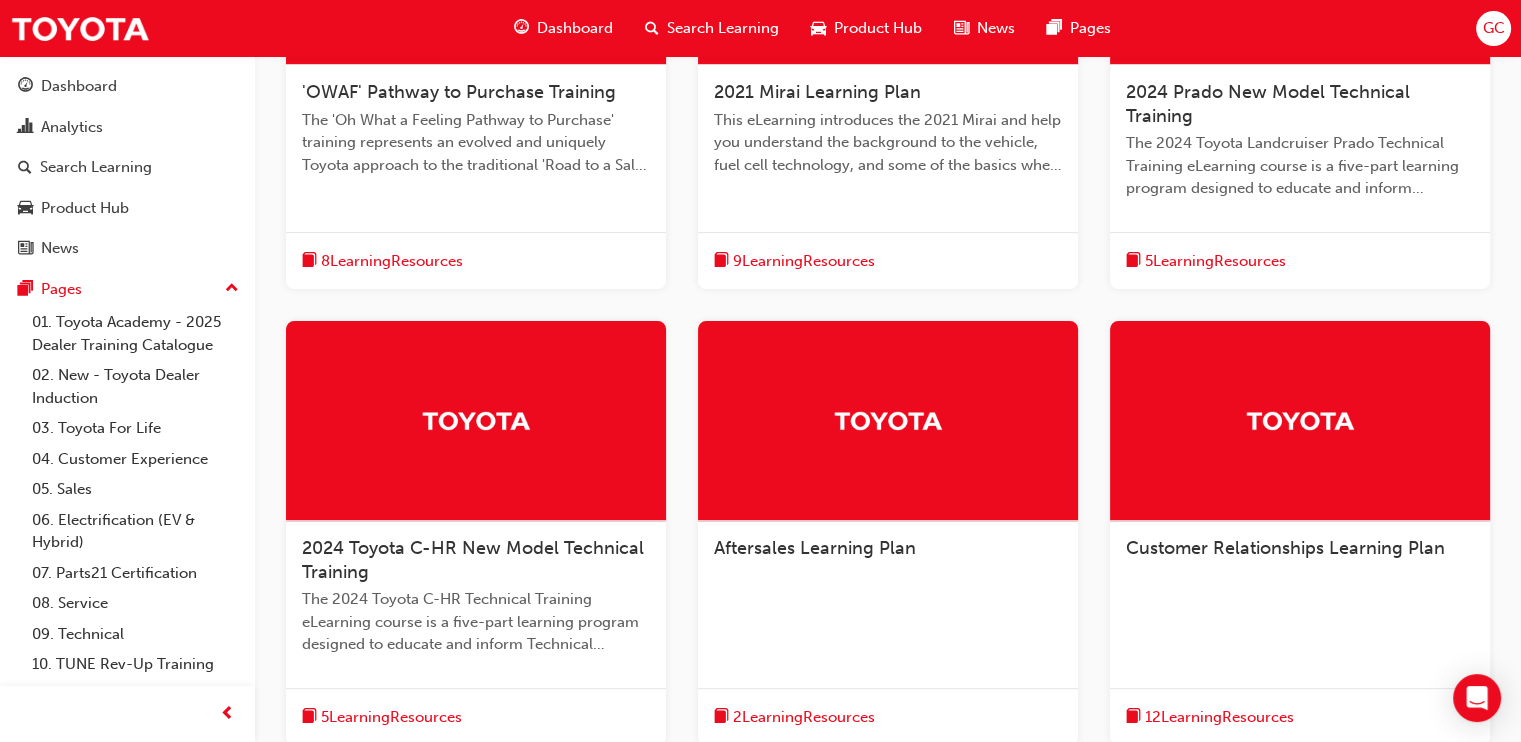 scroll, scrollTop: 954, scrollLeft: 0, axis: vertical 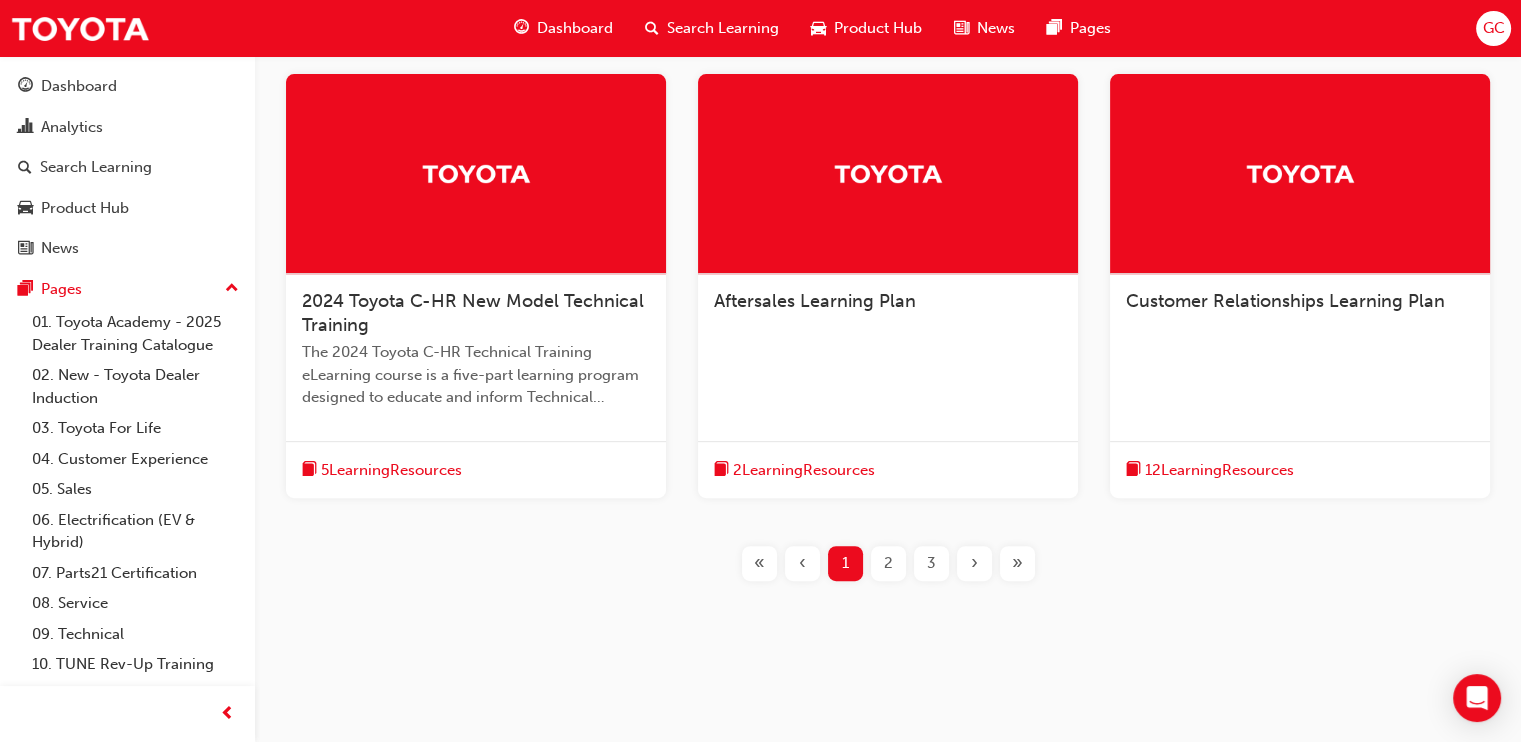 click on "›" at bounding box center (974, 563) 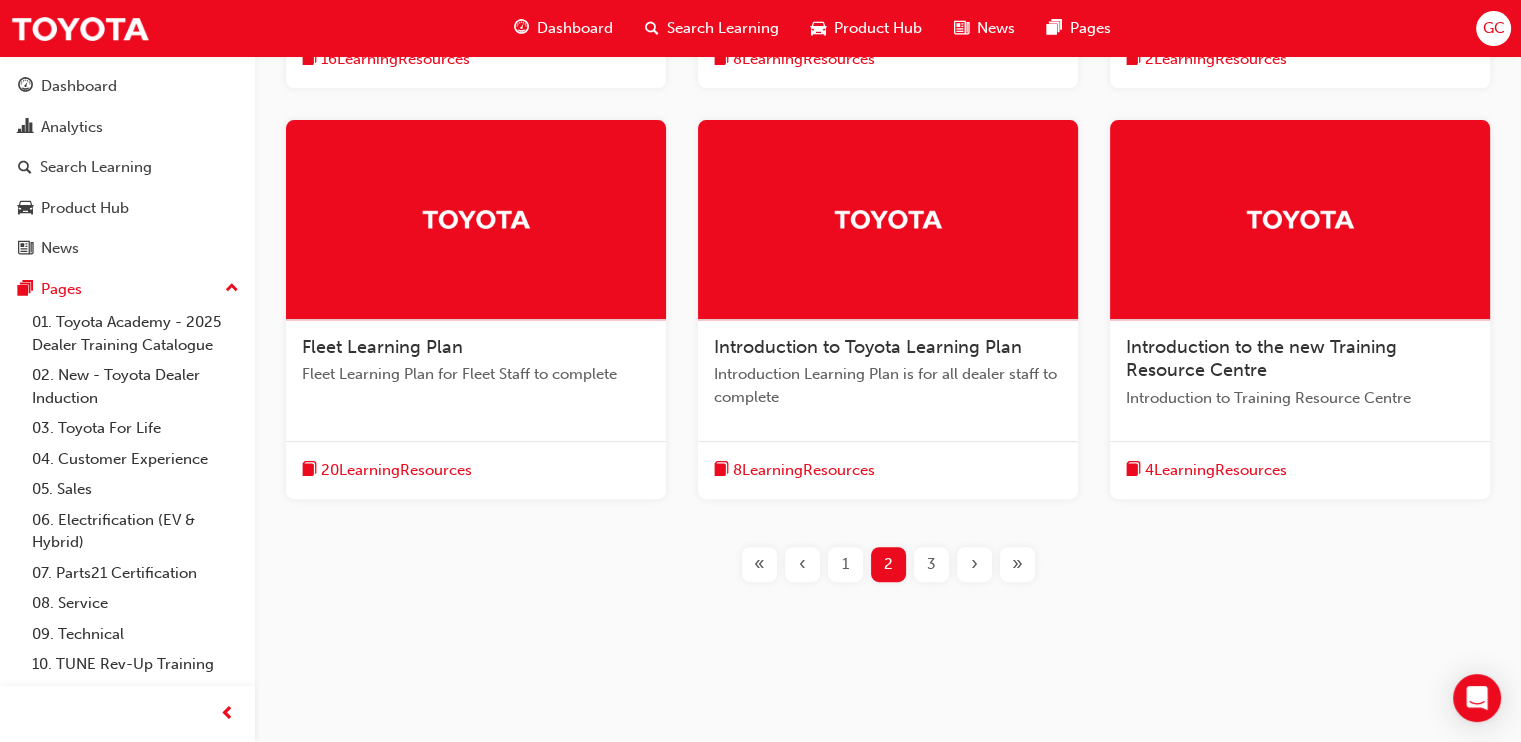 click on "›" at bounding box center [974, 564] 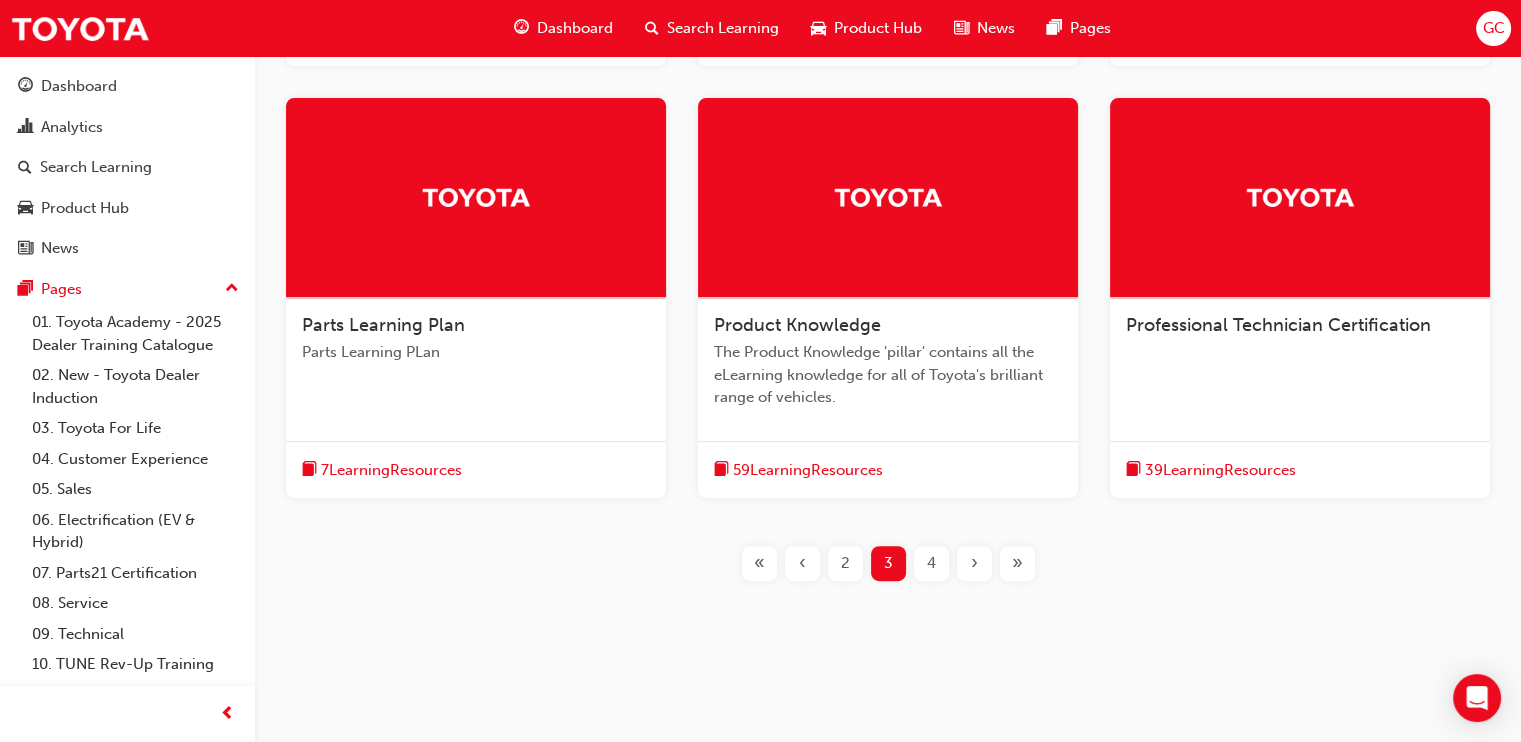click on "›" at bounding box center (974, 563) 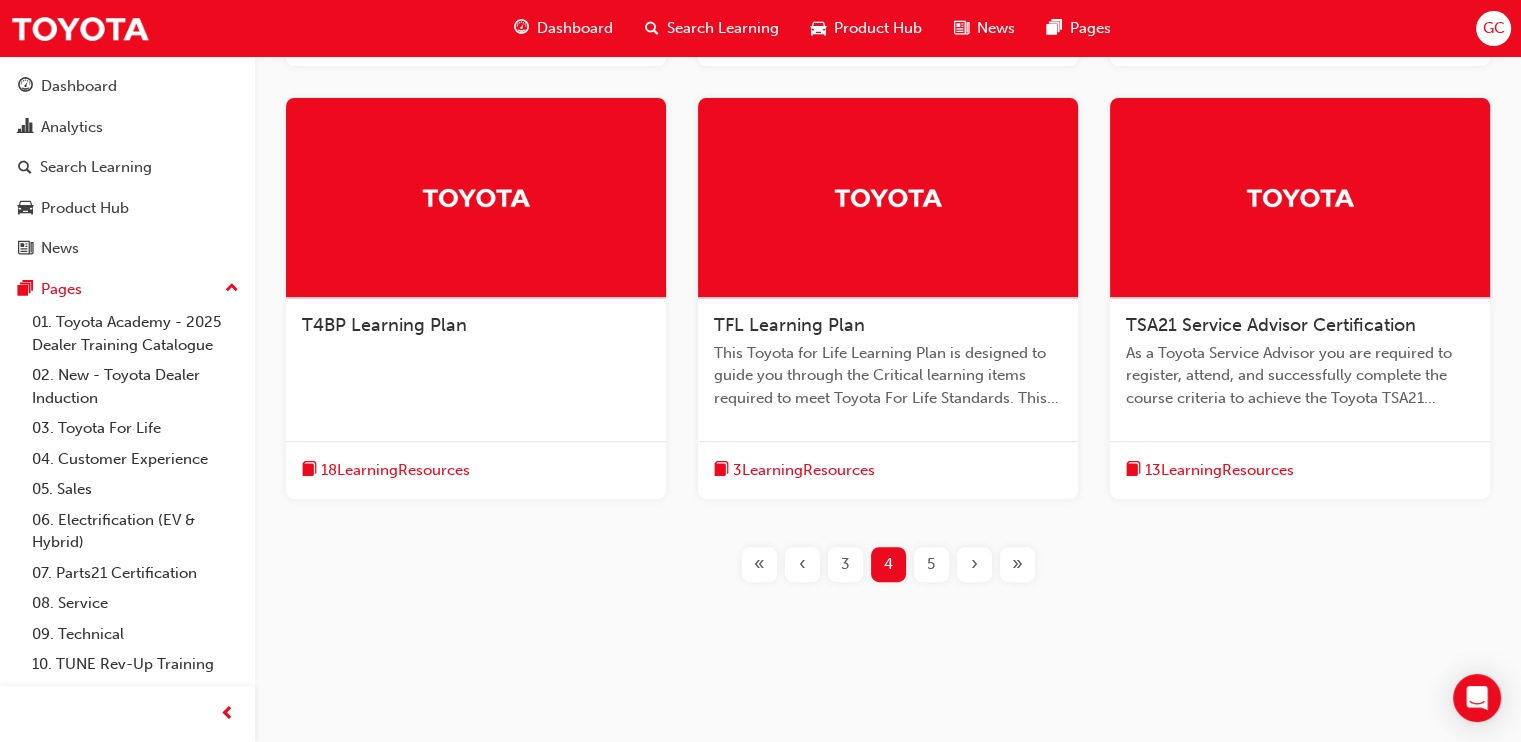 click on "›" at bounding box center [974, 564] 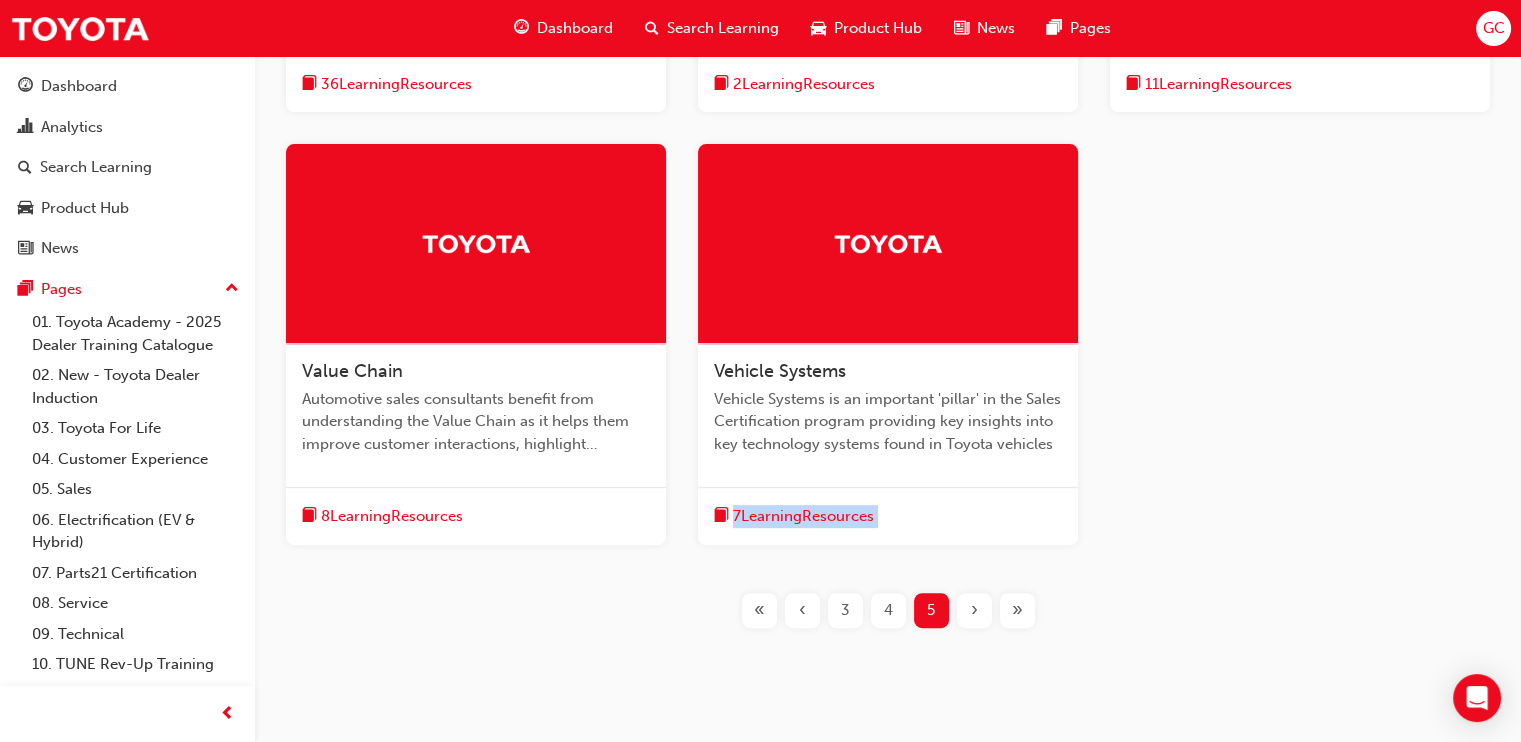 click on "Technical Learning Plan The Learning Plan is designed to provide a framework to help guide your own and (if you are managing staff) your team's training and development across a range of skill areas. 36  Learning  Resources Toyota Master Service Advisor Certification As a Master Service Advisor, you are champions of the Toyota Brand, always positive in our representation of it. We act in accordance with the 5 Quality Standards (Respect, On Show, Professional, Efficient and Continuous Improvement). You are the public face of Toyota Service and your performance is vital in retaining Customers and growing the dealership you work in. As a Toyota Master Service Advisor you are required to register, attend, and successfully complete the course criteria and assessment project to achieve Toyota Master Service Advisor Certification TSA21. 2  Learning  Resources Used Vehicle Learning Plan Used Vehicle Learning Plan for Used Vehicle Staff to complete 11  Learning  Resources Value Chain 8  Learning  Resources 7 Resources" at bounding box center (888, 132) 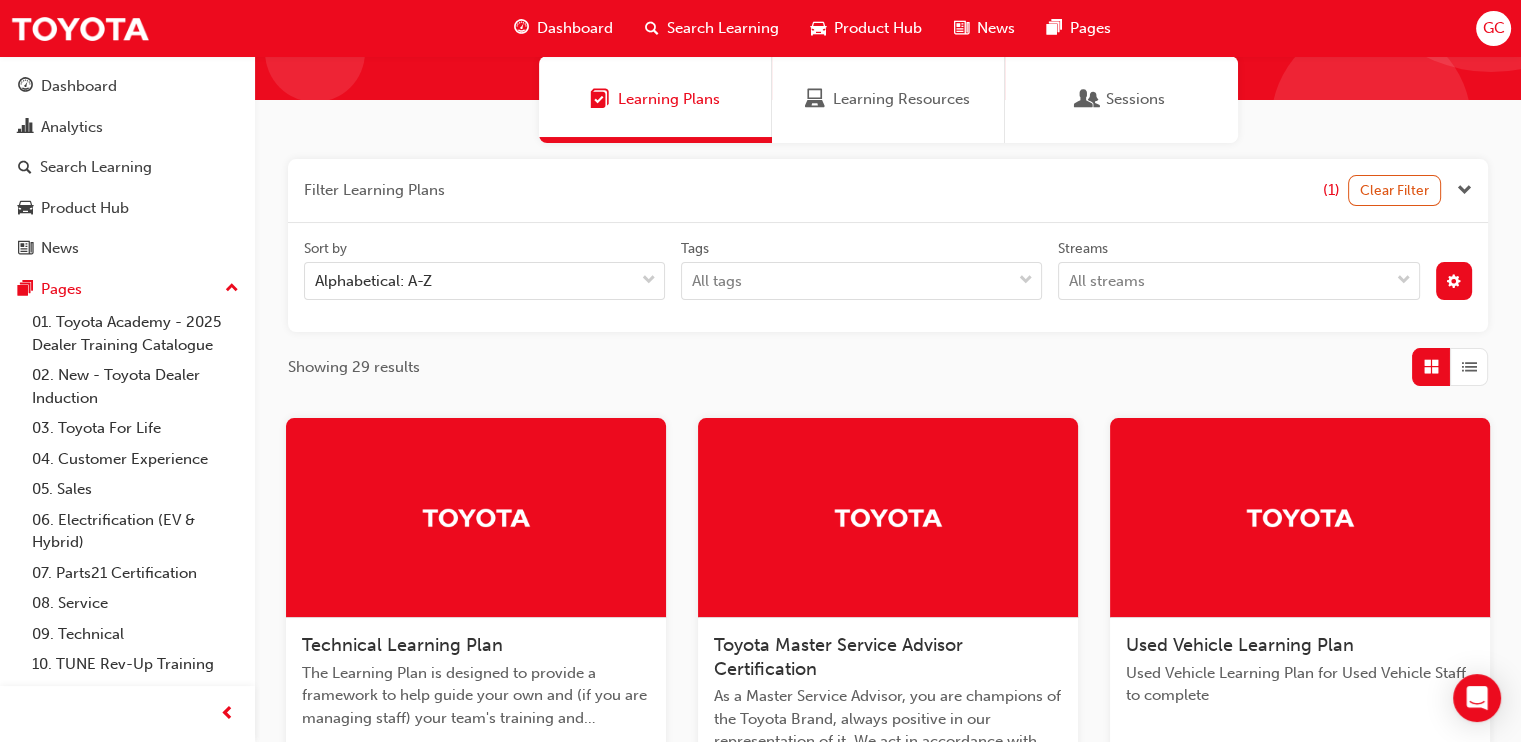 scroll, scrollTop: 10, scrollLeft: 0, axis: vertical 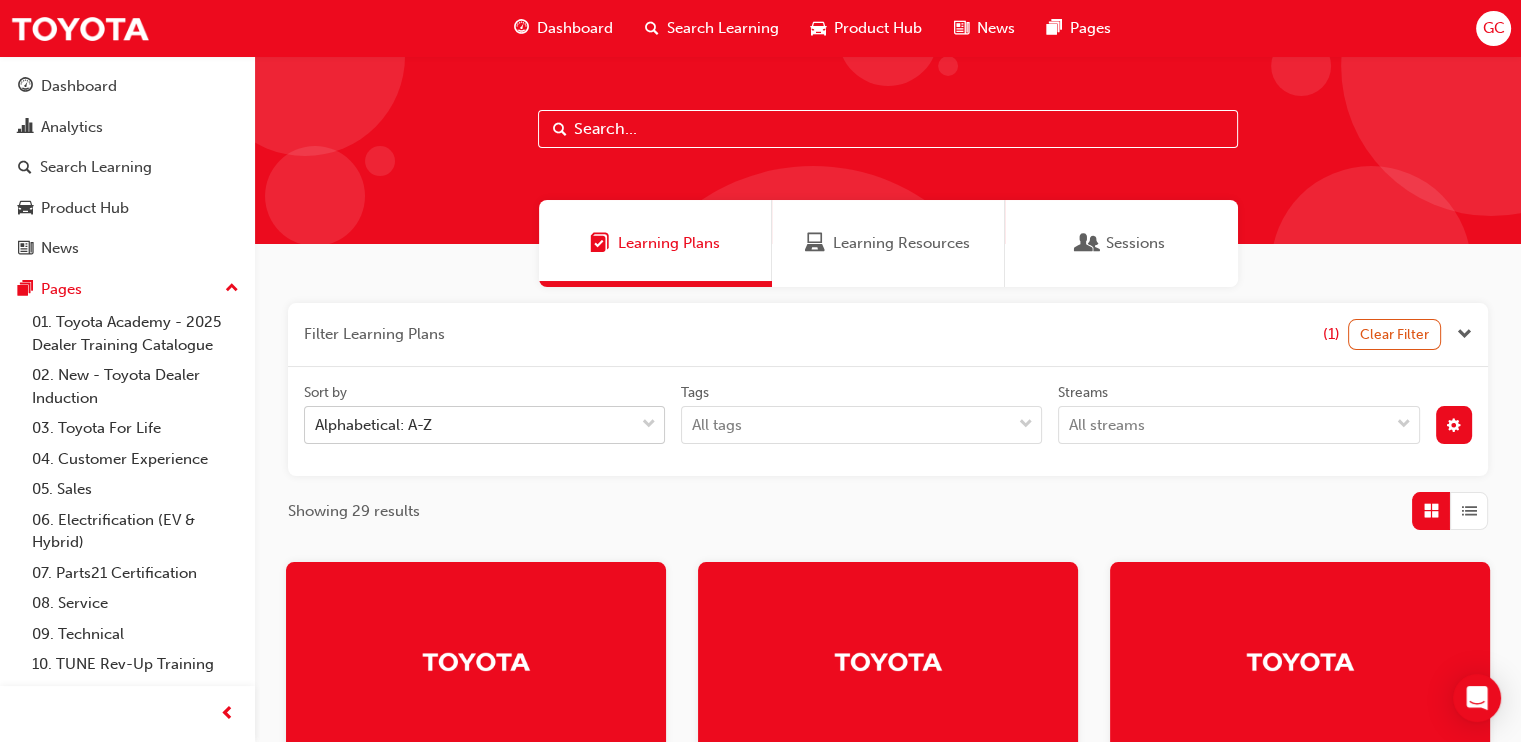 click at bounding box center [649, 425] 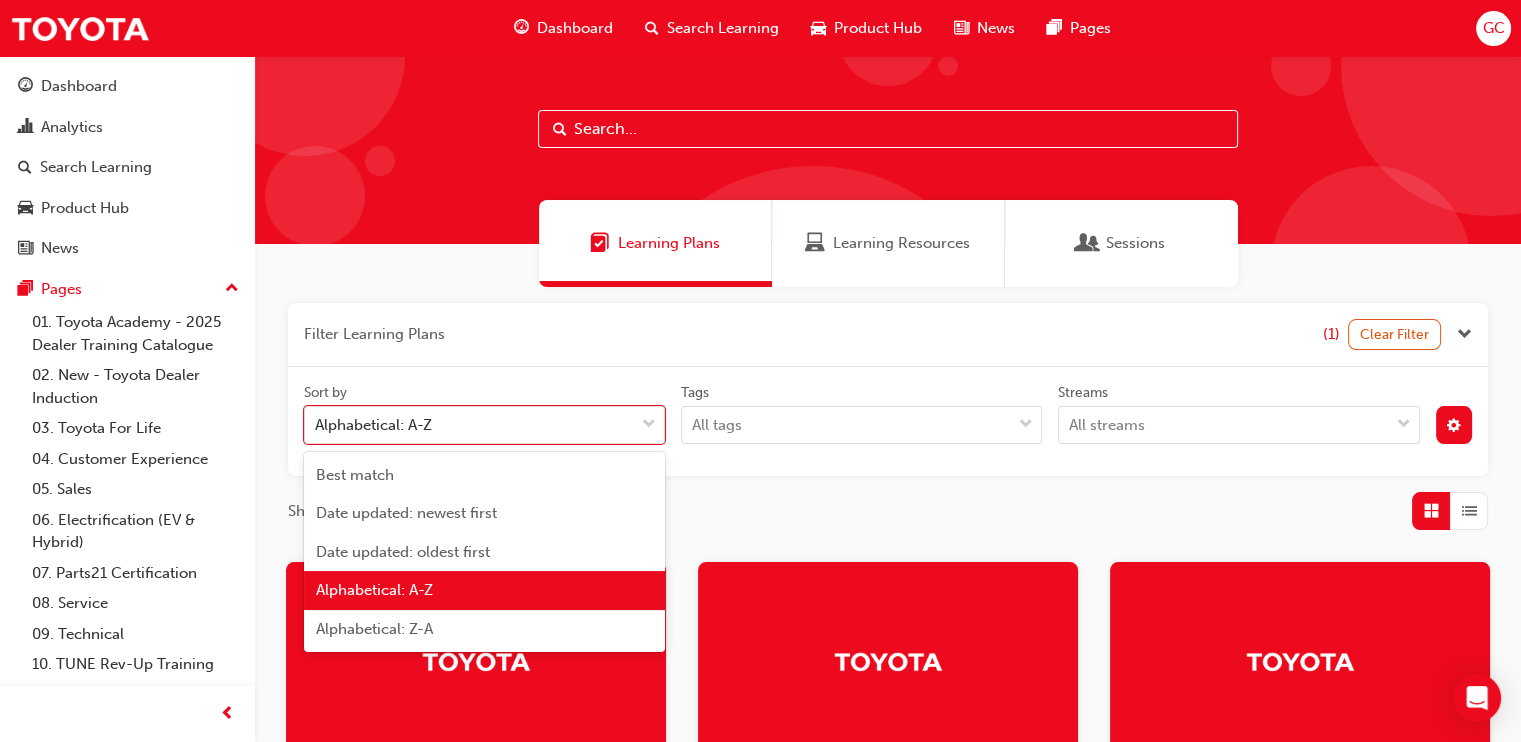 click on "Alphabetical: A-Z" at bounding box center (374, 590) 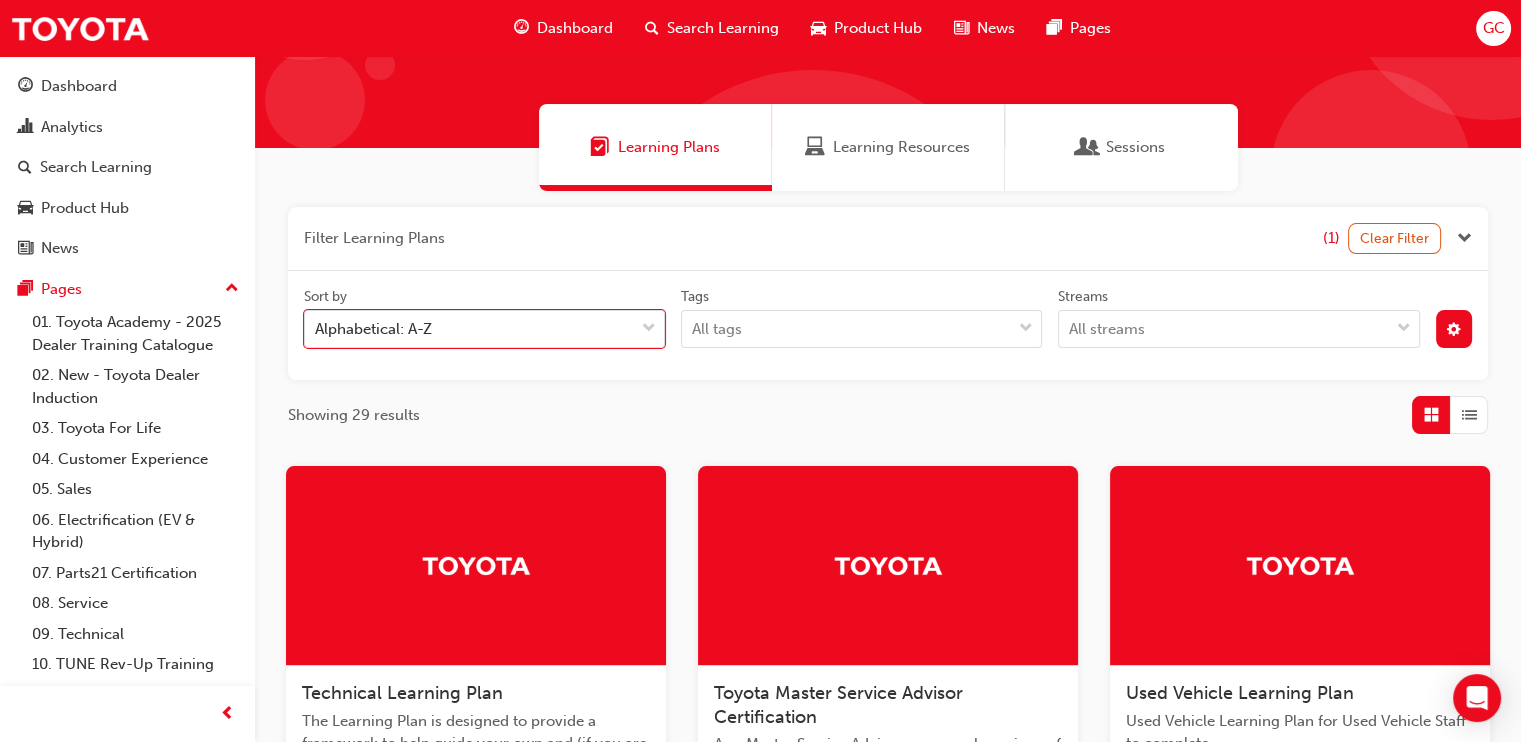 scroll, scrollTop: 0, scrollLeft: 0, axis: both 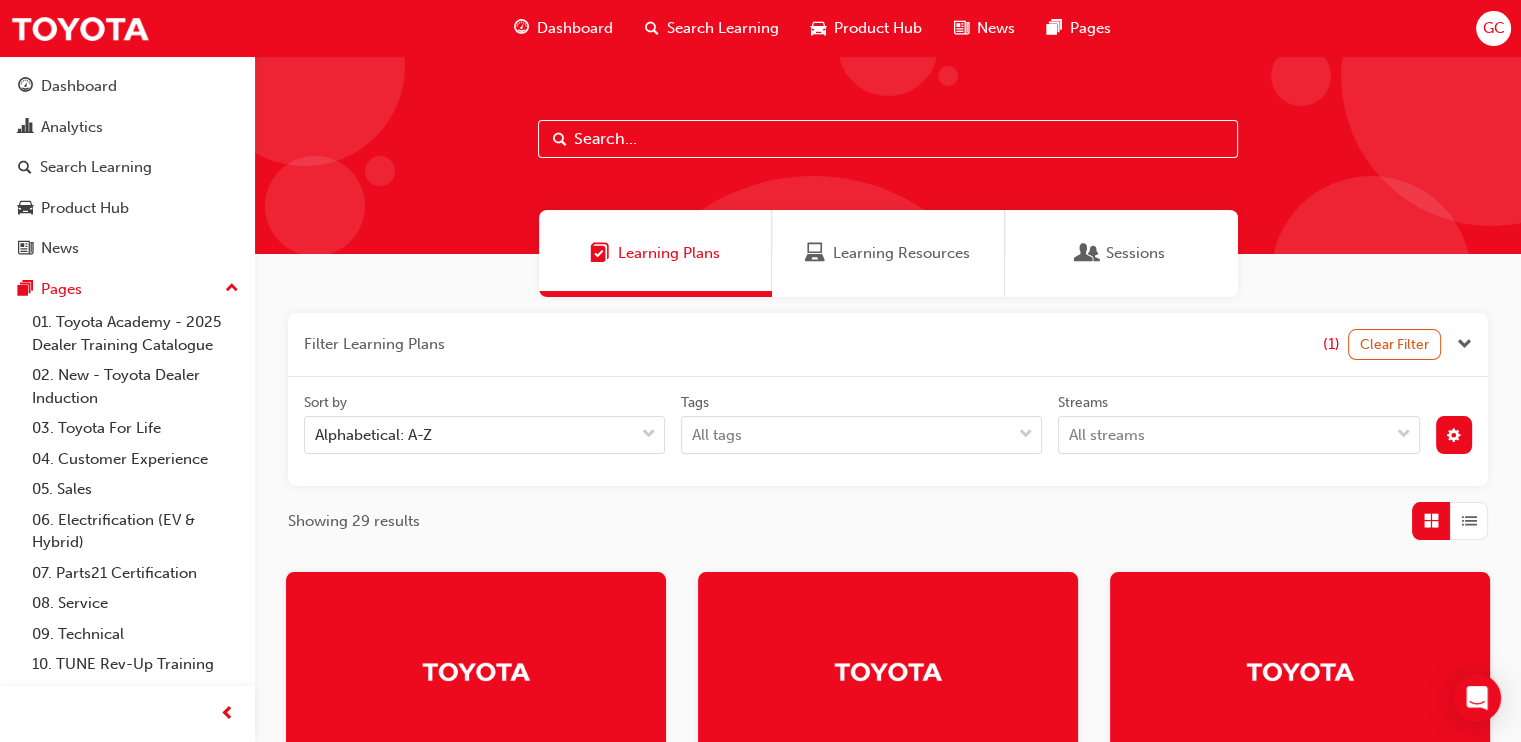 click on "Learning Resources" at bounding box center [888, 253] 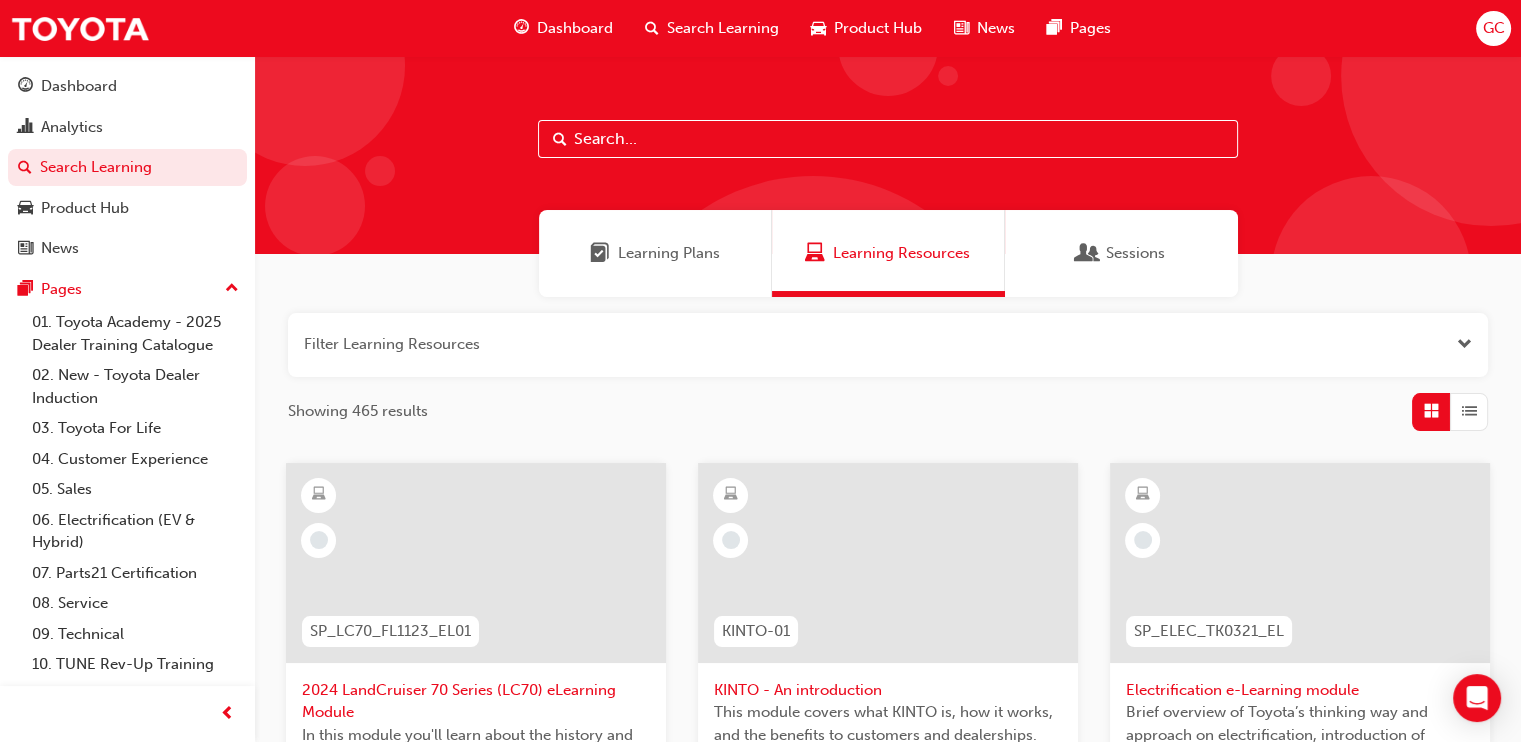 click at bounding box center (888, 345) 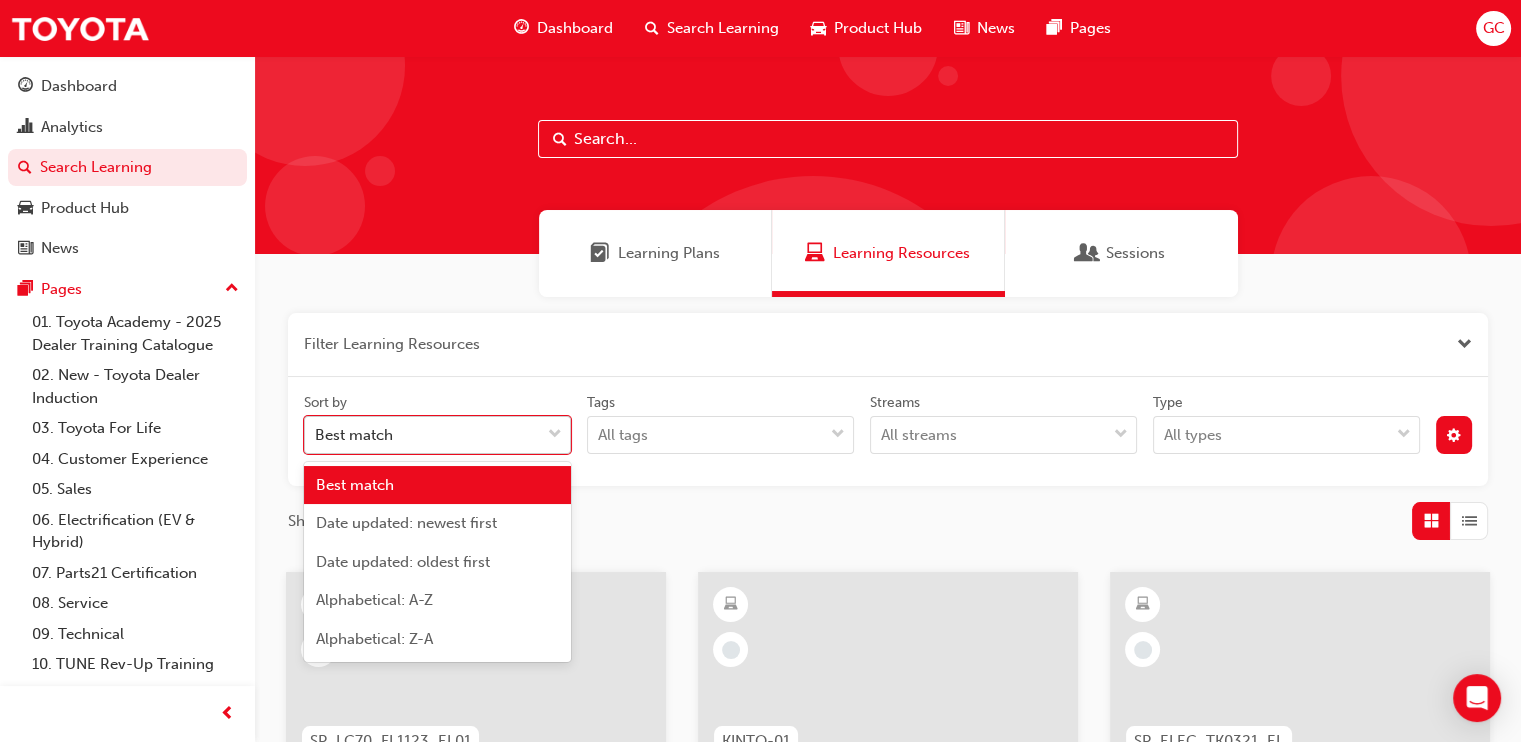 click on "Best match" at bounding box center [422, 435] 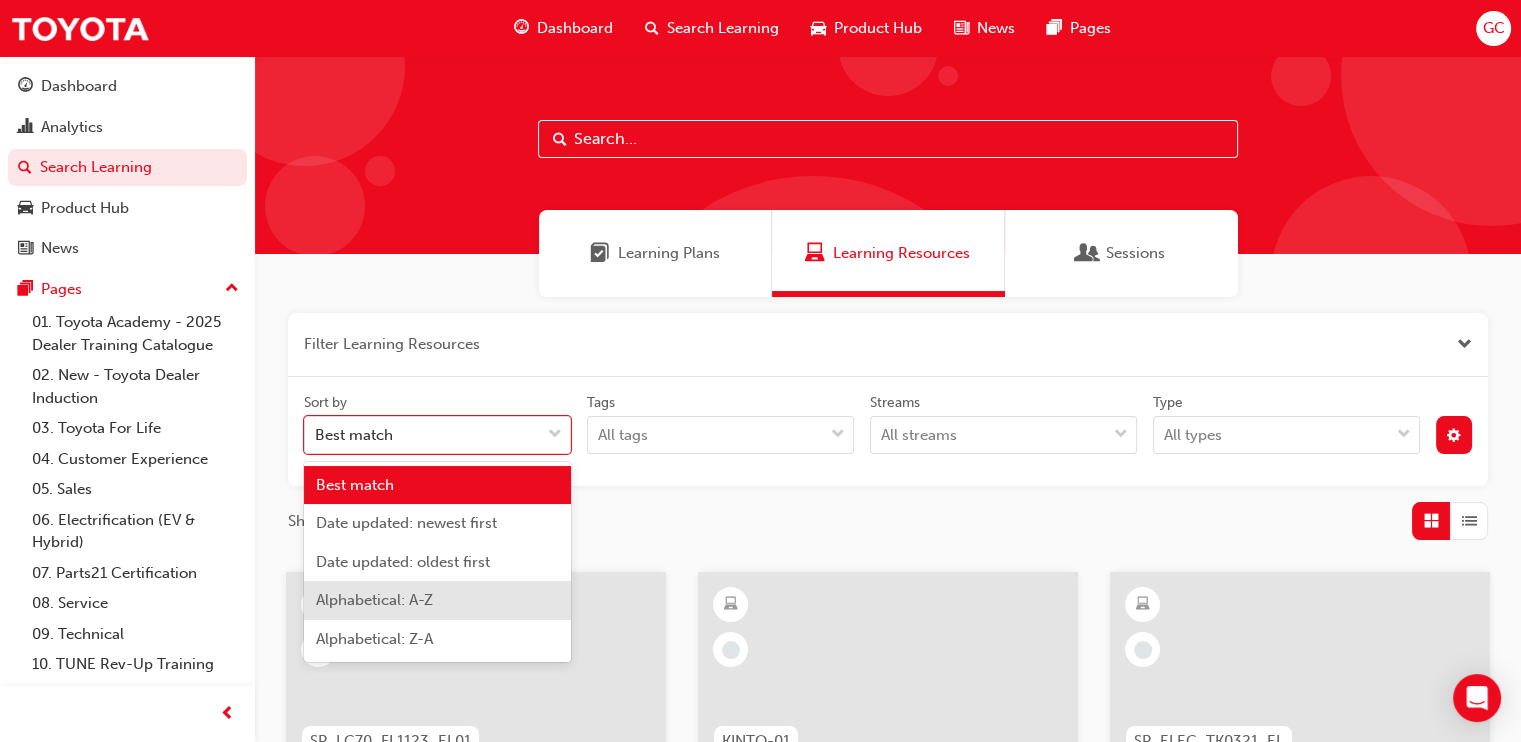 click on "Alphabetical: A-Z" at bounding box center [437, 600] 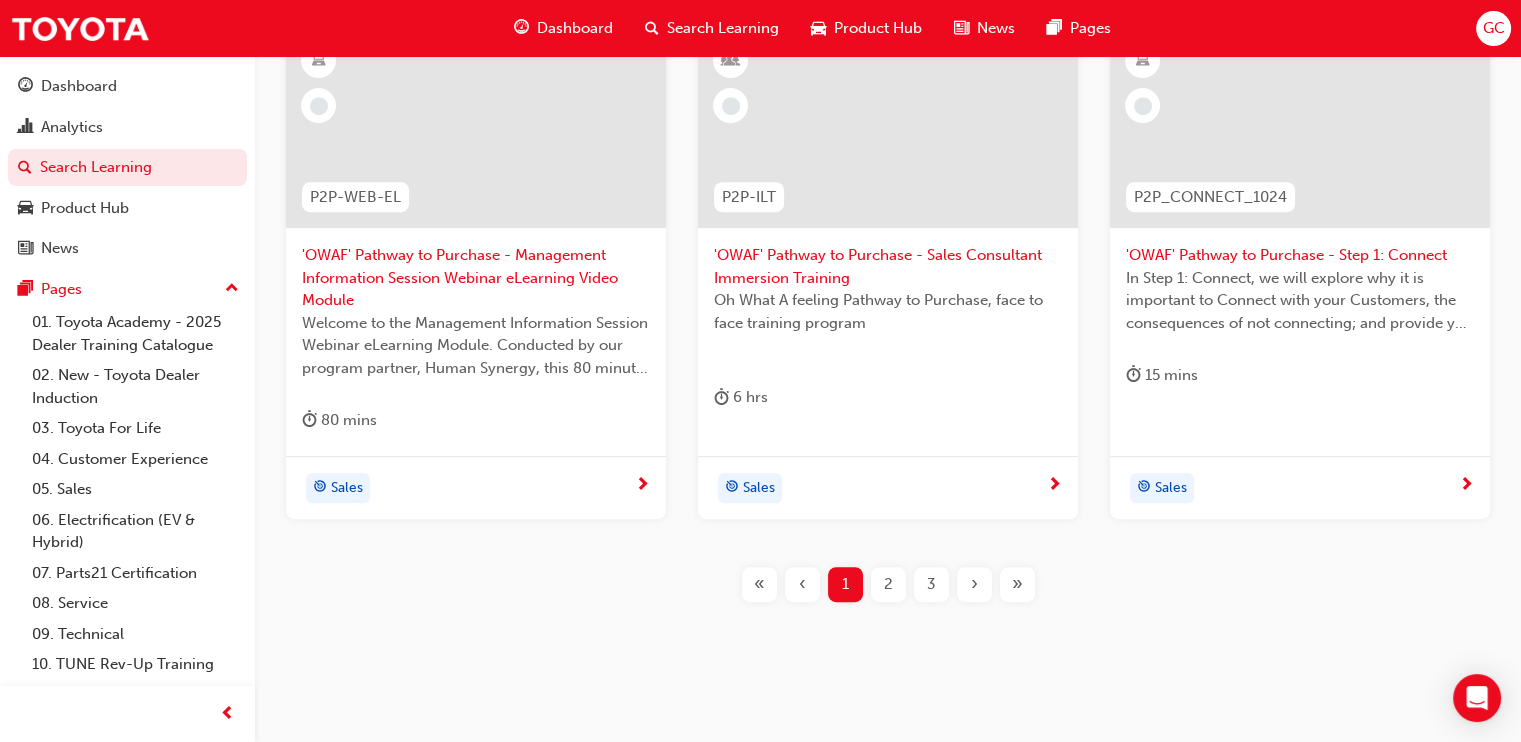 scroll, scrollTop: 1064, scrollLeft: 0, axis: vertical 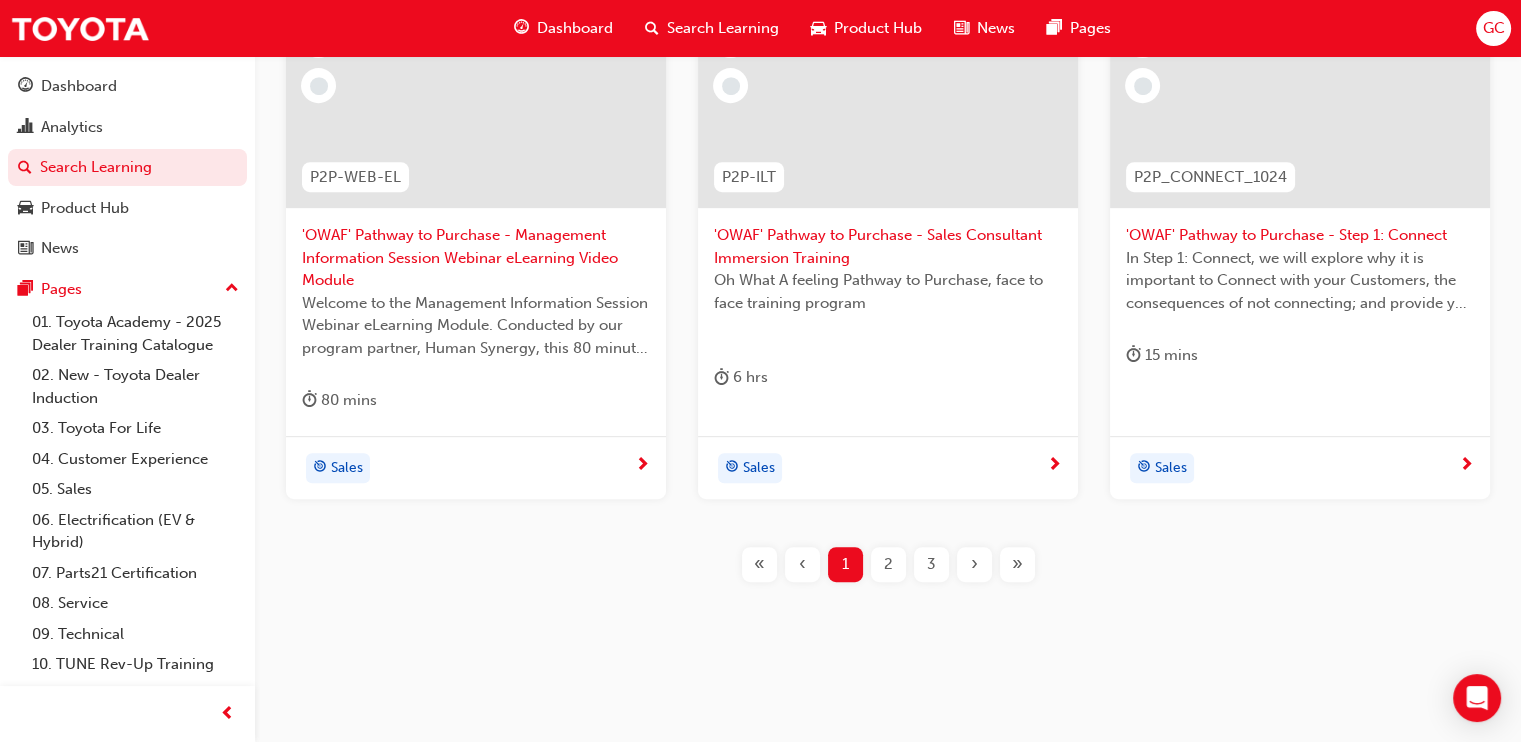click on "›" at bounding box center [974, 564] 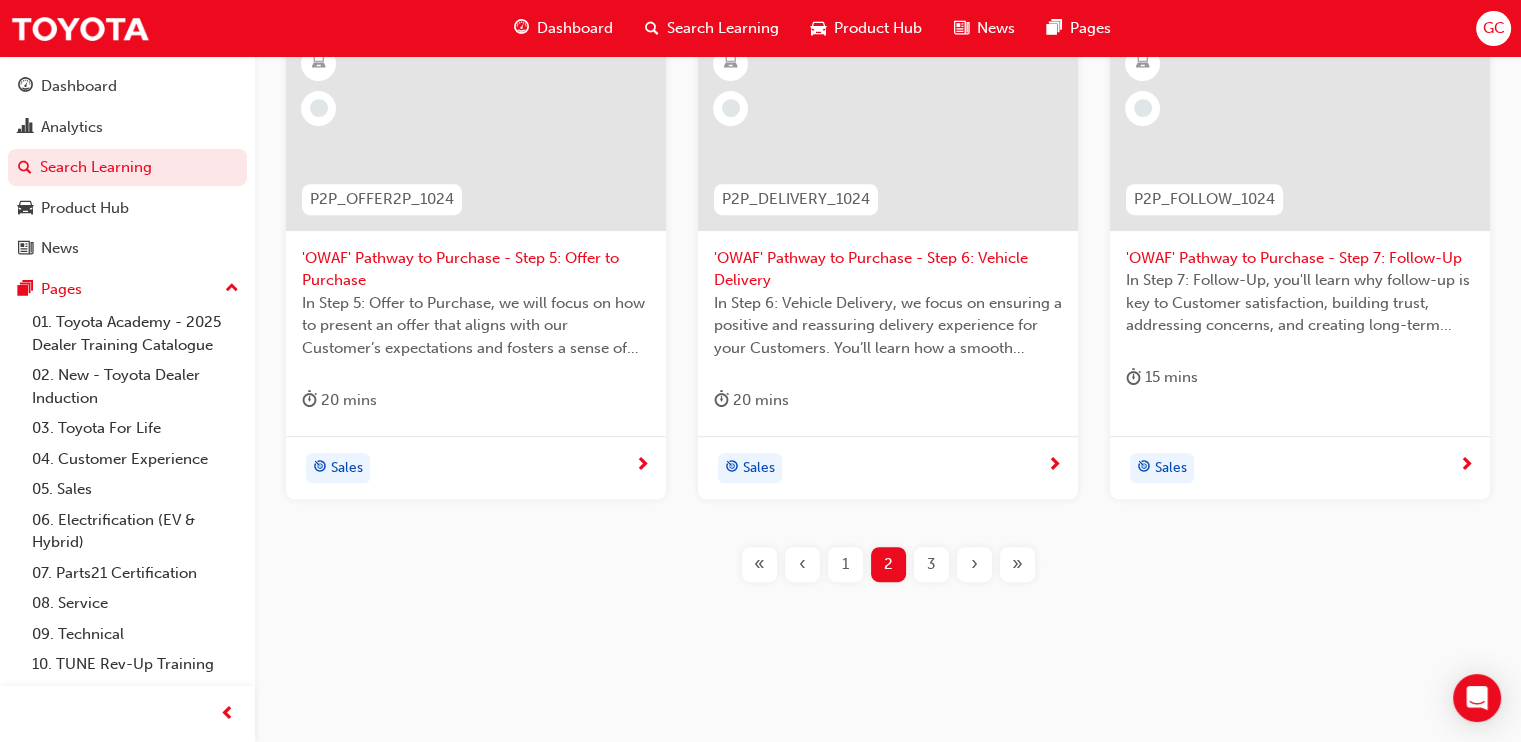 click on "›" at bounding box center (974, 564) 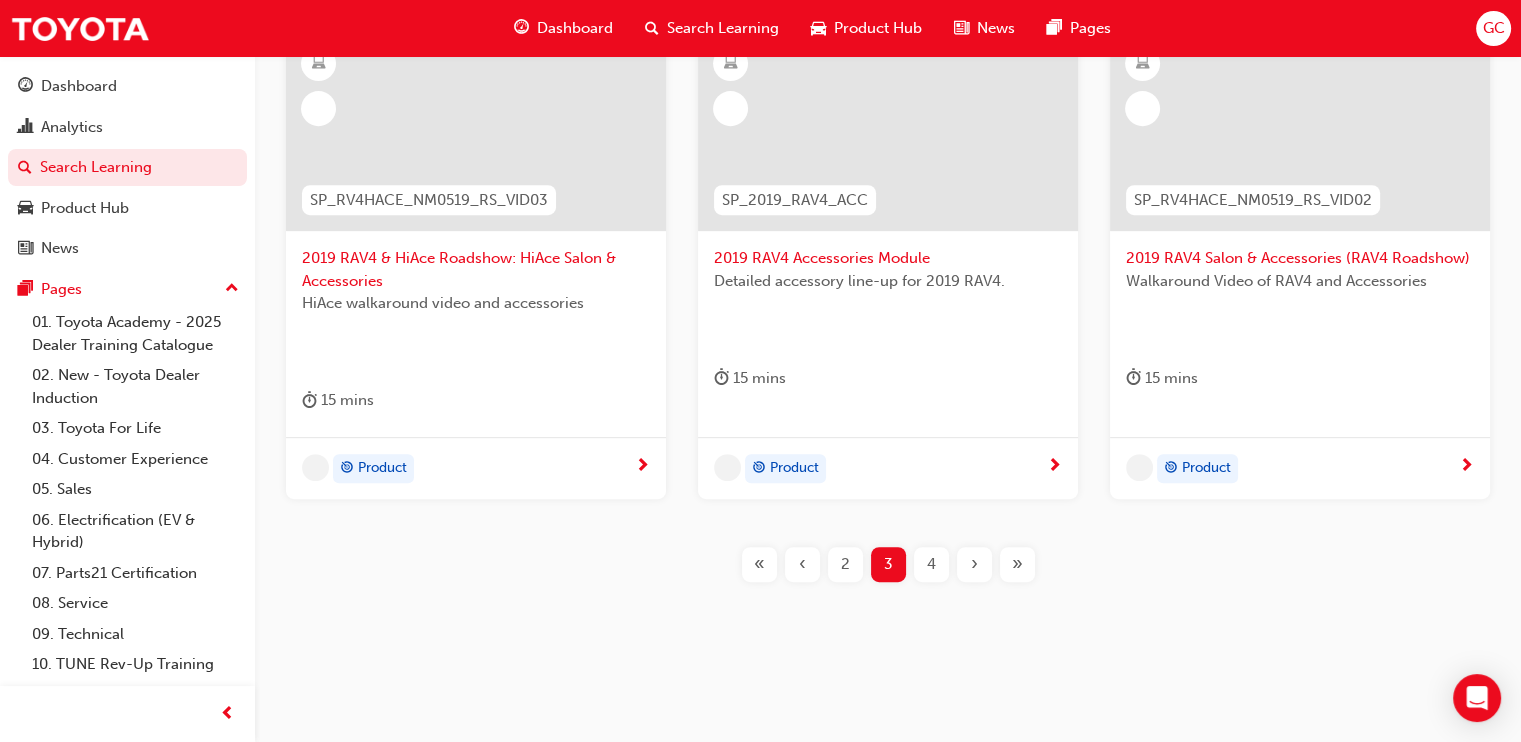 click on "›" at bounding box center (974, 564) 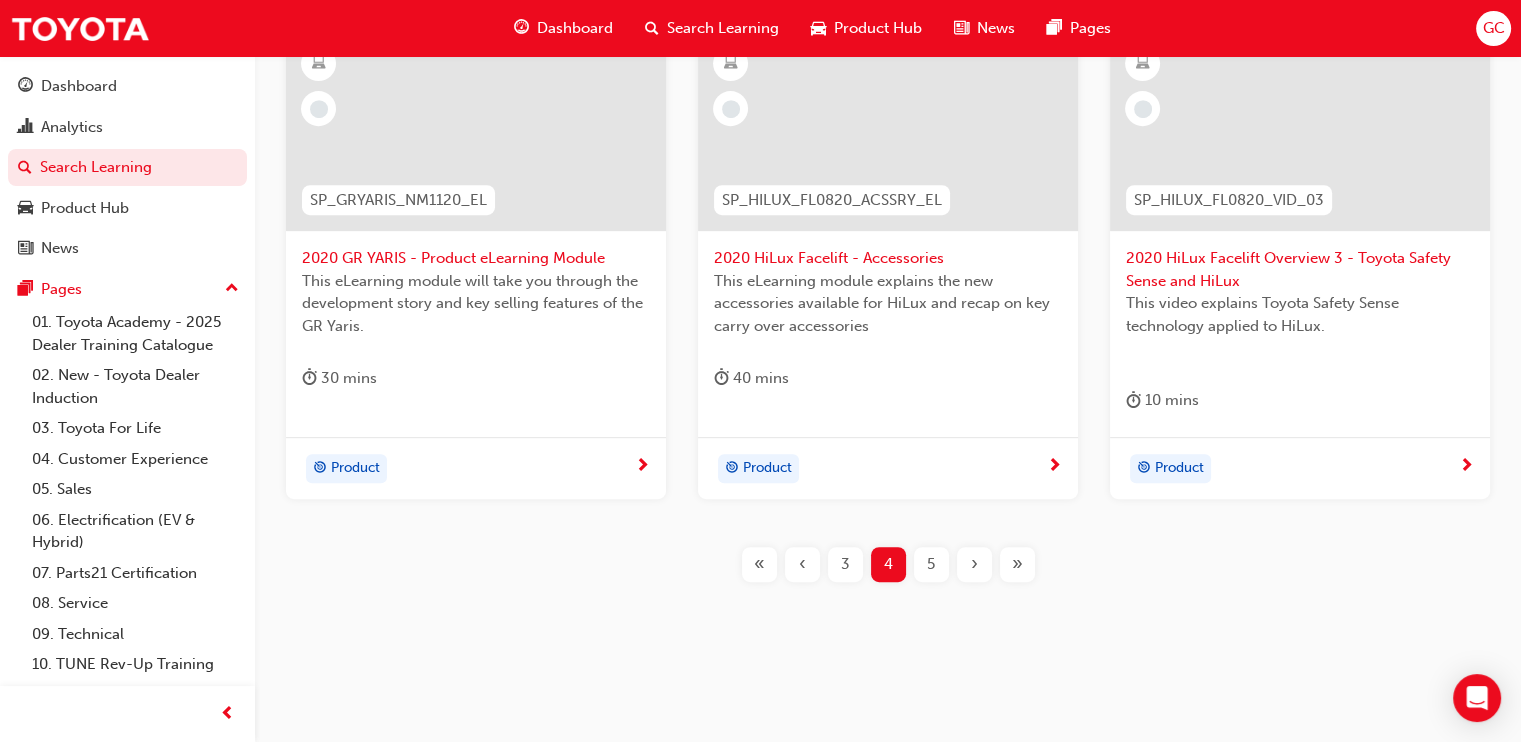 click on "›" at bounding box center [974, 564] 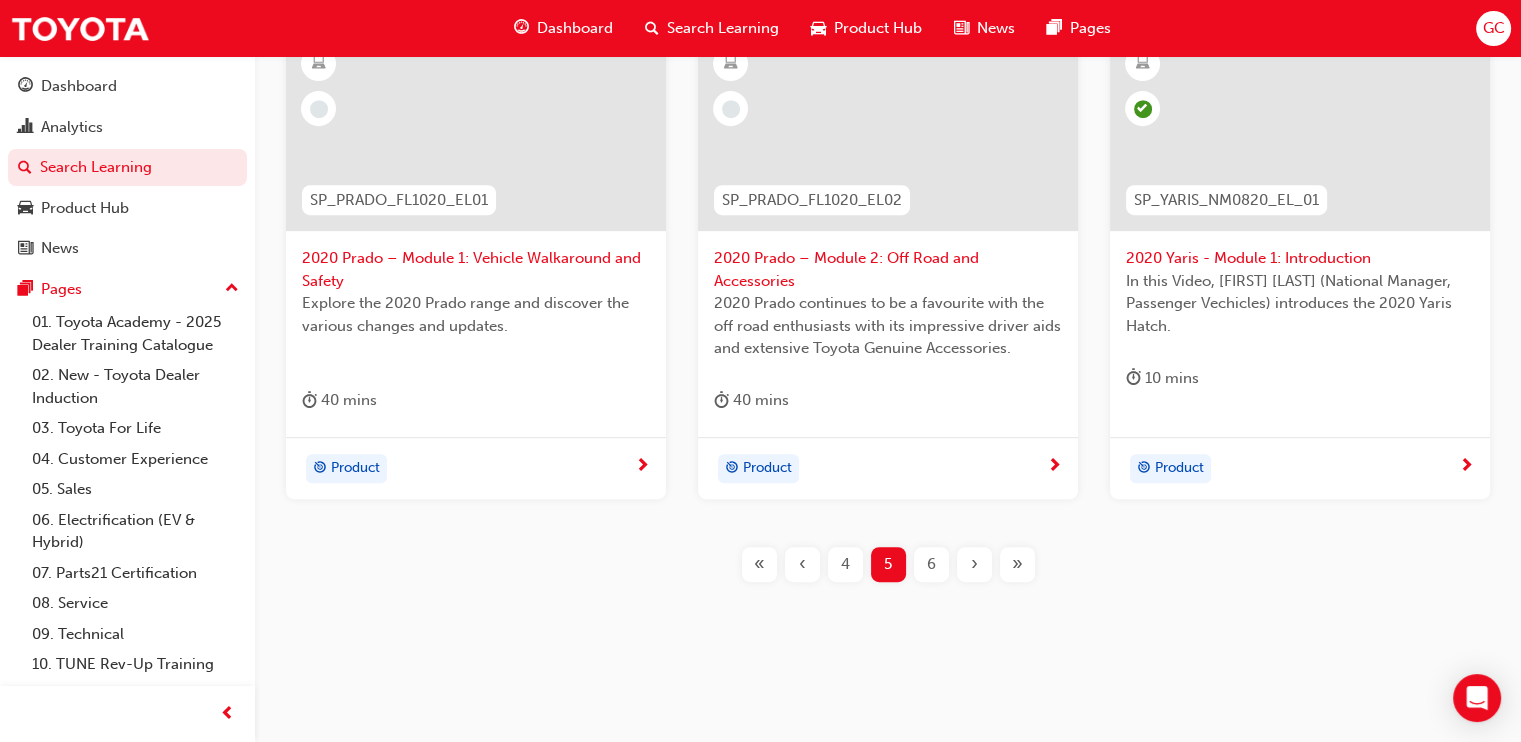 click on "›" at bounding box center (974, 564) 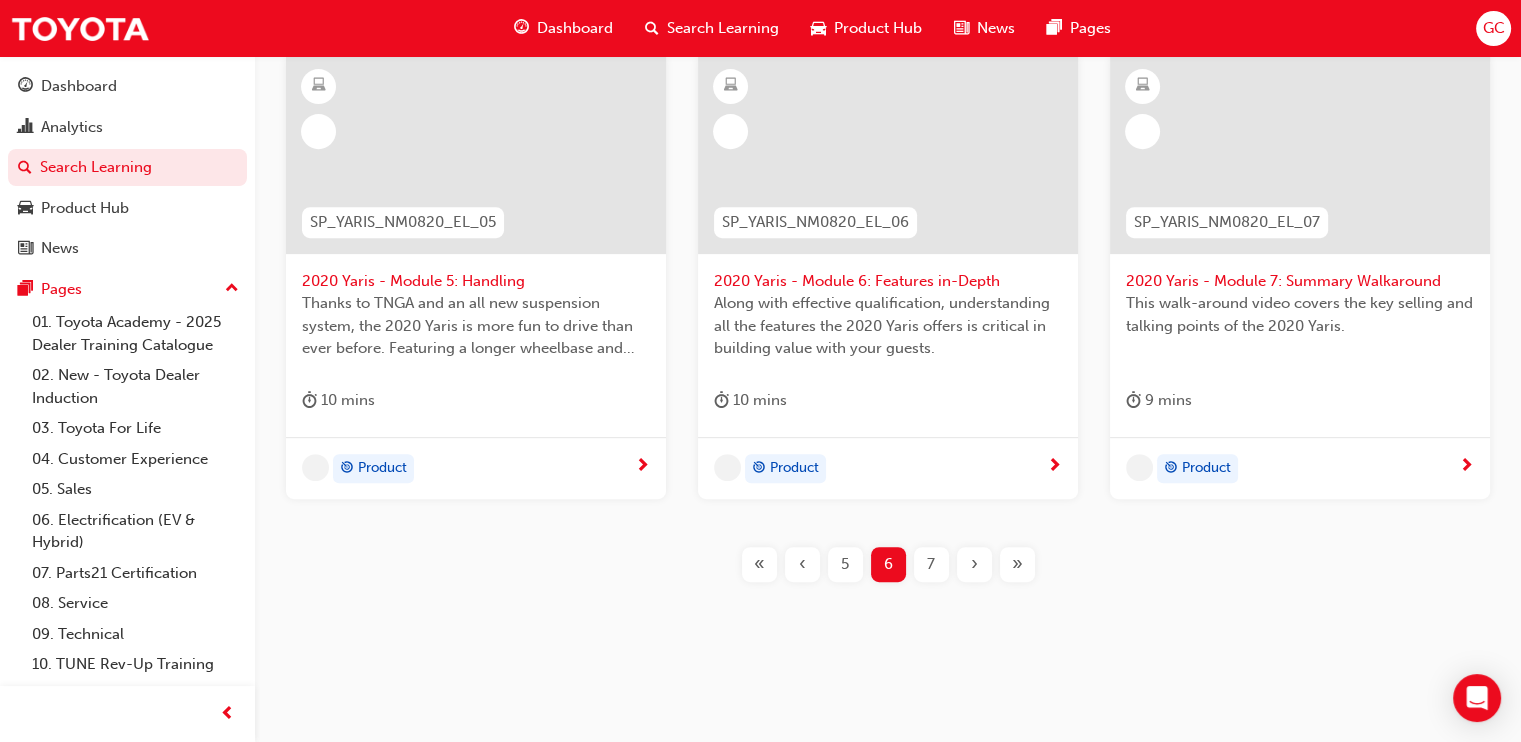 click on "›" at bounding box center (974, 564) 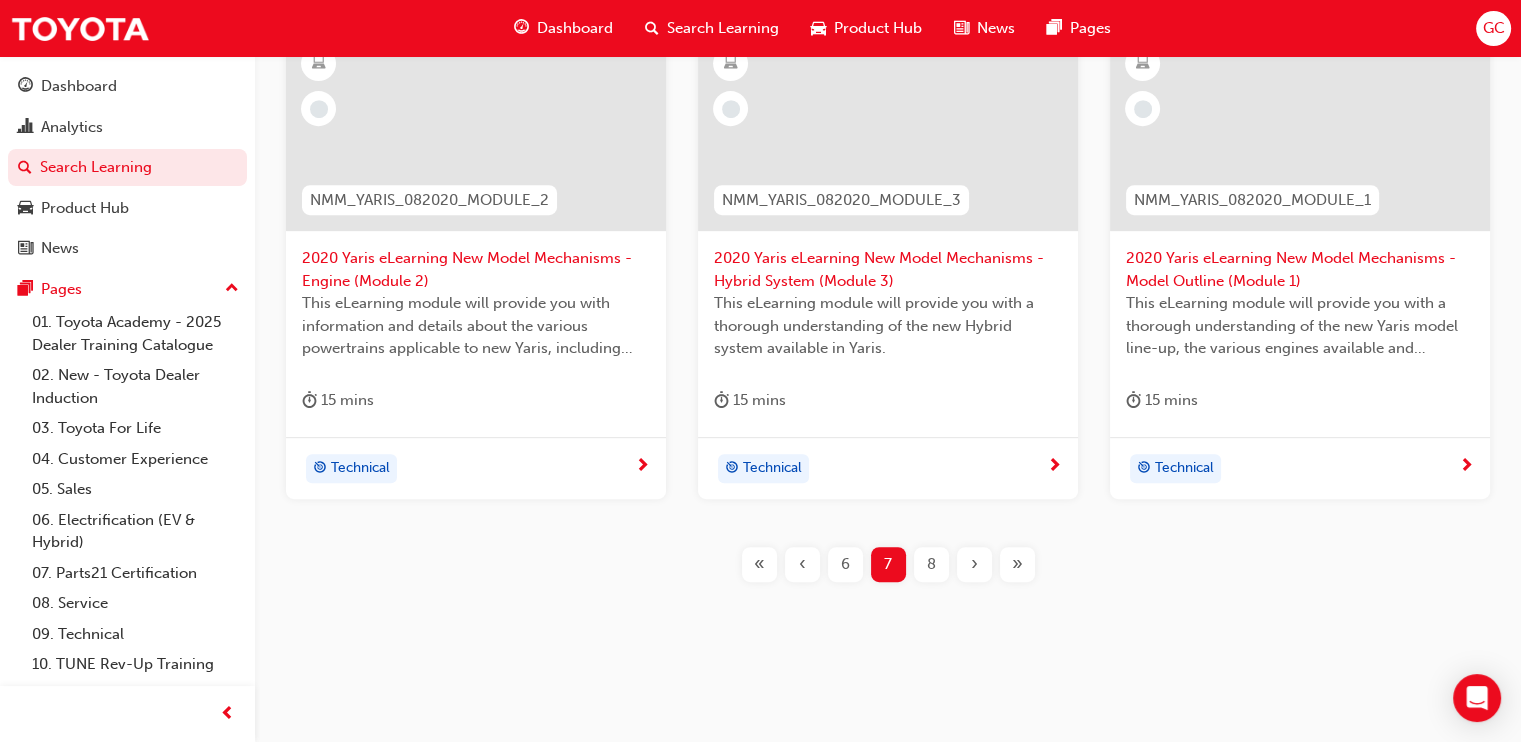 click on "›" at bounding box center (974, 564) 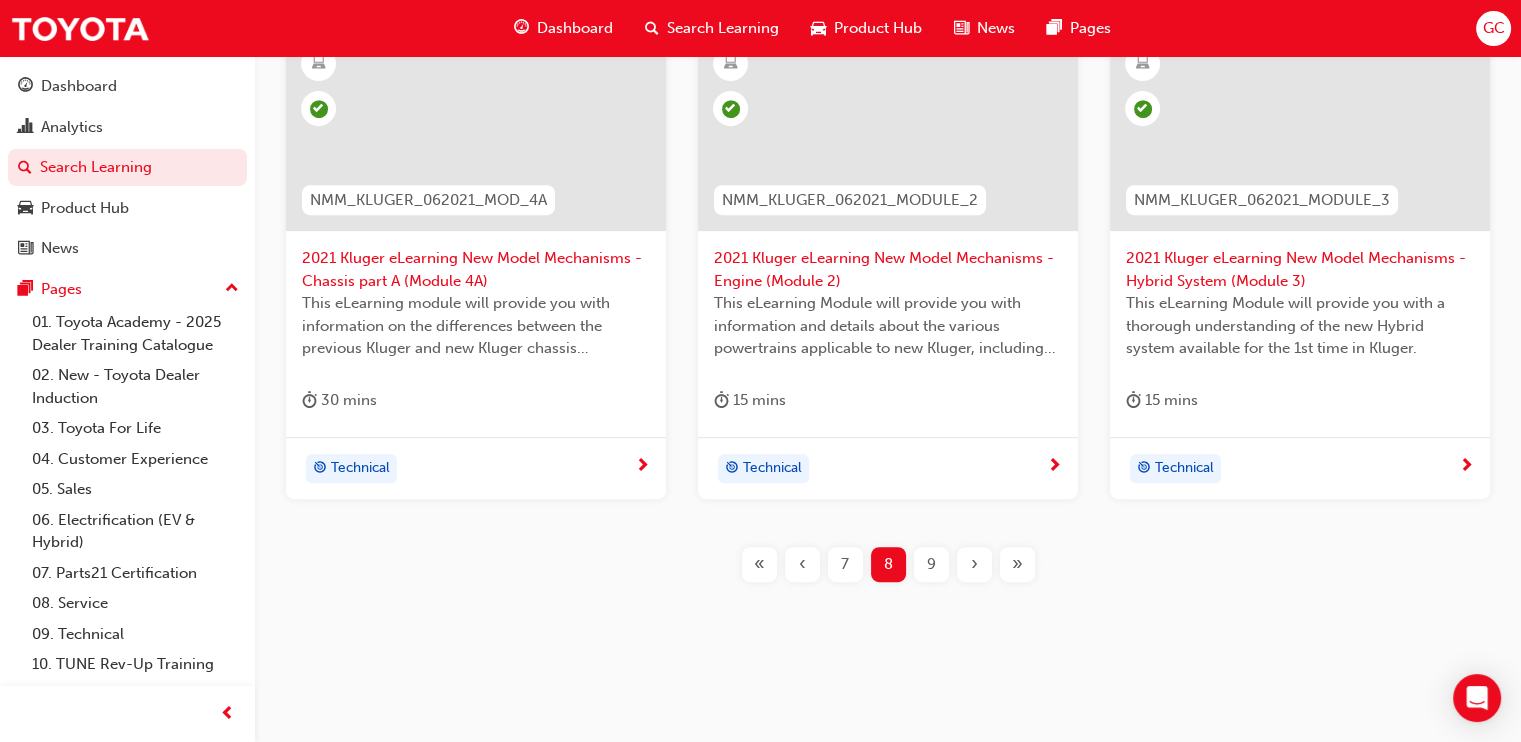 click on "›" at bounding box center [974, 564] 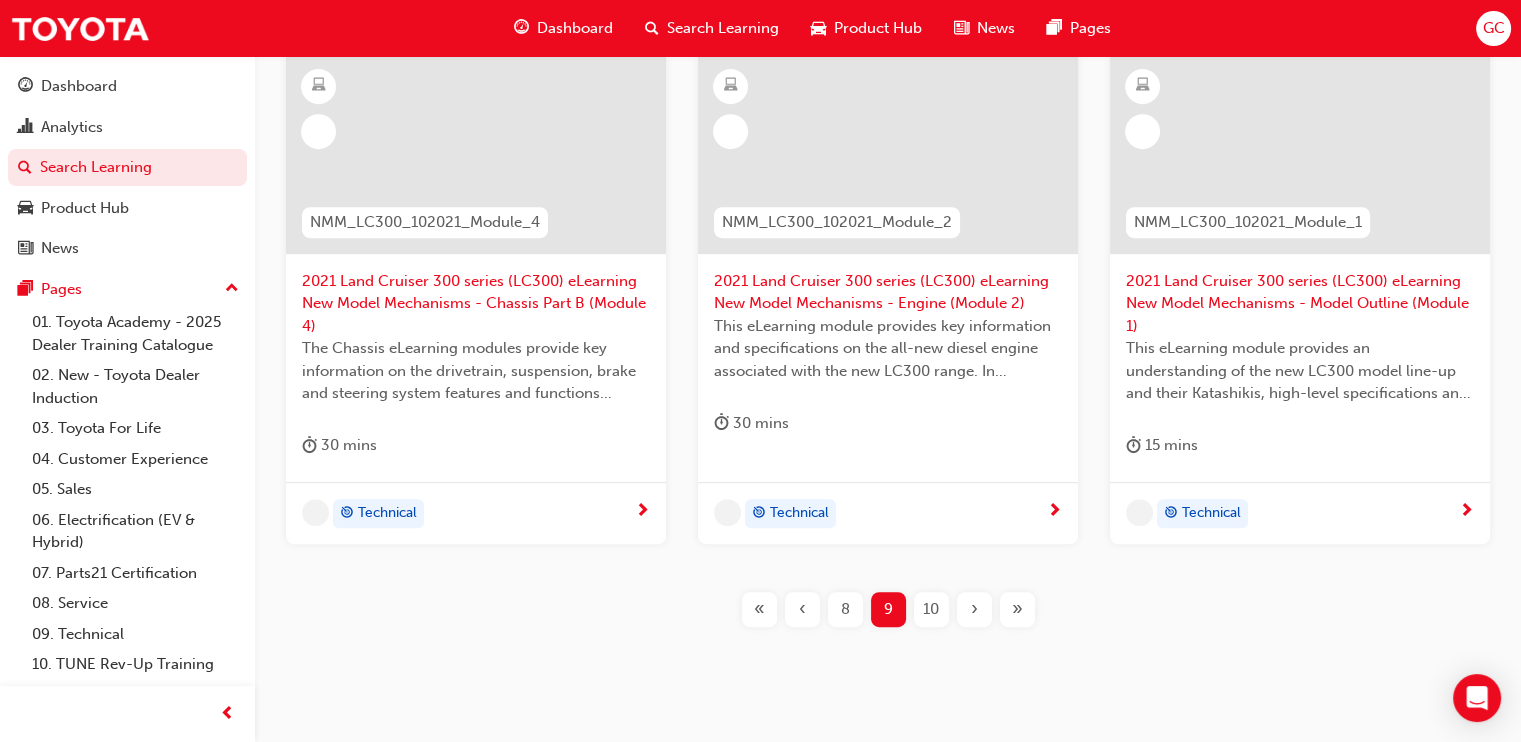 scroll, scrollTop: 1064, scrollLeft: 0, axis: vertical 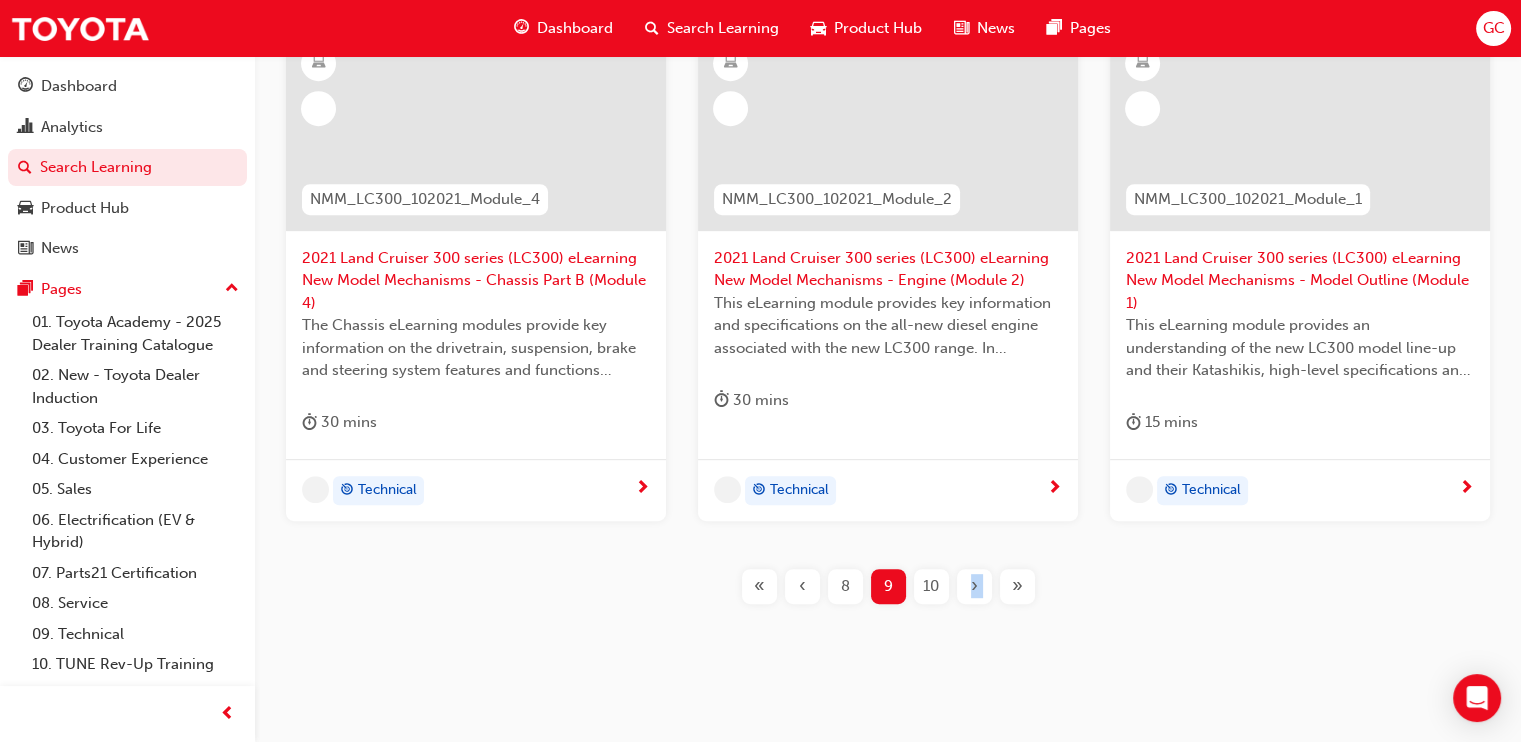 click on "NMM_KLUGER_062021_MODULE_1 2021 Kluger eLearning New Model Mechanisms - Model Outline (Module 1) This eLearning module will provide you with a thorough understanding of the new Kluger model line-up, the various engines available and Katashikis.   15 mins Technical NMM_KLUGER_062021_MODULE_6 2021 Kluger eLearning New Model Mechanisms - Serviceability (Module 6) This eLearning Module provides basic service item key points regarding the Hybrid auxiliary battery access, fuel filter replacement, inspection of the Hybrid transaxle fluid level and back door features.   15 mins Technical NMM_LC300_102021_Module_3 2021 Land Cruiser 300 series (LC300) eLearning New Model Mechanisms - Chassis Part A (Module 3) The Chassis eLearning modules provide key information on the drivetrain, suspension, brake and steering system features and functions associated with the new LC300 range.   30 mins Technical NMM_LC300_102021_Module_4 2021 Land Cruiser 300 series (LC300) eLearning New Model Mechanisms - Chassis Part B (Module 4)" at bounding box center (888, 72) 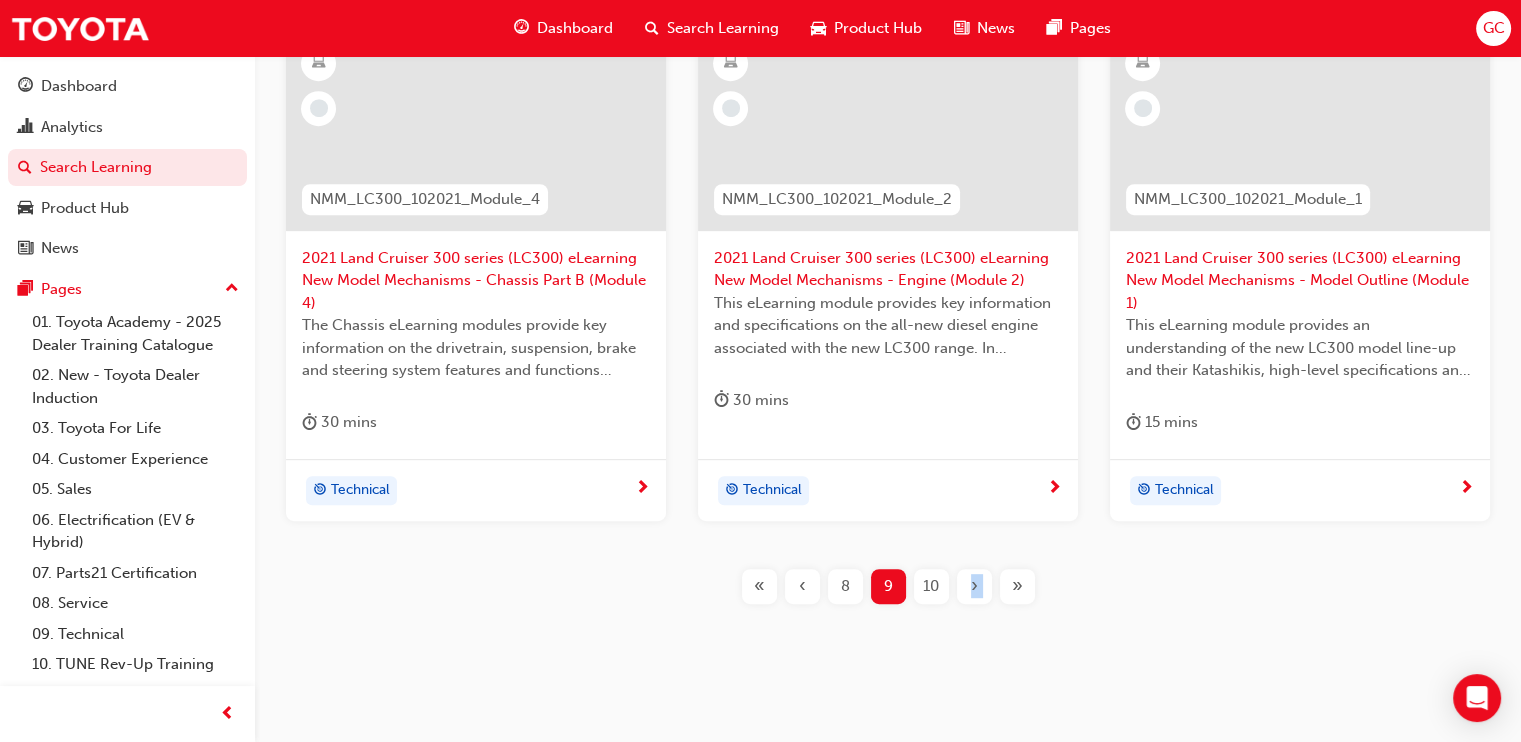 drag, startPoint x: 975, startPoint y: 565, endPoint x: 971, endPoint y: 587, distance: 22.36068 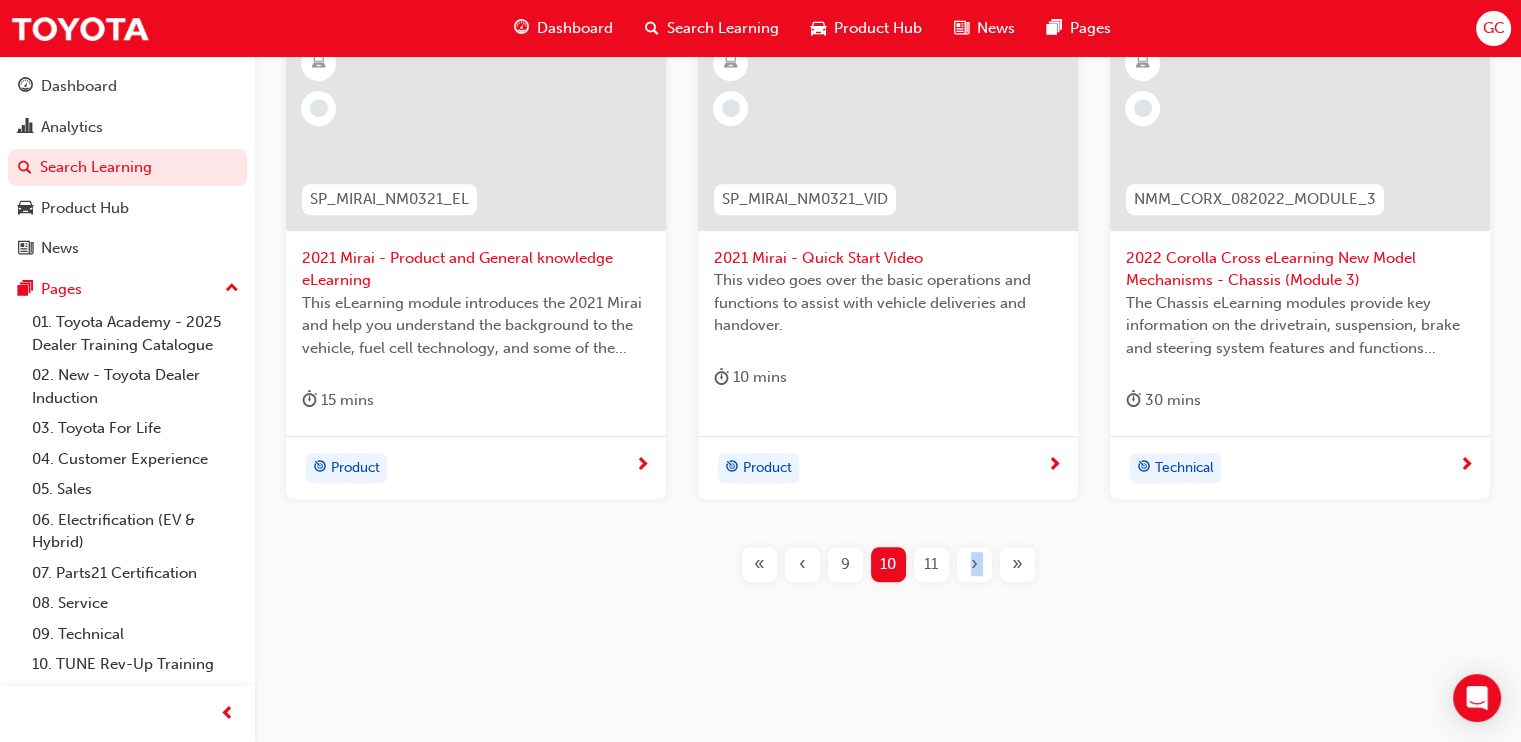click on "›" at bounding box center [974, 564] 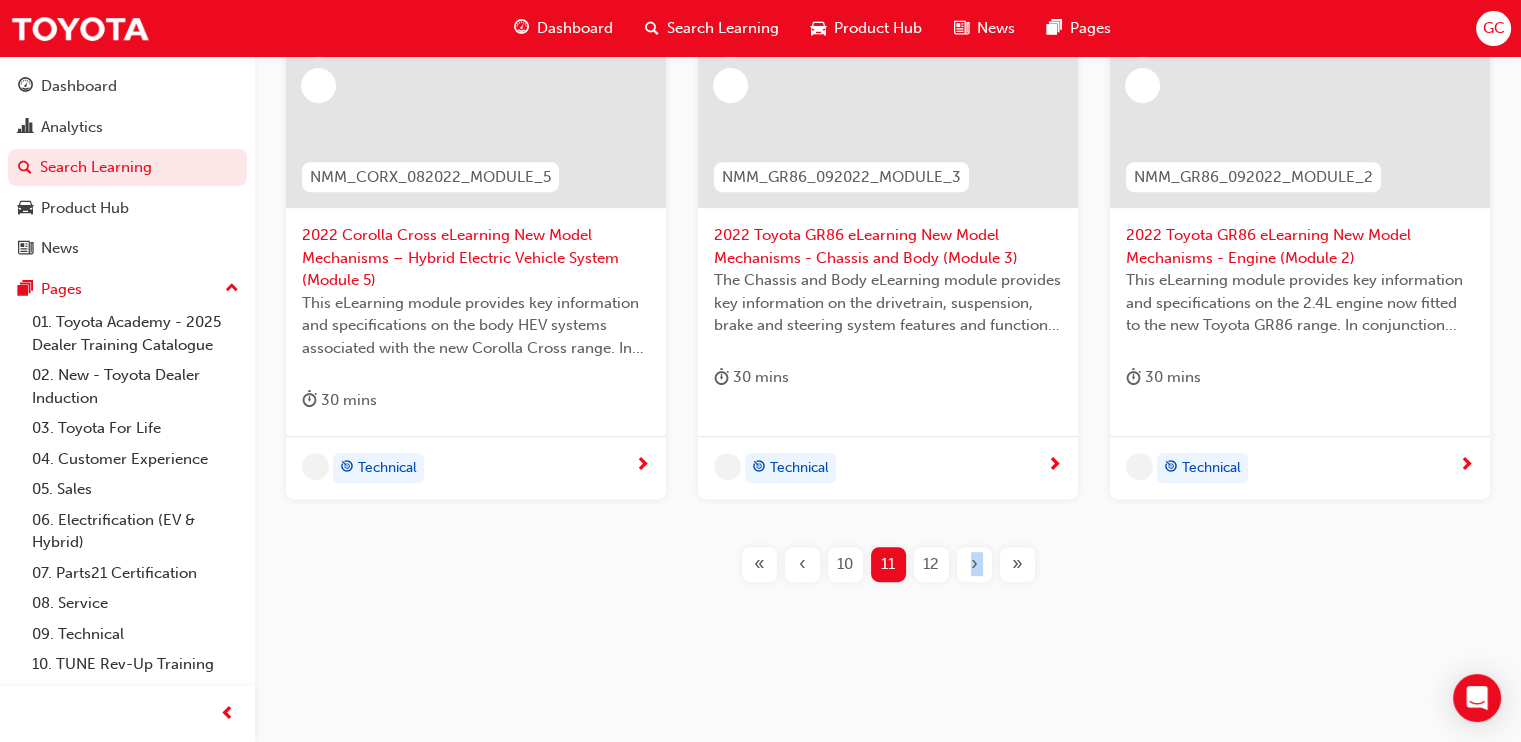 click on "›" at bounding box center [974, 564] 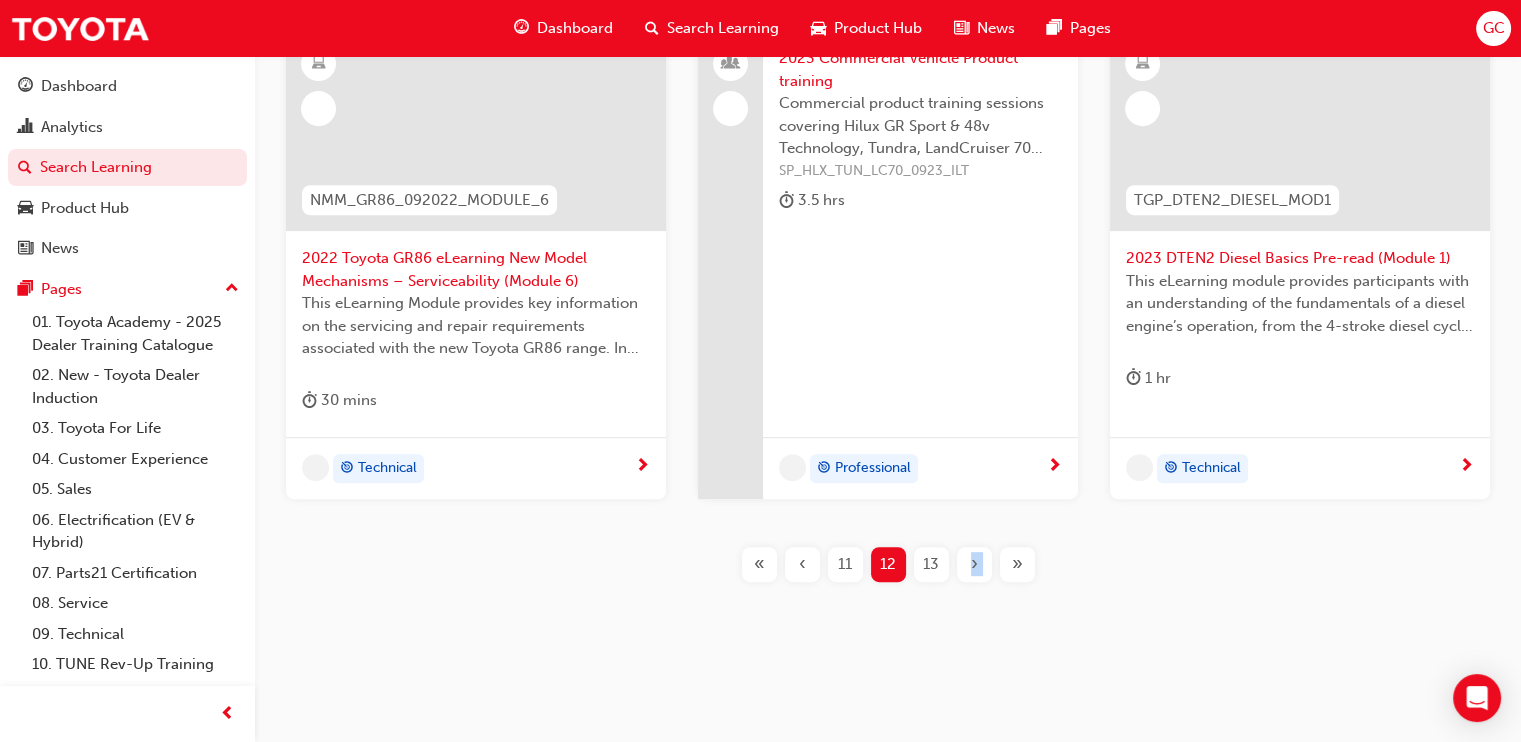 click on "›" at bounding box center [974, 564] 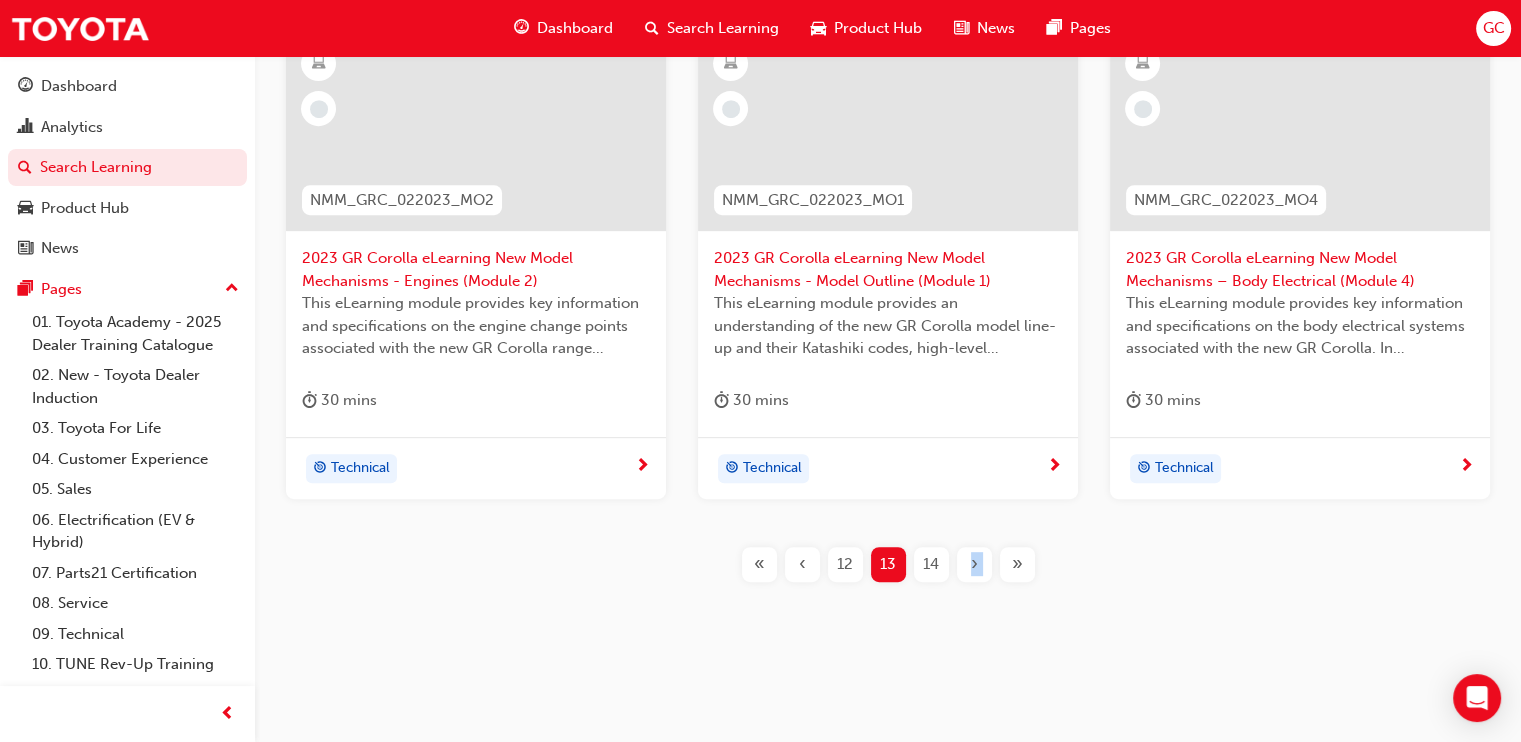 click on "›" at bounding box center (974, 564) 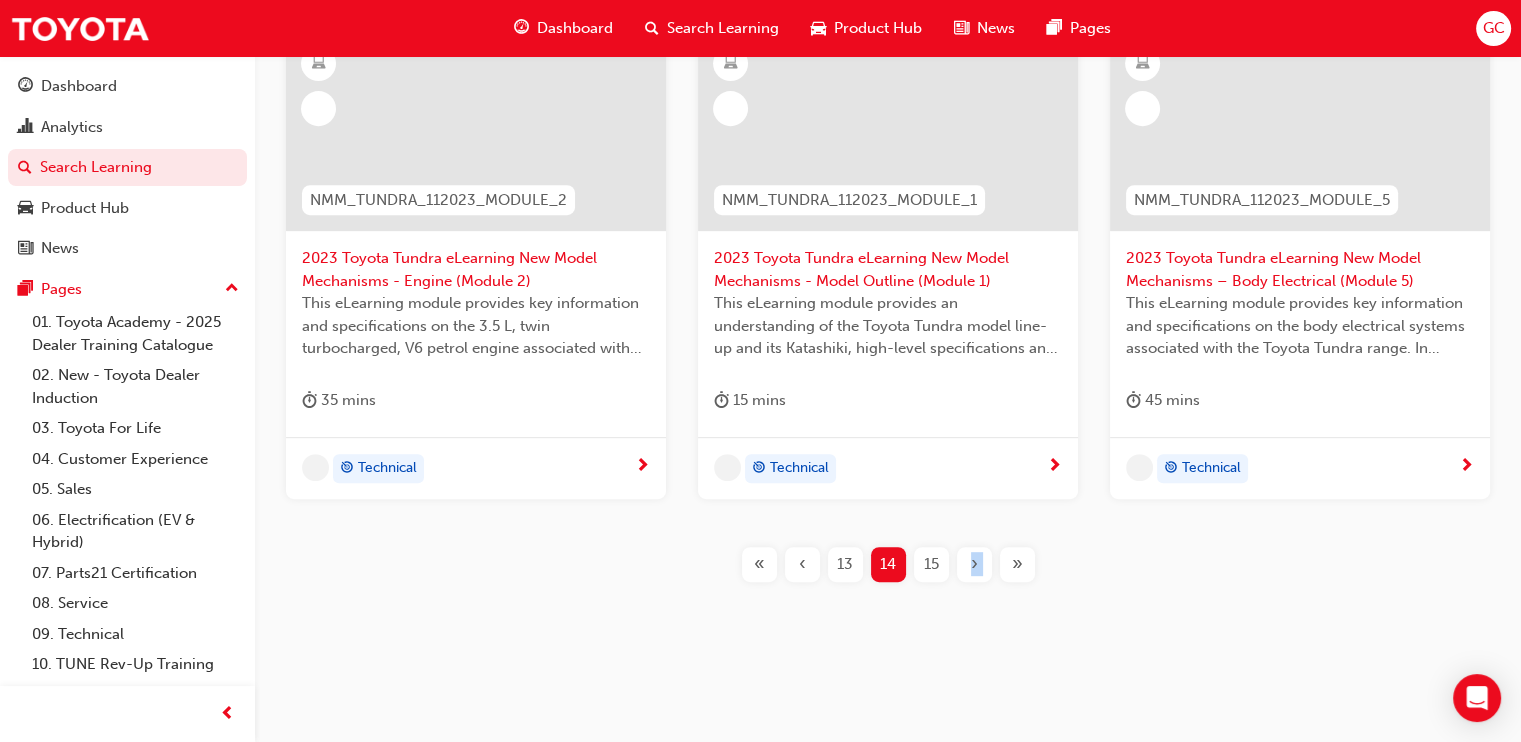 click on "›" at bounding box center (974, 564) 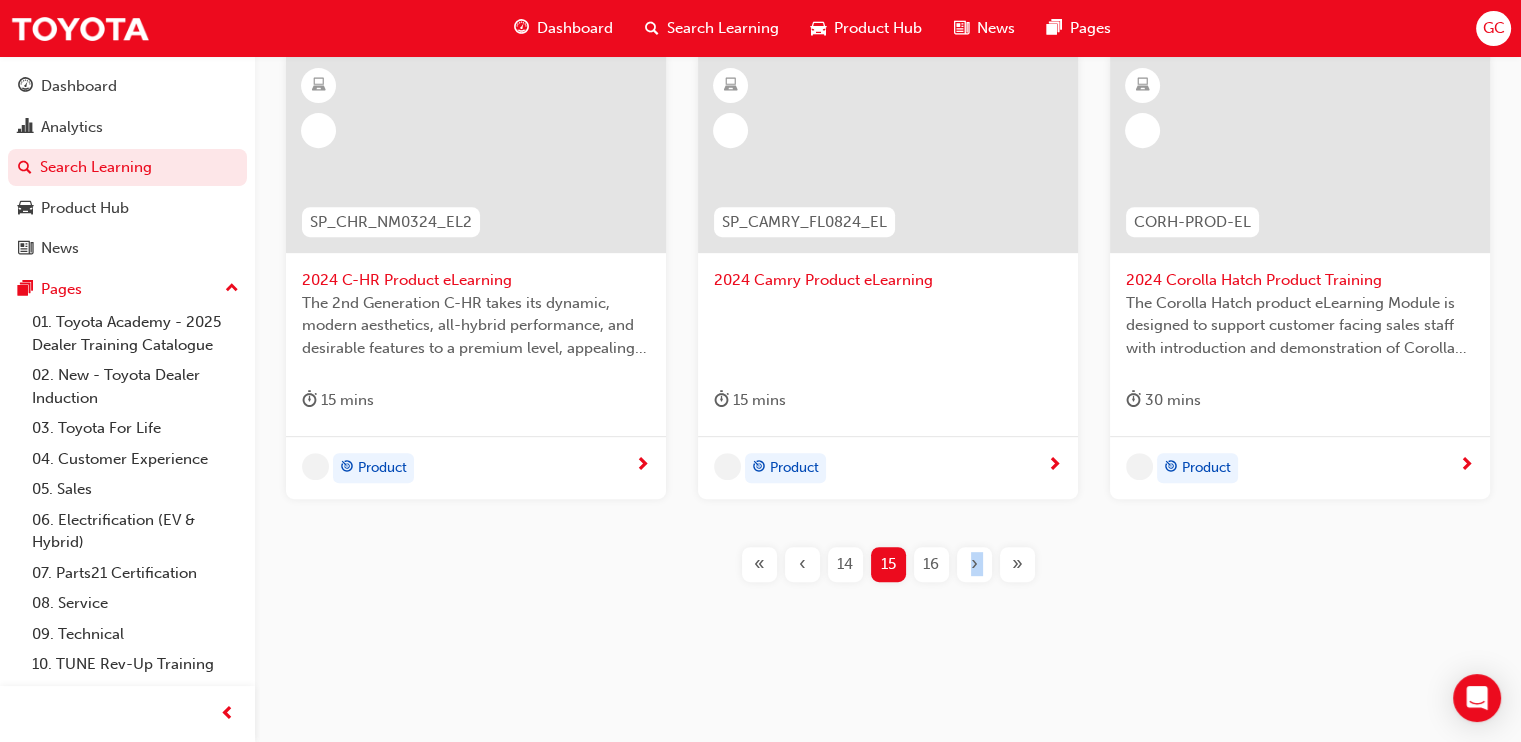 click on "›" at bounding box center [974, 564] 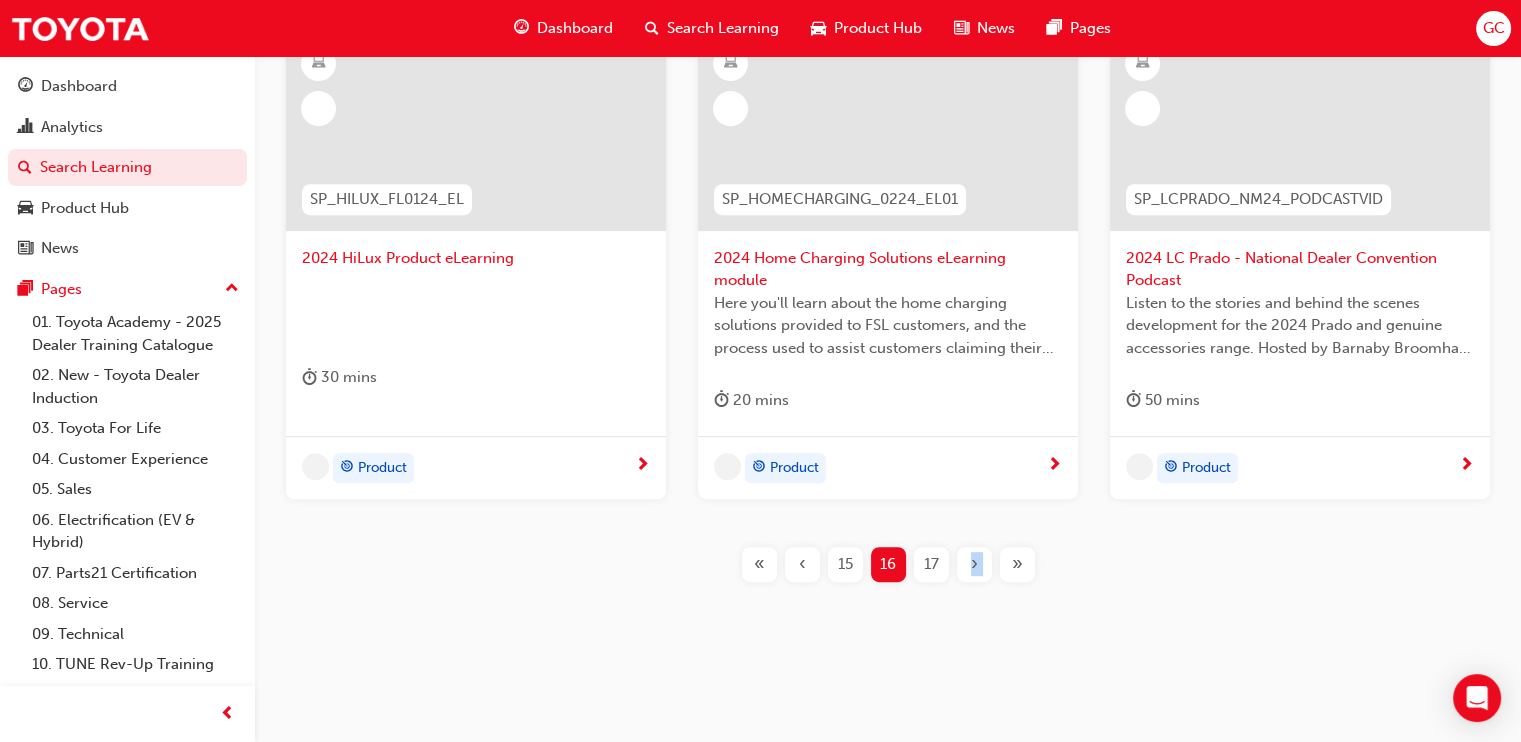 click on "›" at bounding box center (974, 564) 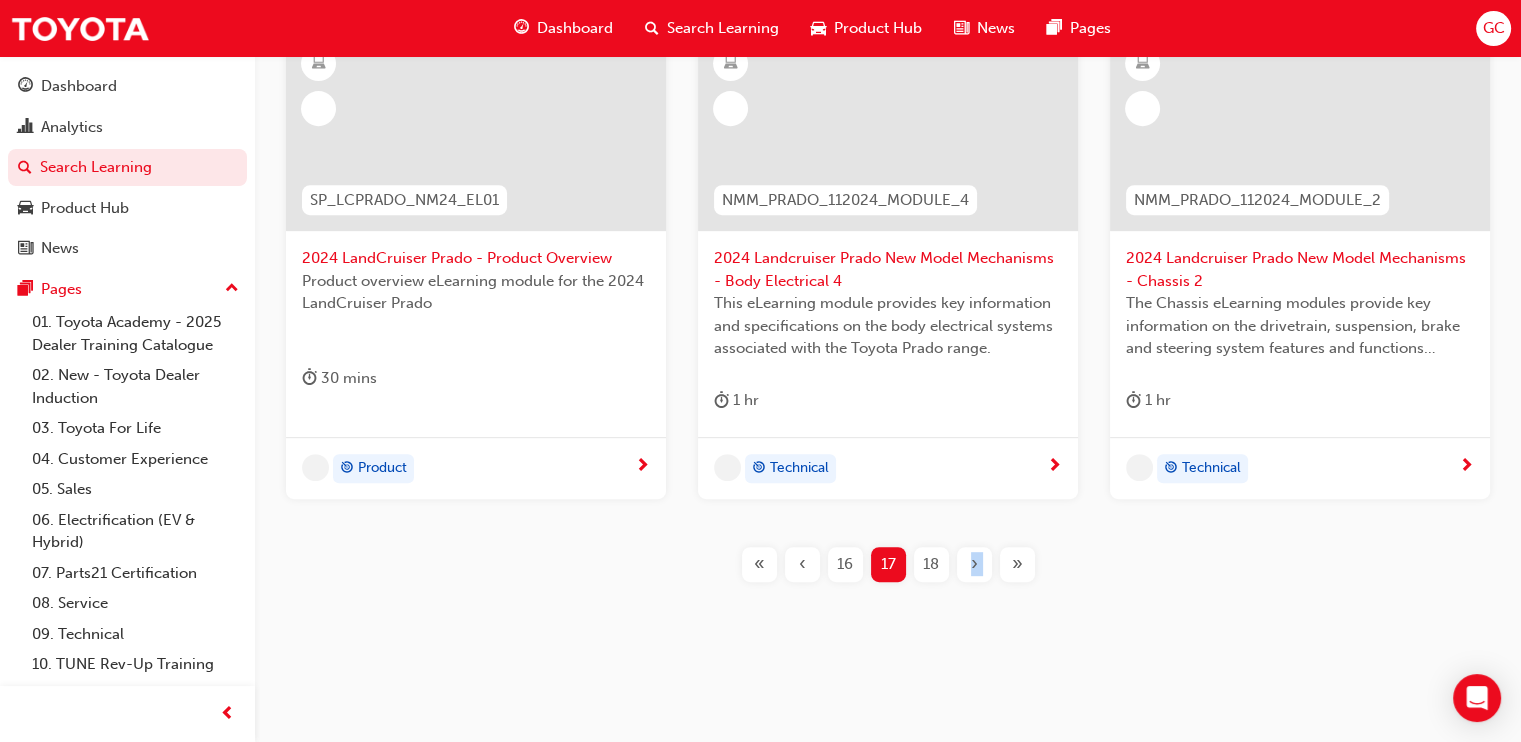 click on "›" at bounding box center [974, 564] 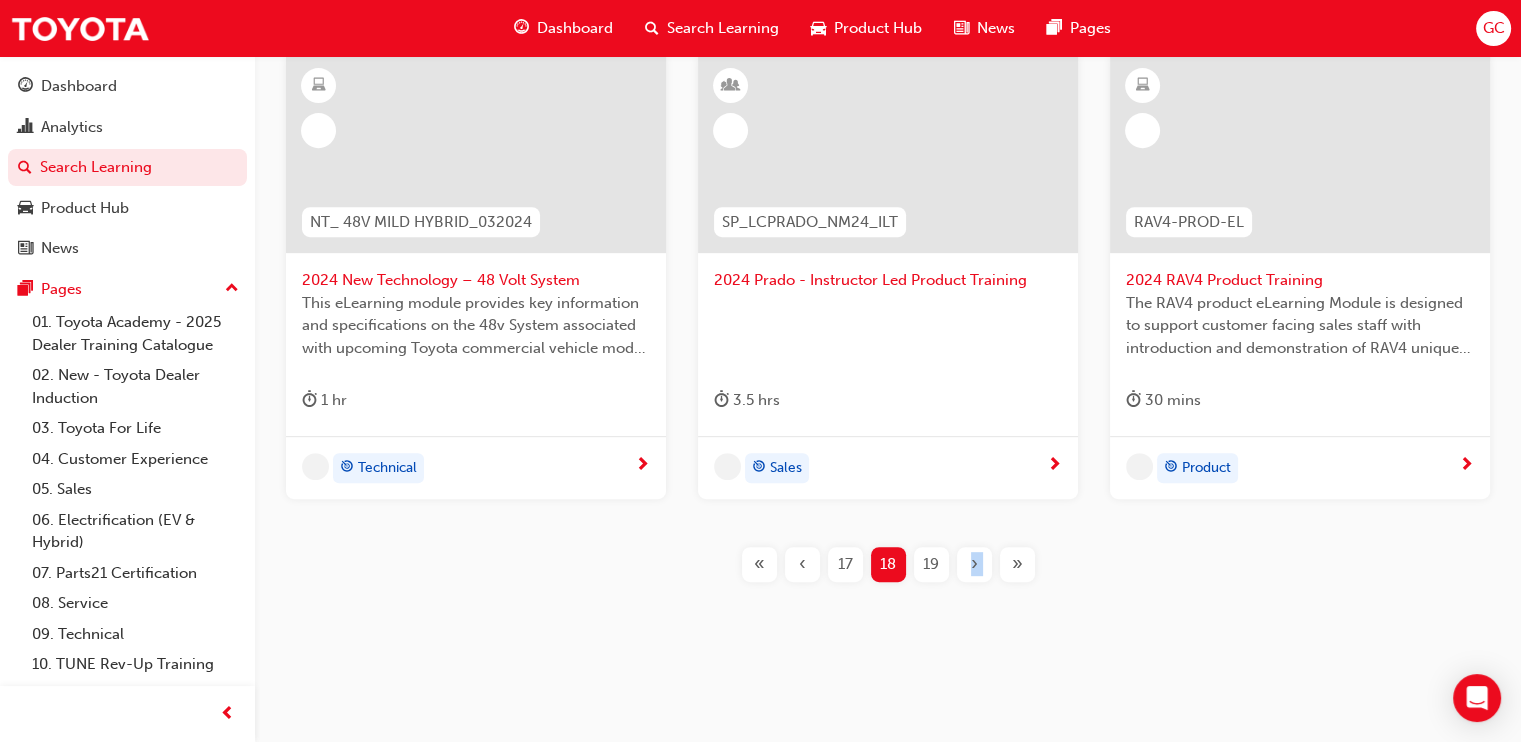 click on "›" at bounding box center [974, 564] 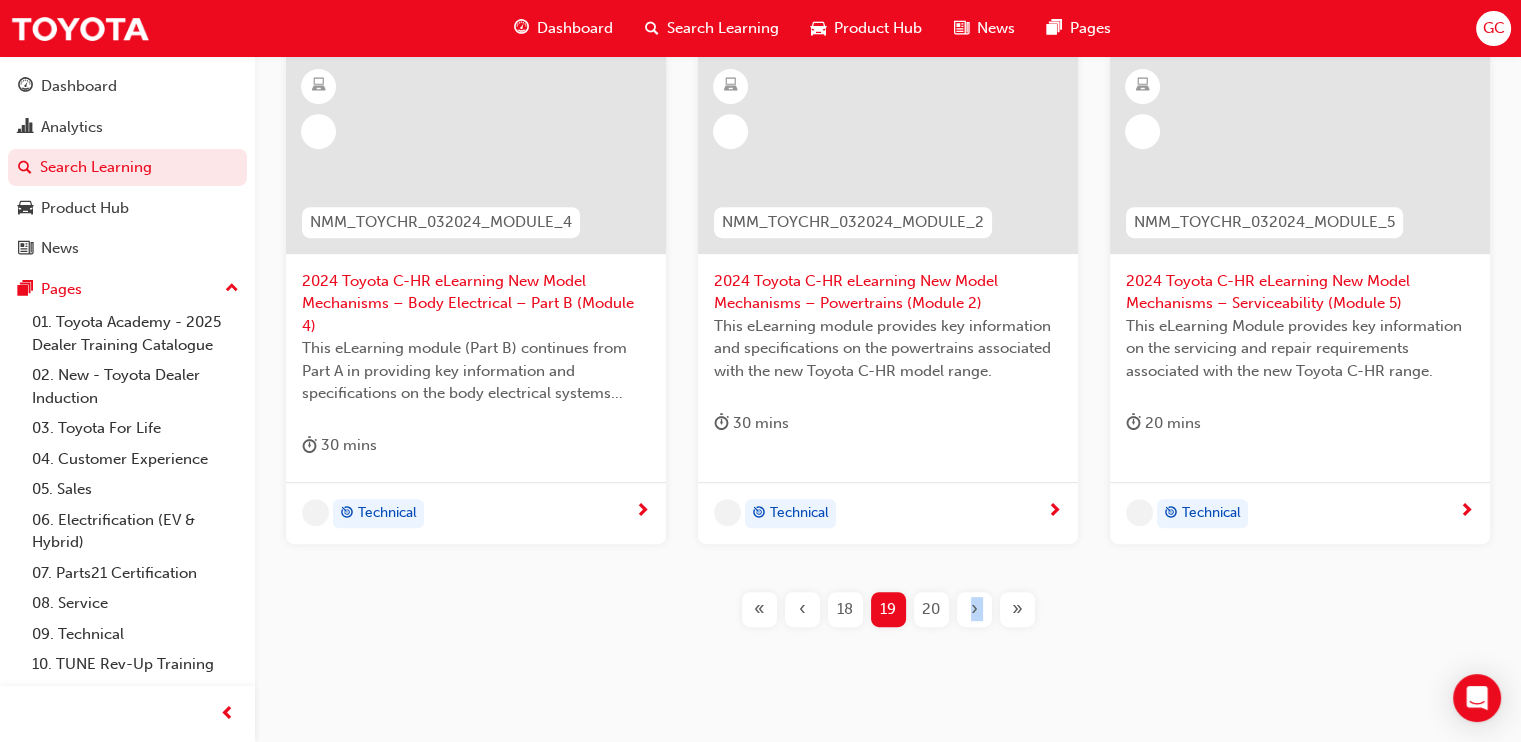 click on "›" at bounding box center (974, 609) 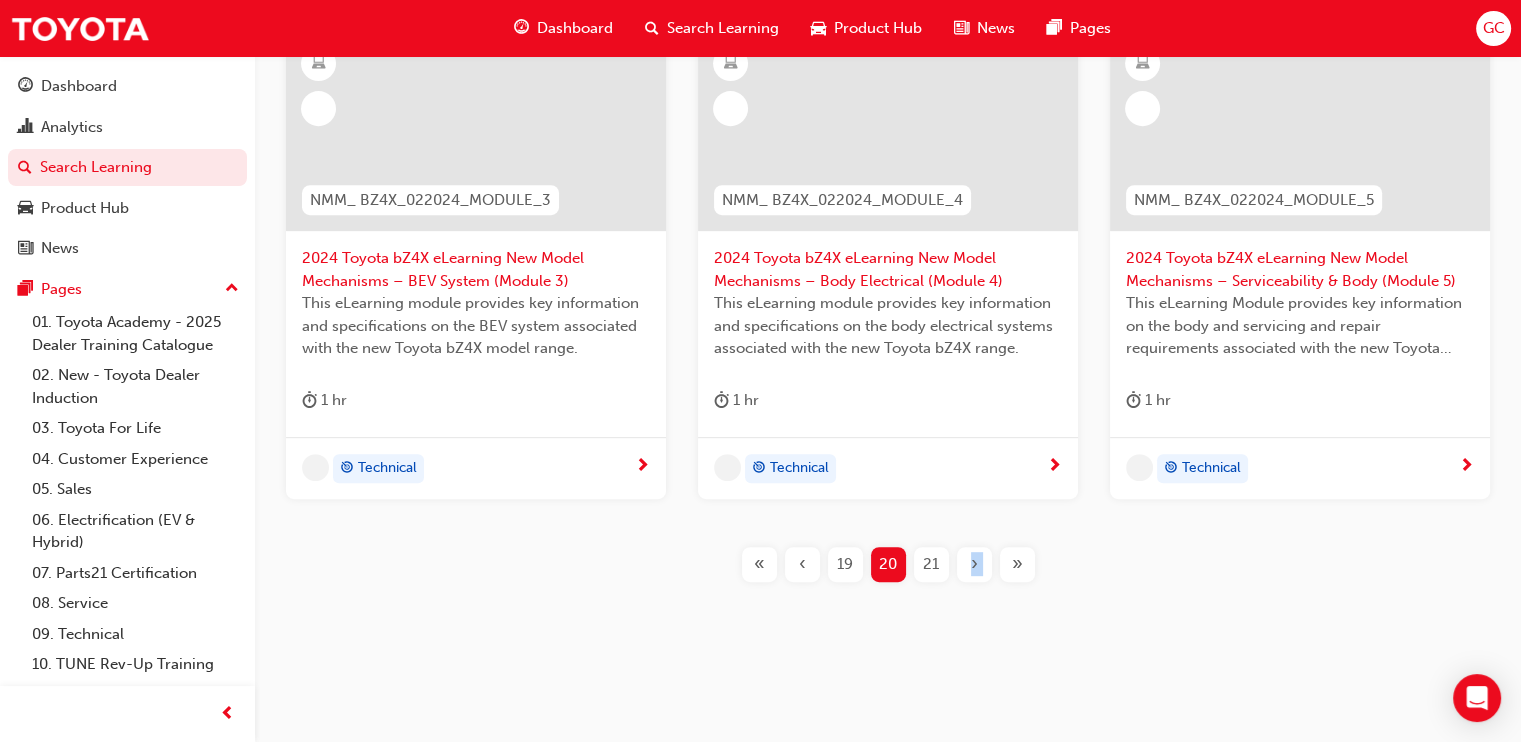 click on "›" at bounding box center [974, 564] 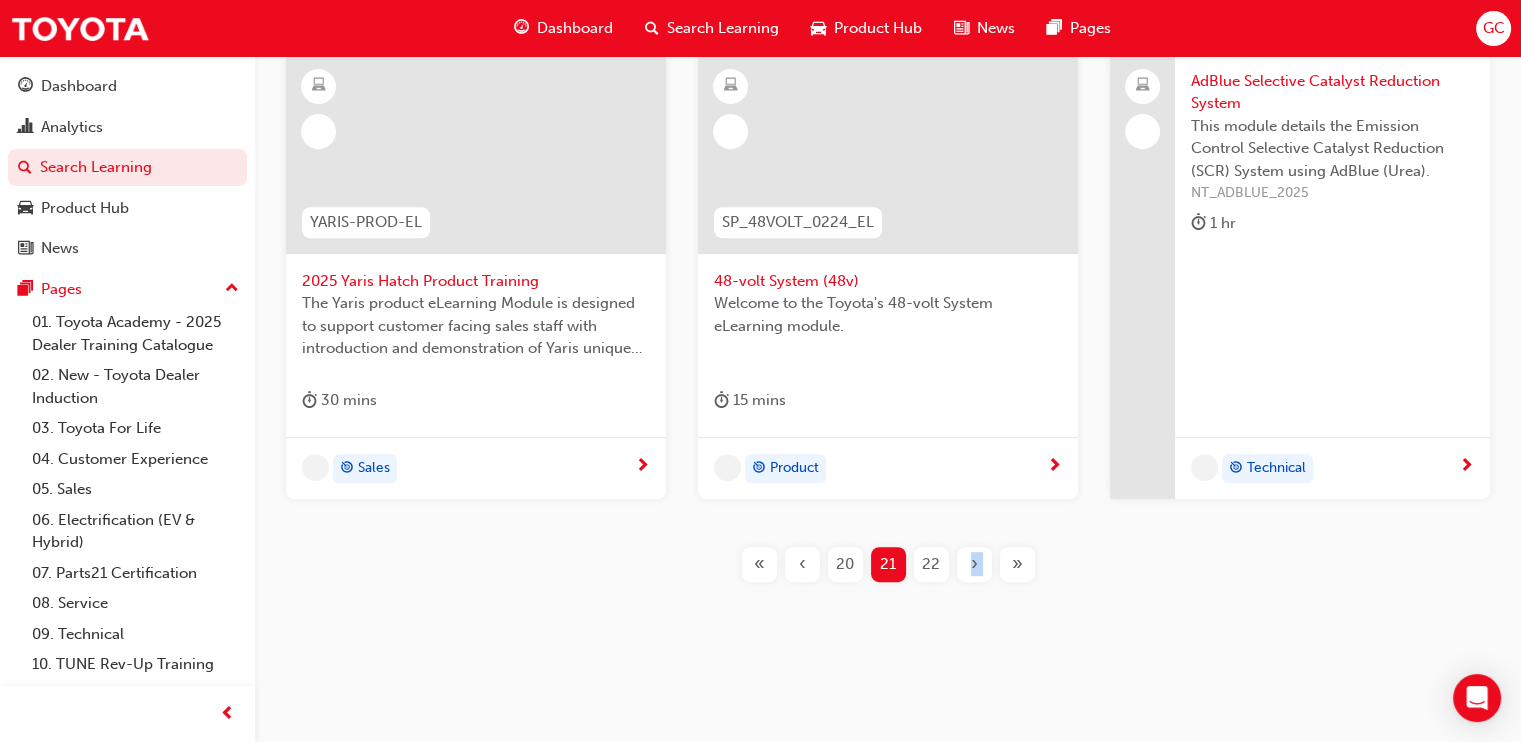 click on "›" at bounding box center [974, 564] 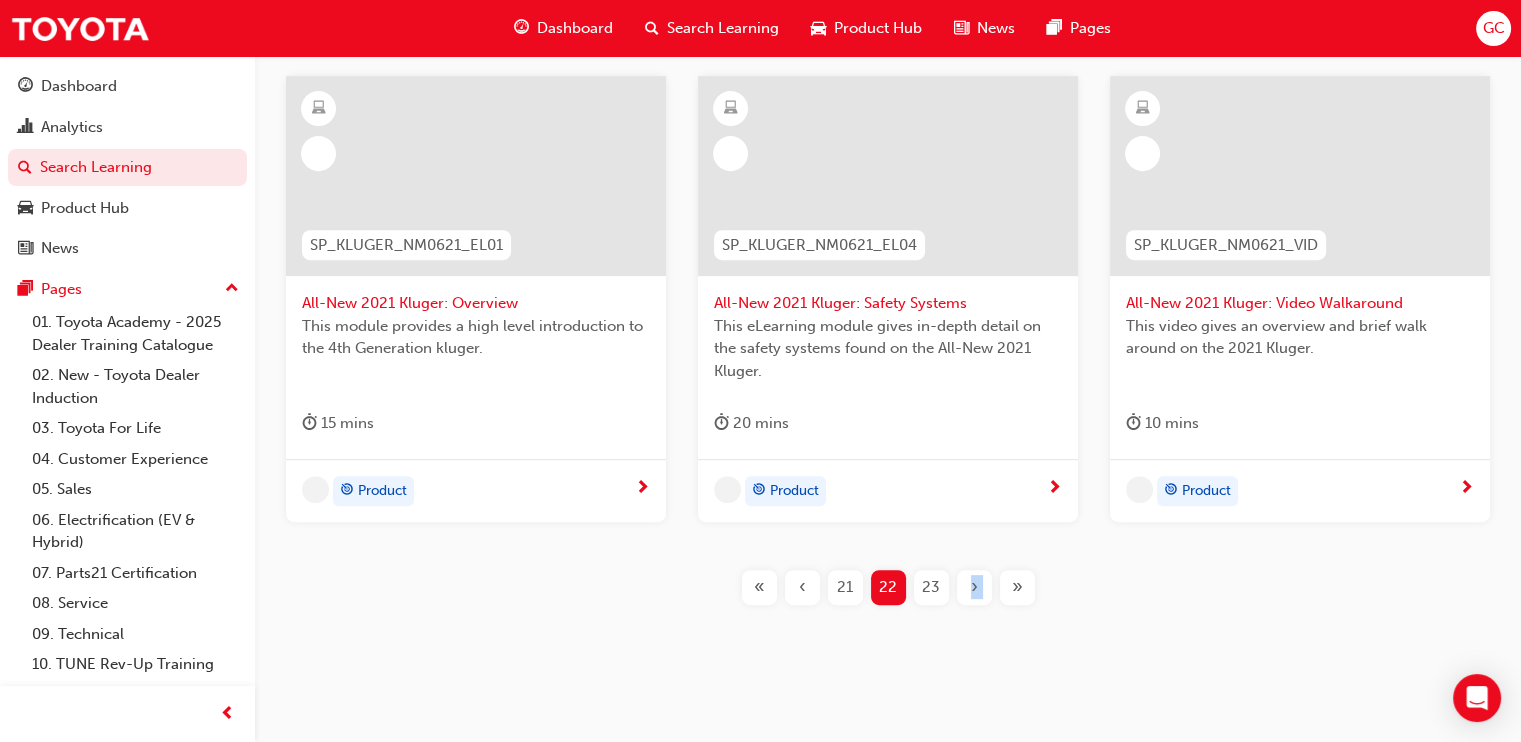 scroll, scrollTop: 1019, scrollLeft: 0, axis: vertical 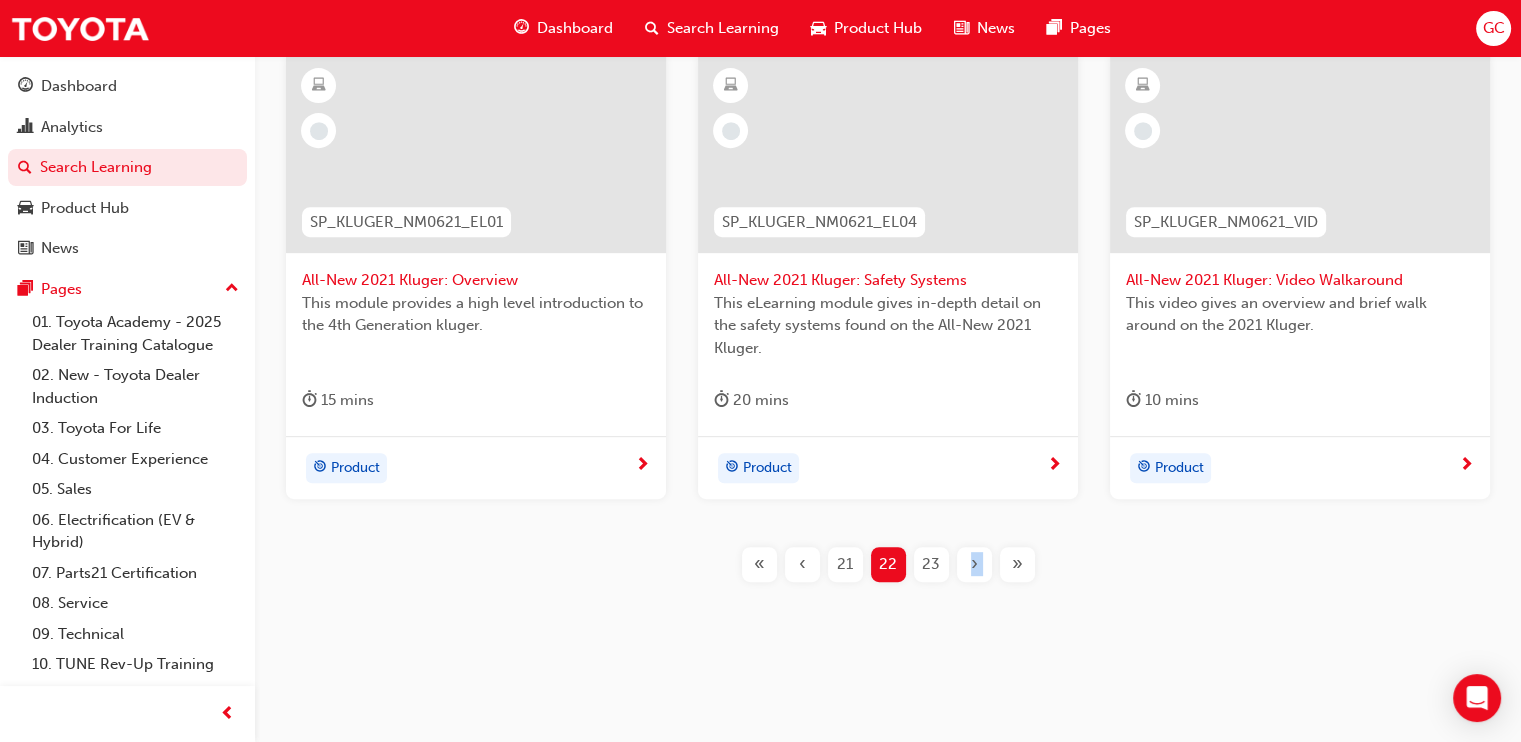 click on "›" at bounding box center [974, 564] 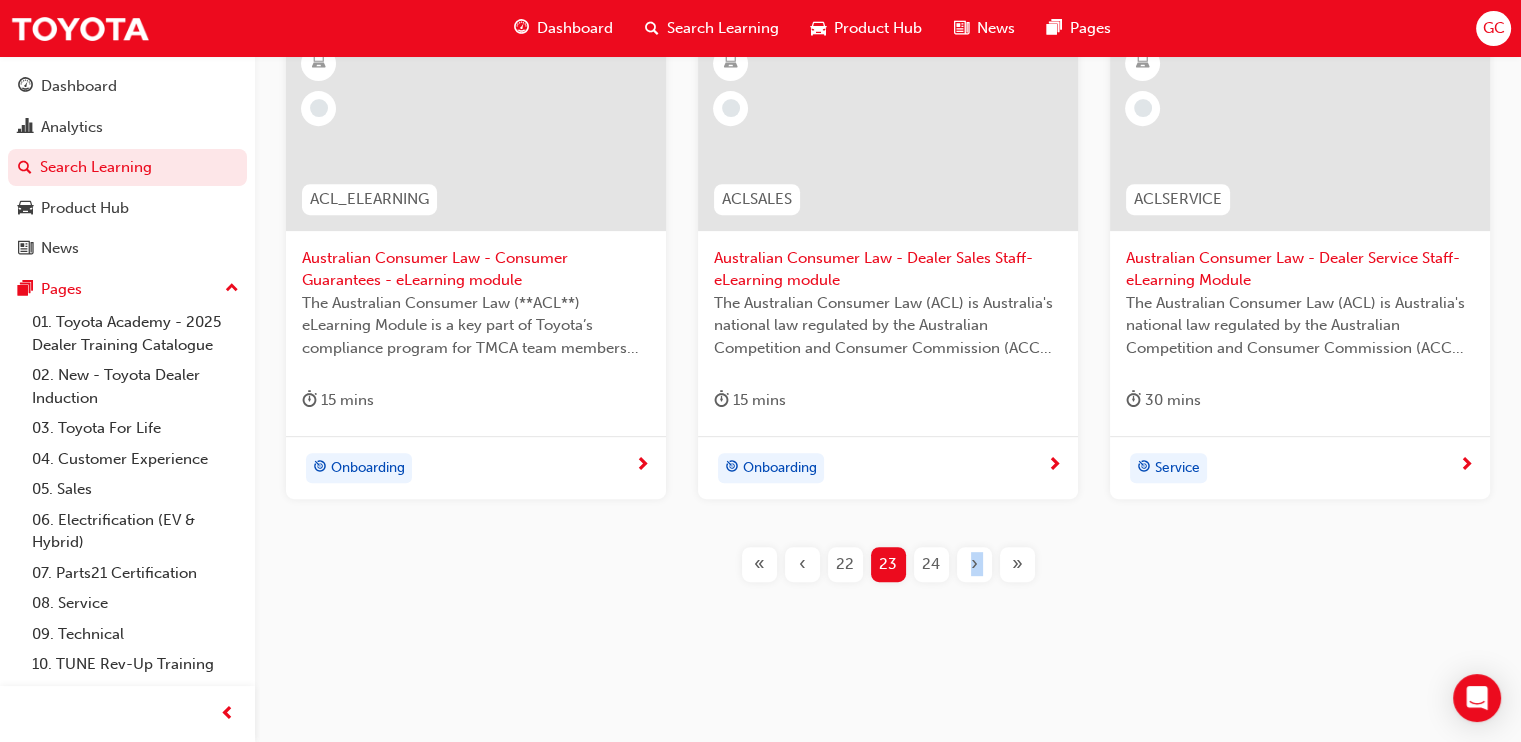 click on "›" at bounding box center (974, 564) 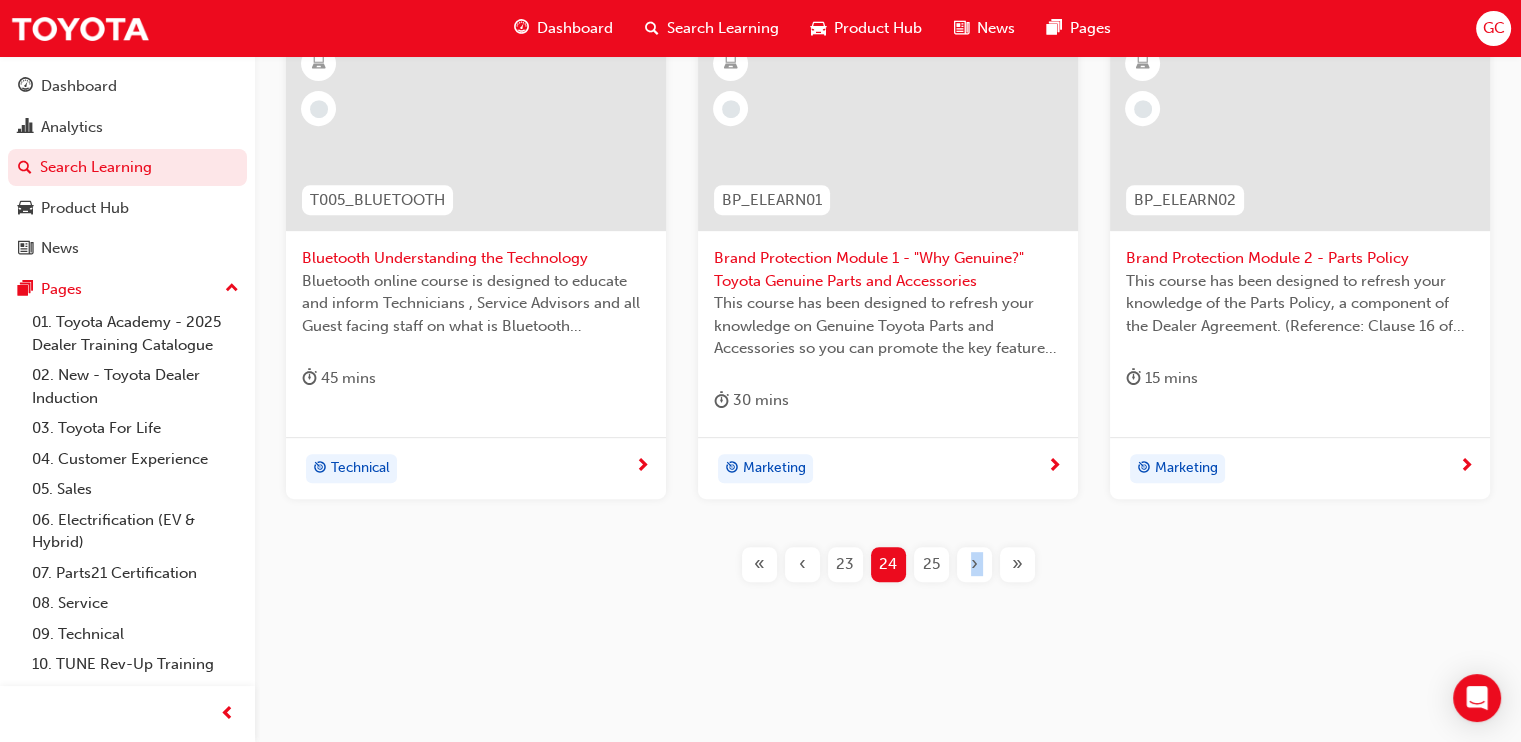 click on "›" at bounding box center [974, 564] 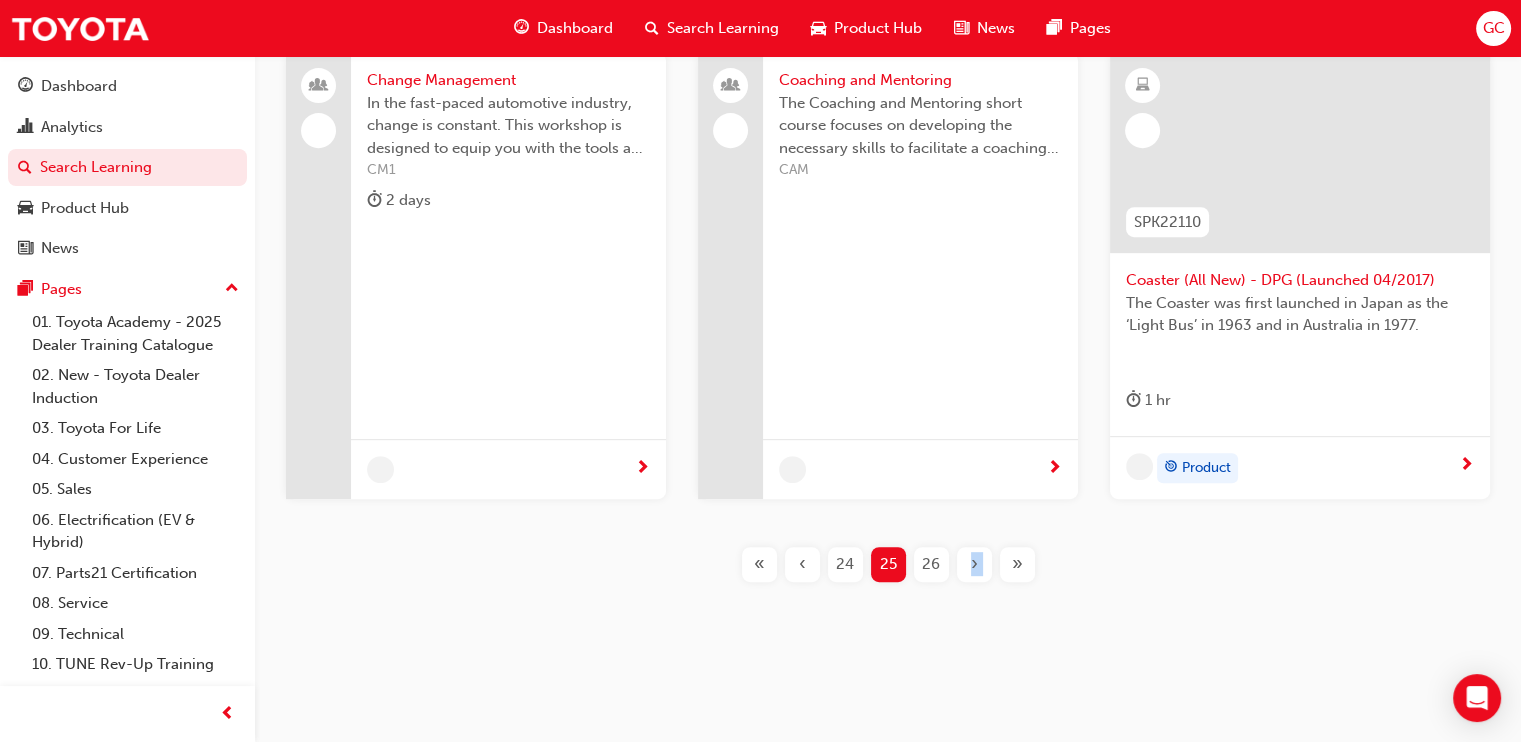 click on "›" at bounding box center (974, 564) 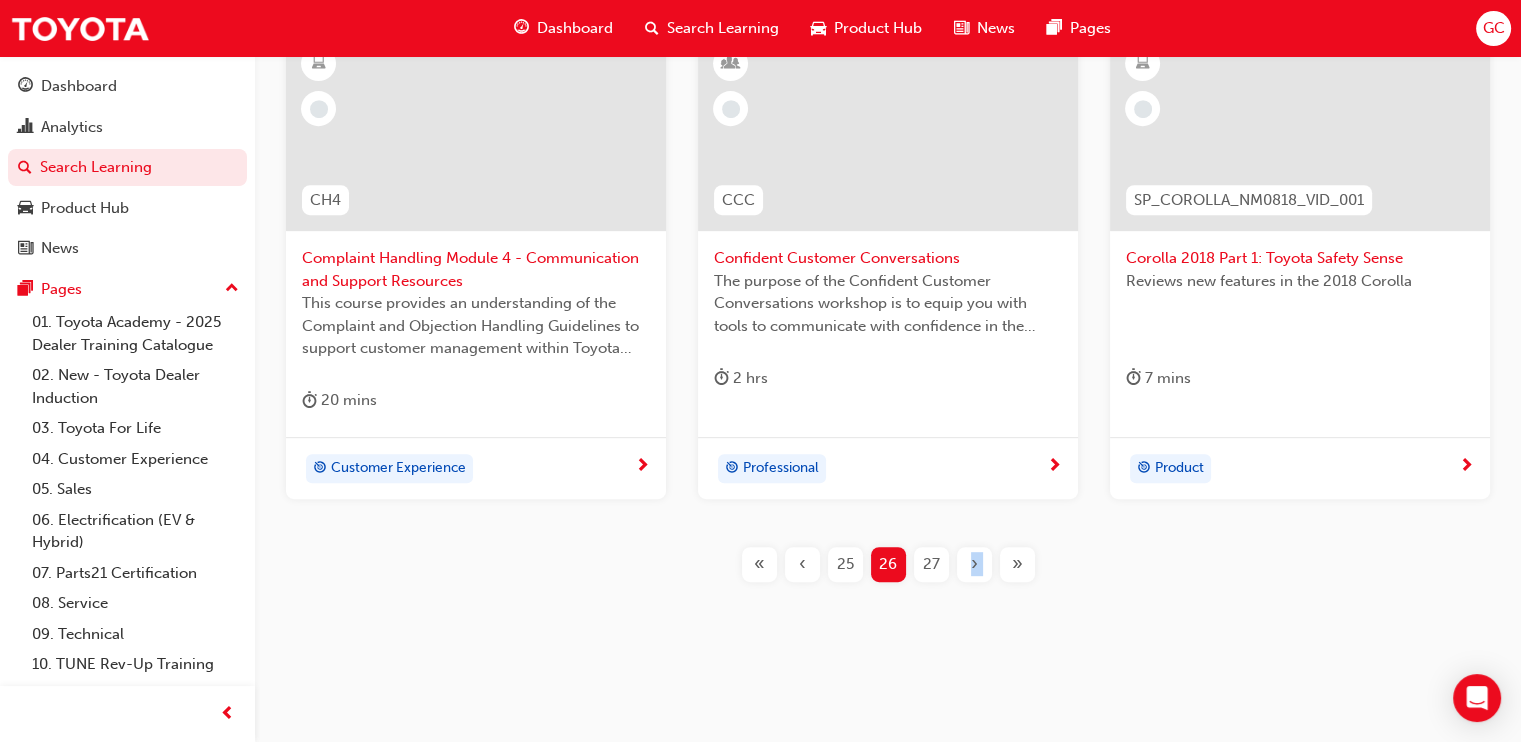 click on "›" at bounding box center (974, 564) 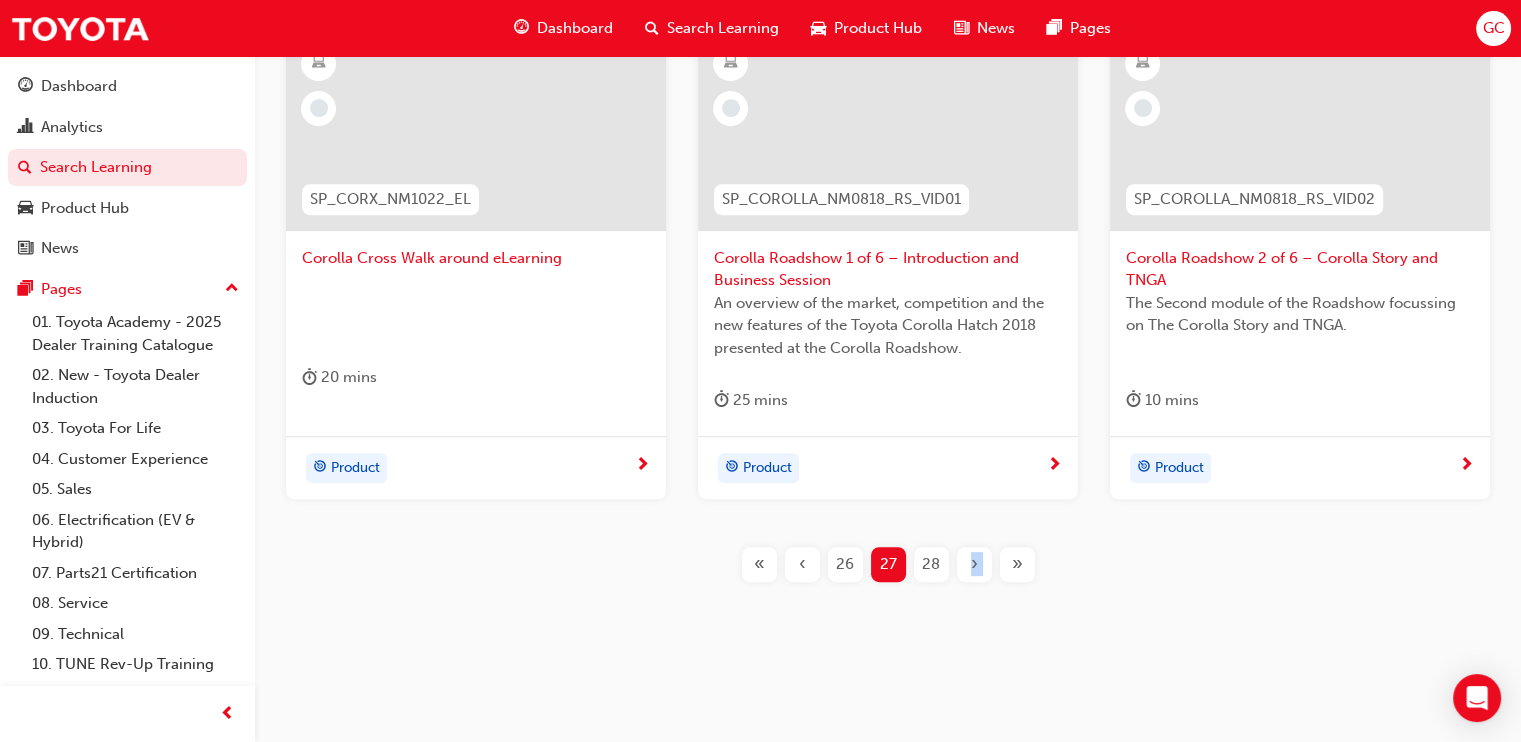 click on "›" at bounding box center [974, 564] 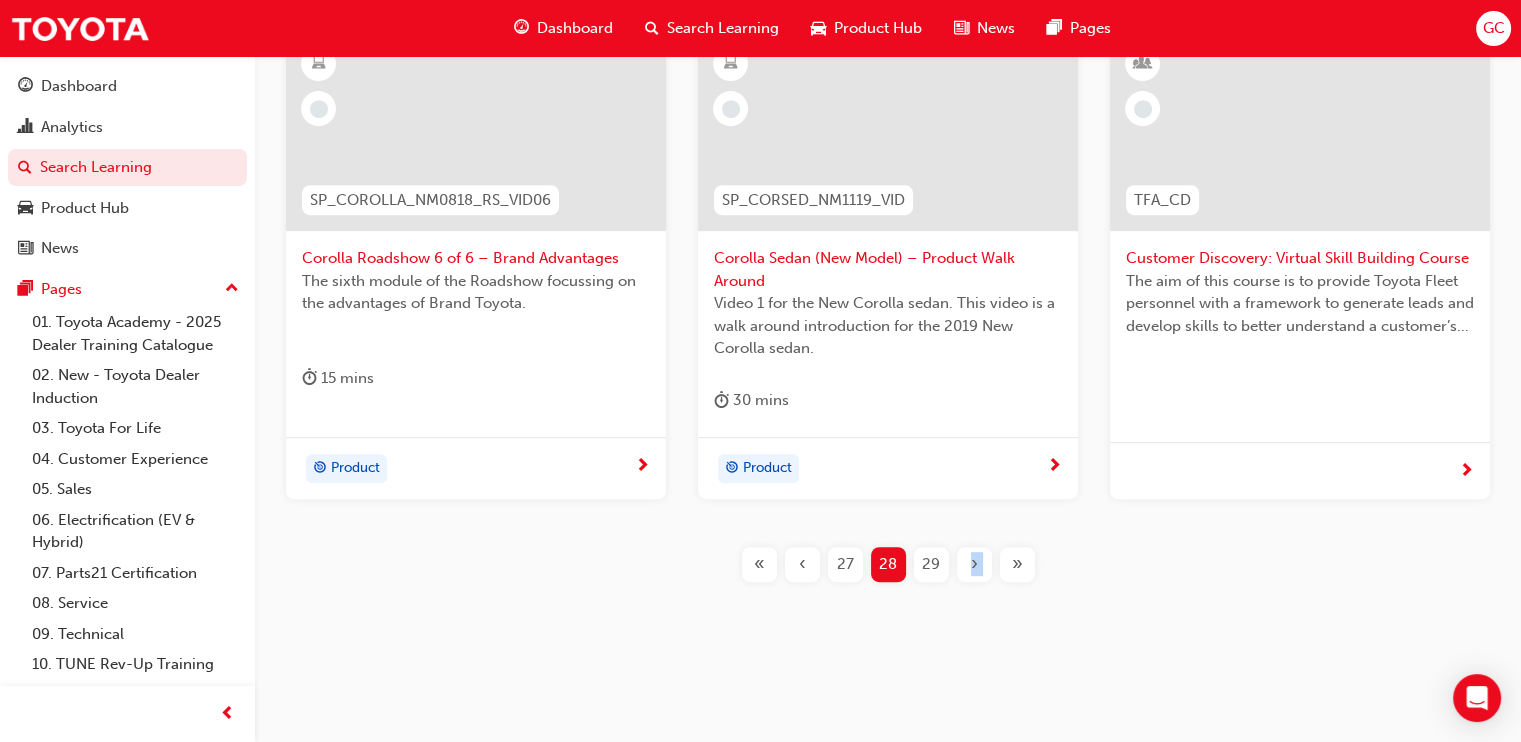 click on "›" at bounding box center (974, 564) 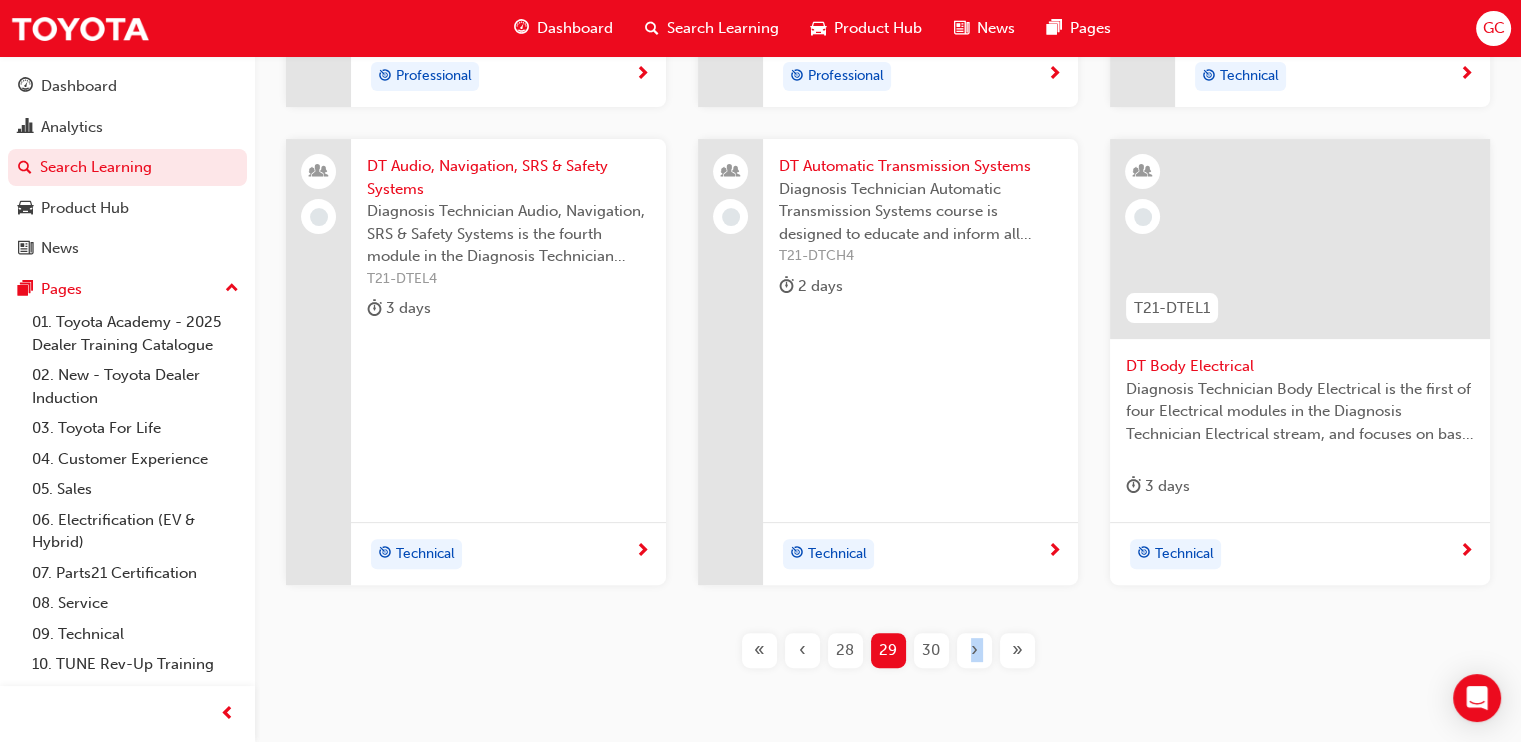 scroll, scrollTop: 694, scrollLeft: 0, axis: vertical 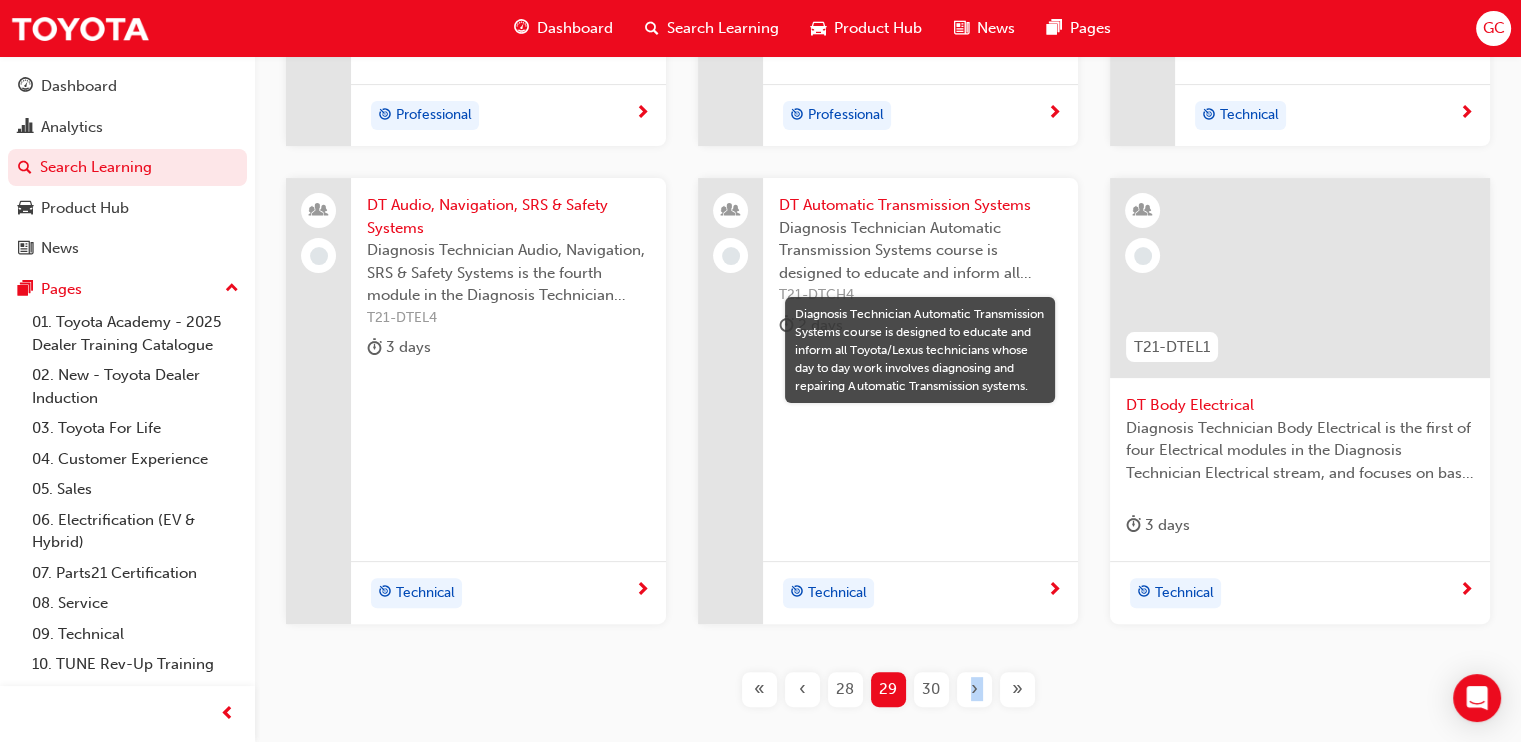 click on "DT Audio, Navigation, SRS & Safety Systems" at bounding box center (508, 216) 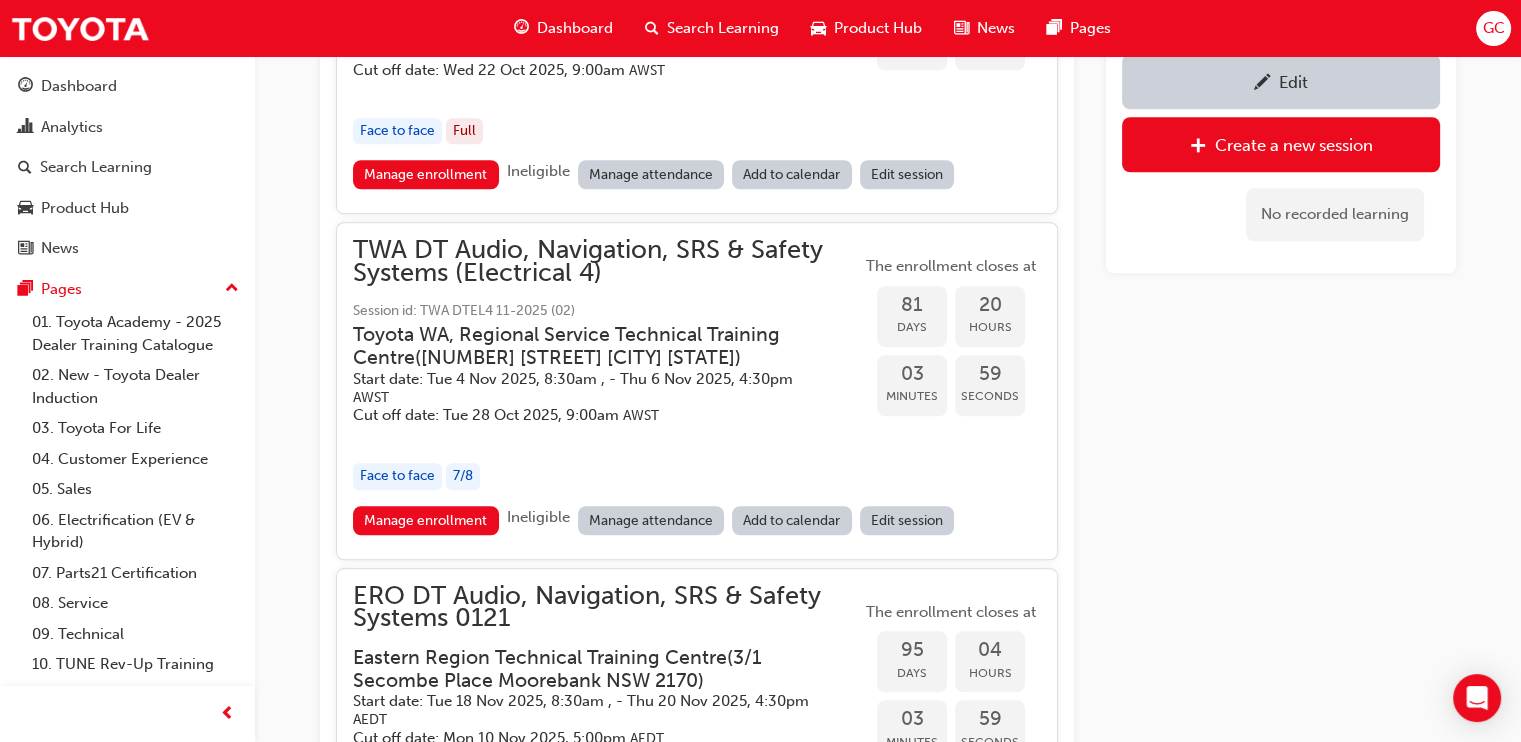 scroll, scrollTop: 2345, scrollLeft: 0, axis: vertical 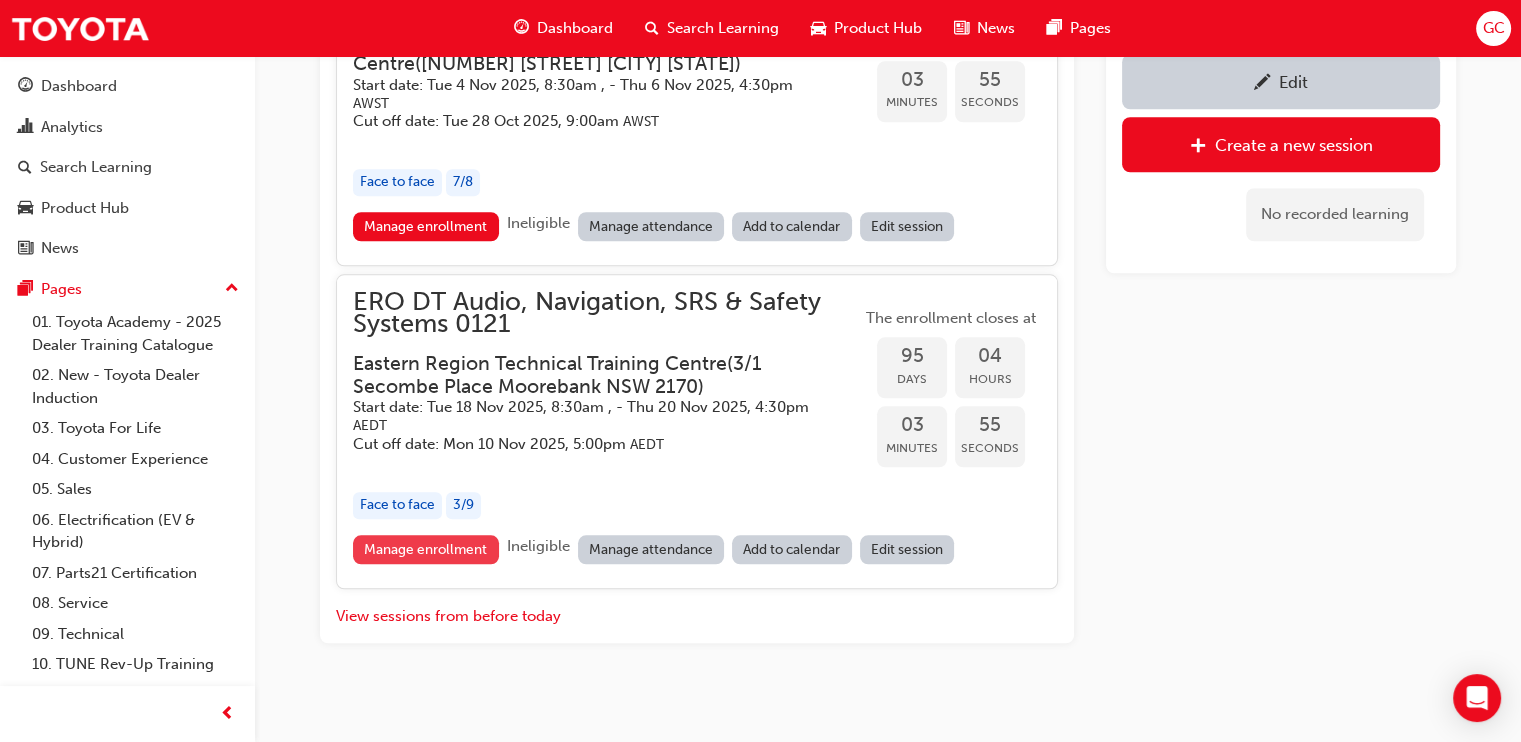 click on "Manage enrollment" at bounding box center (426, 549) 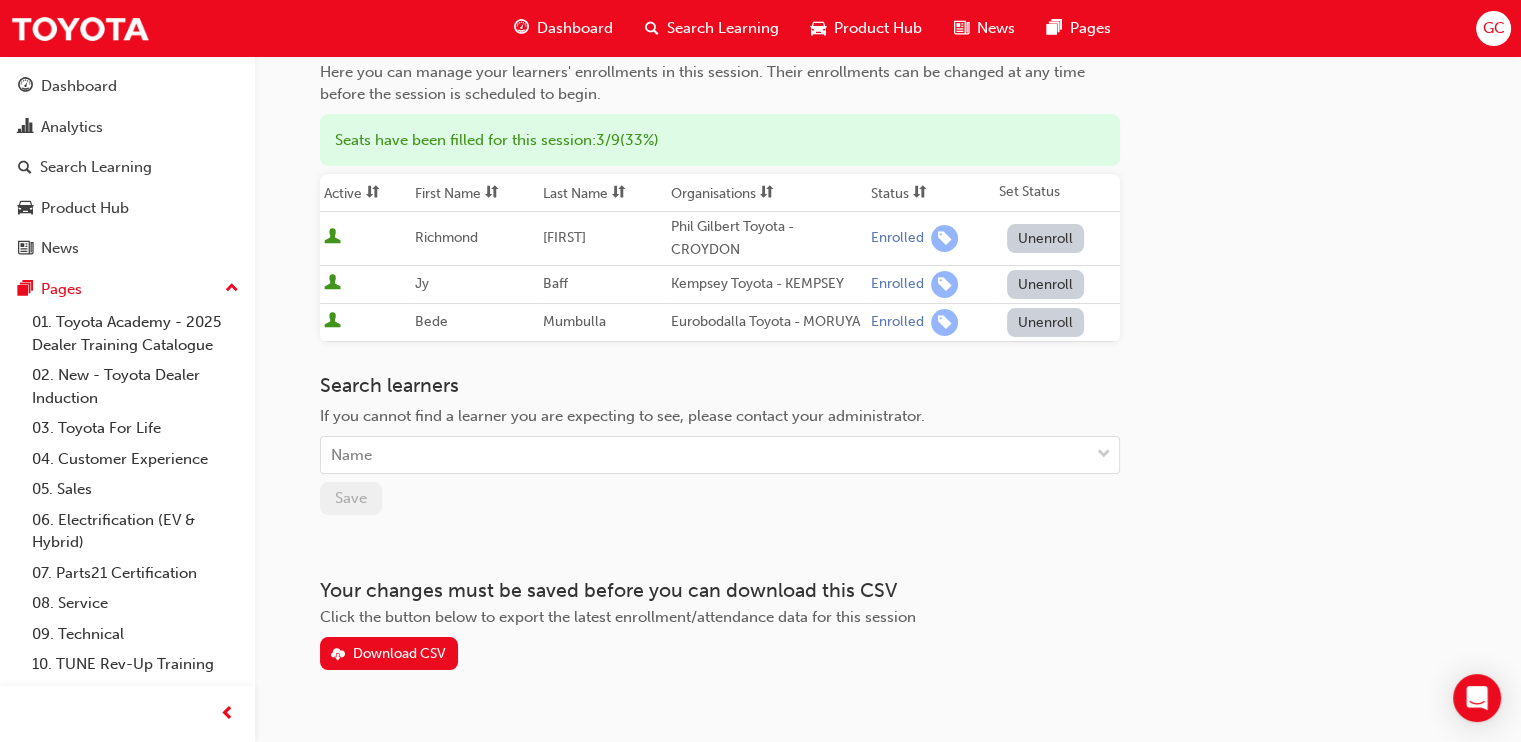 scroll, scrollTop: 244, scrollLeft: 0, axis: vertical 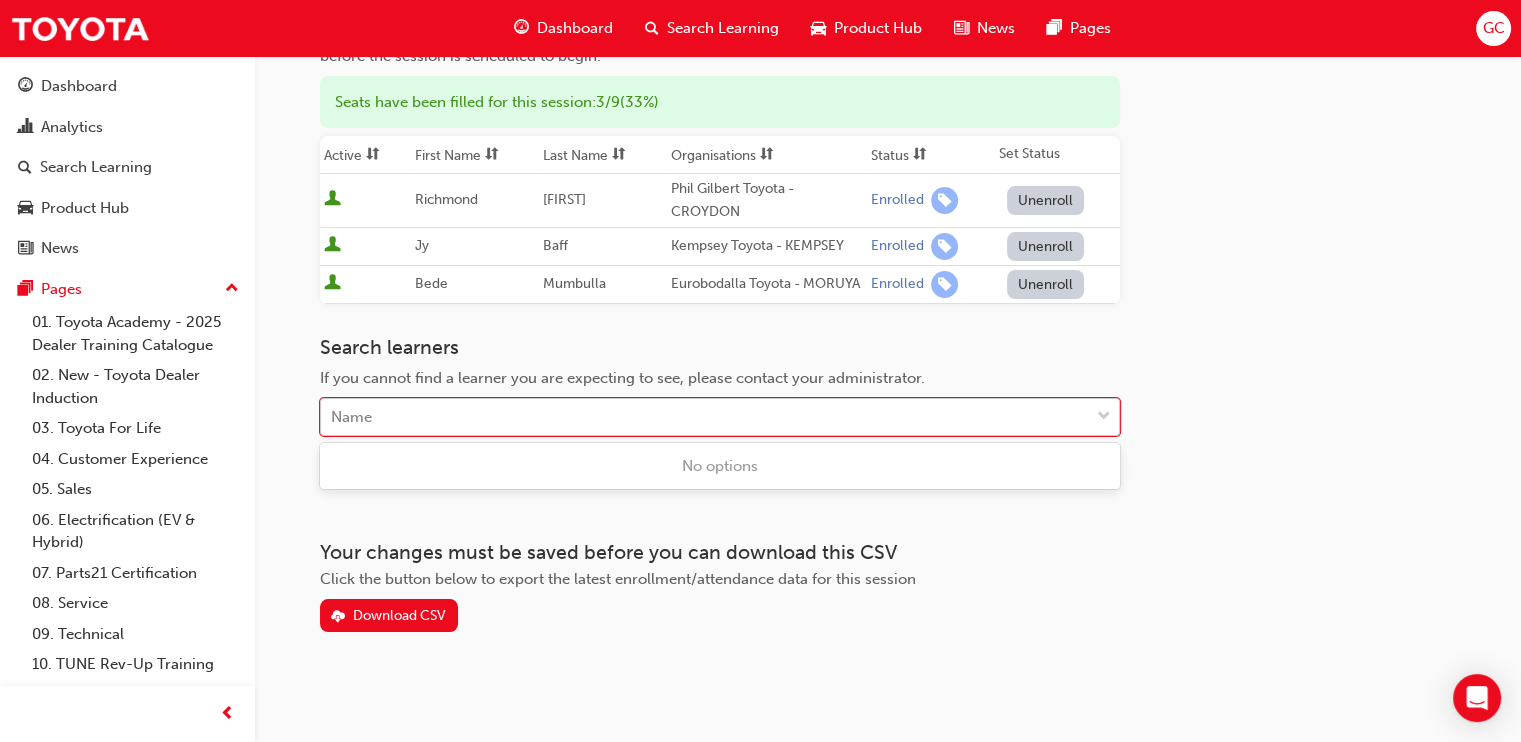 click on "Name" at bounding box center (705, 417) 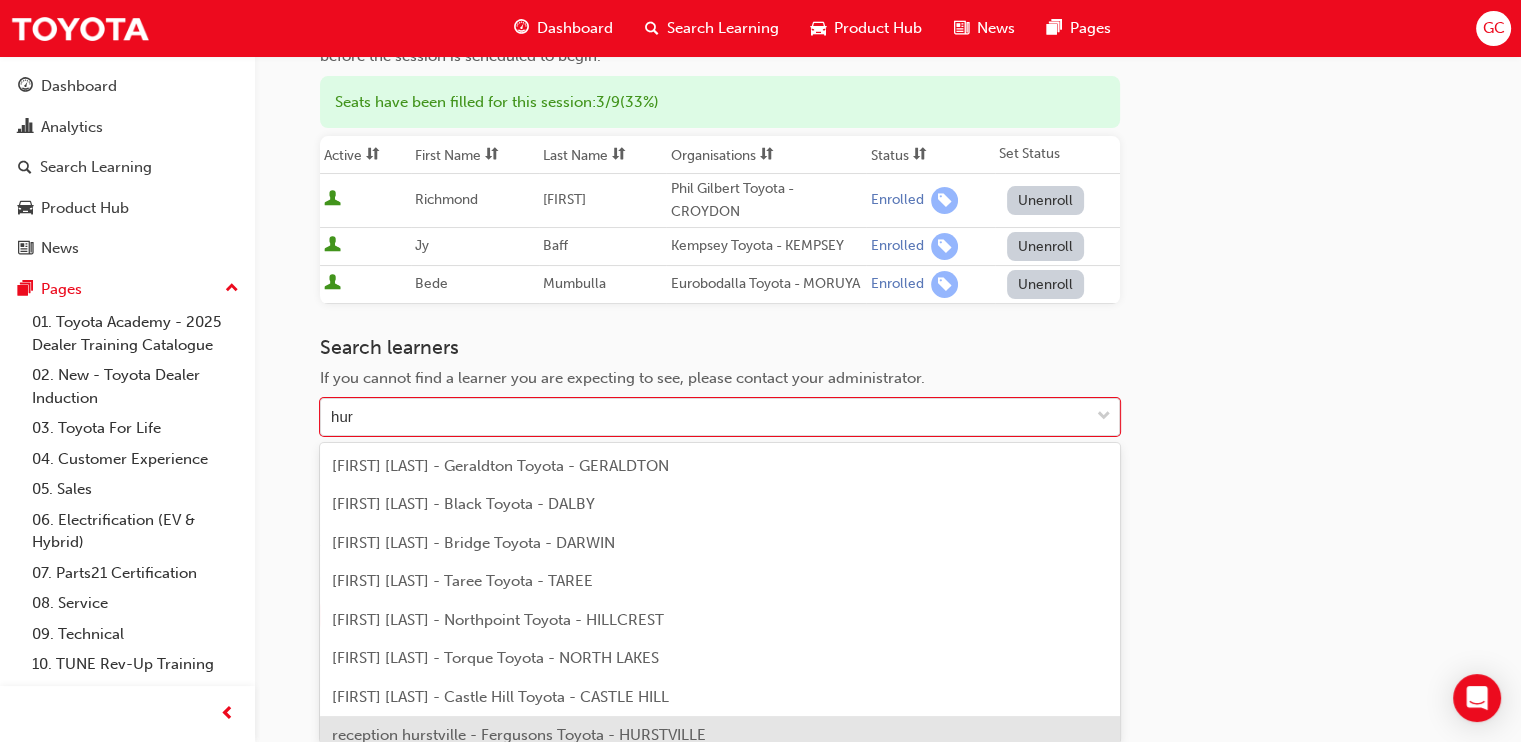 type on "hur" 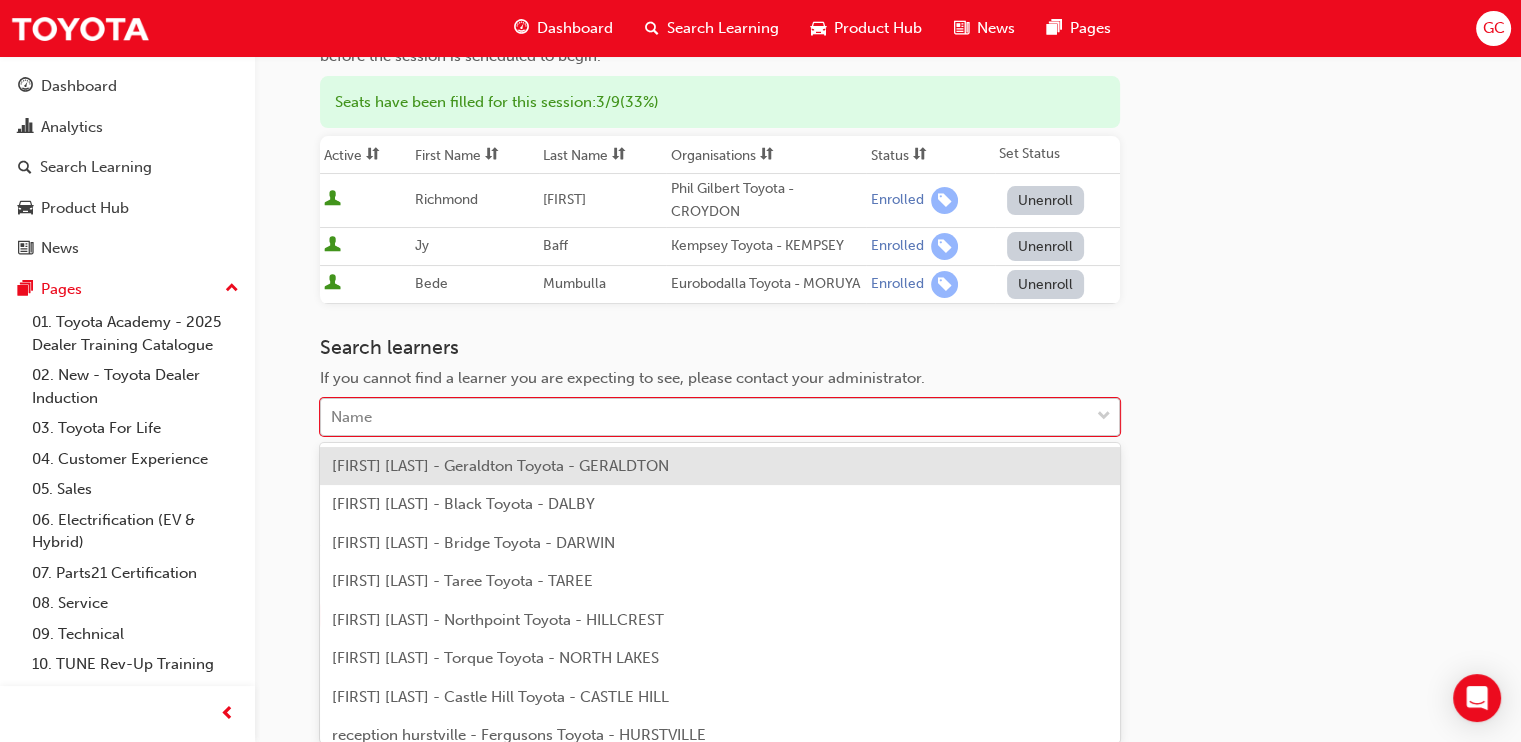 click on "Name" at bounding box center [351, 417] 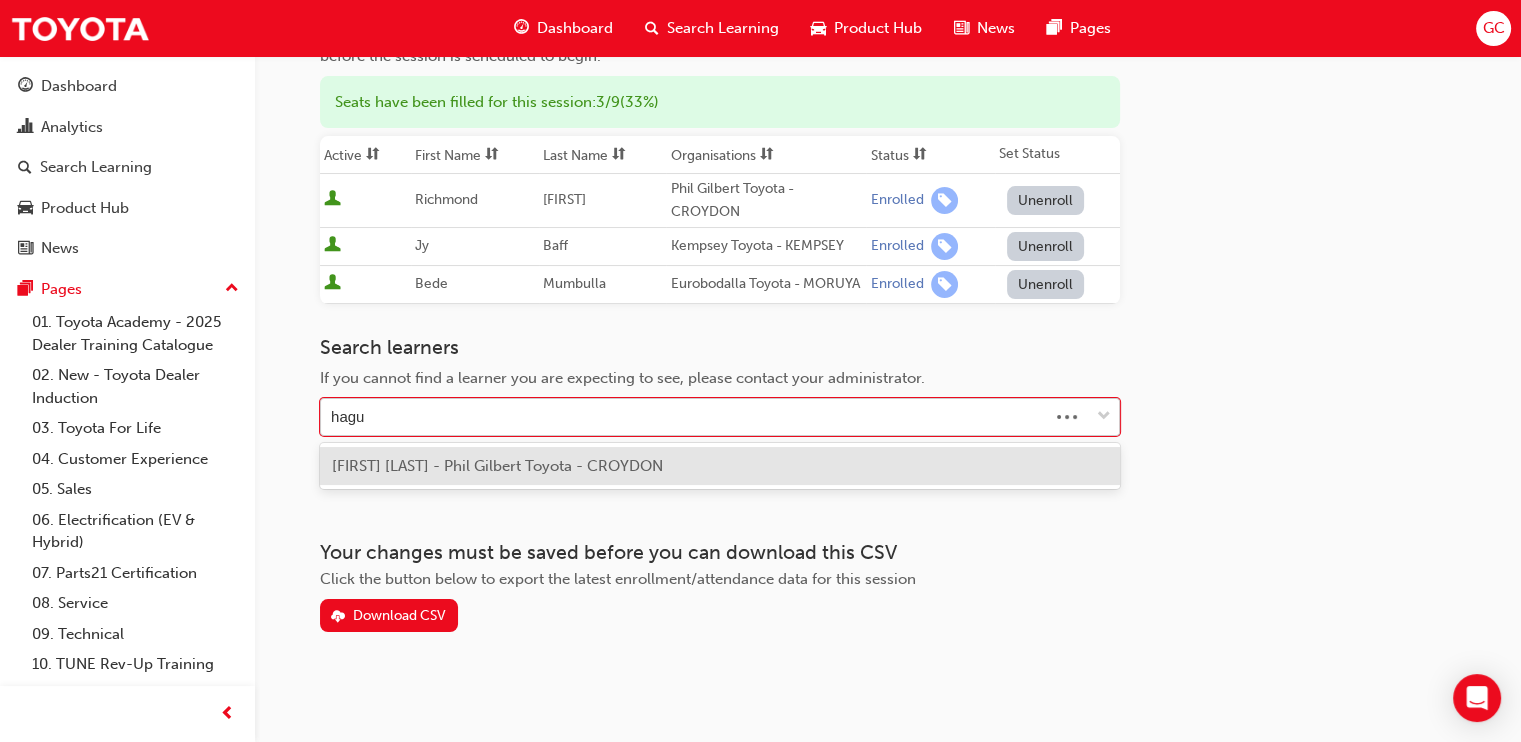 type on "hagur" 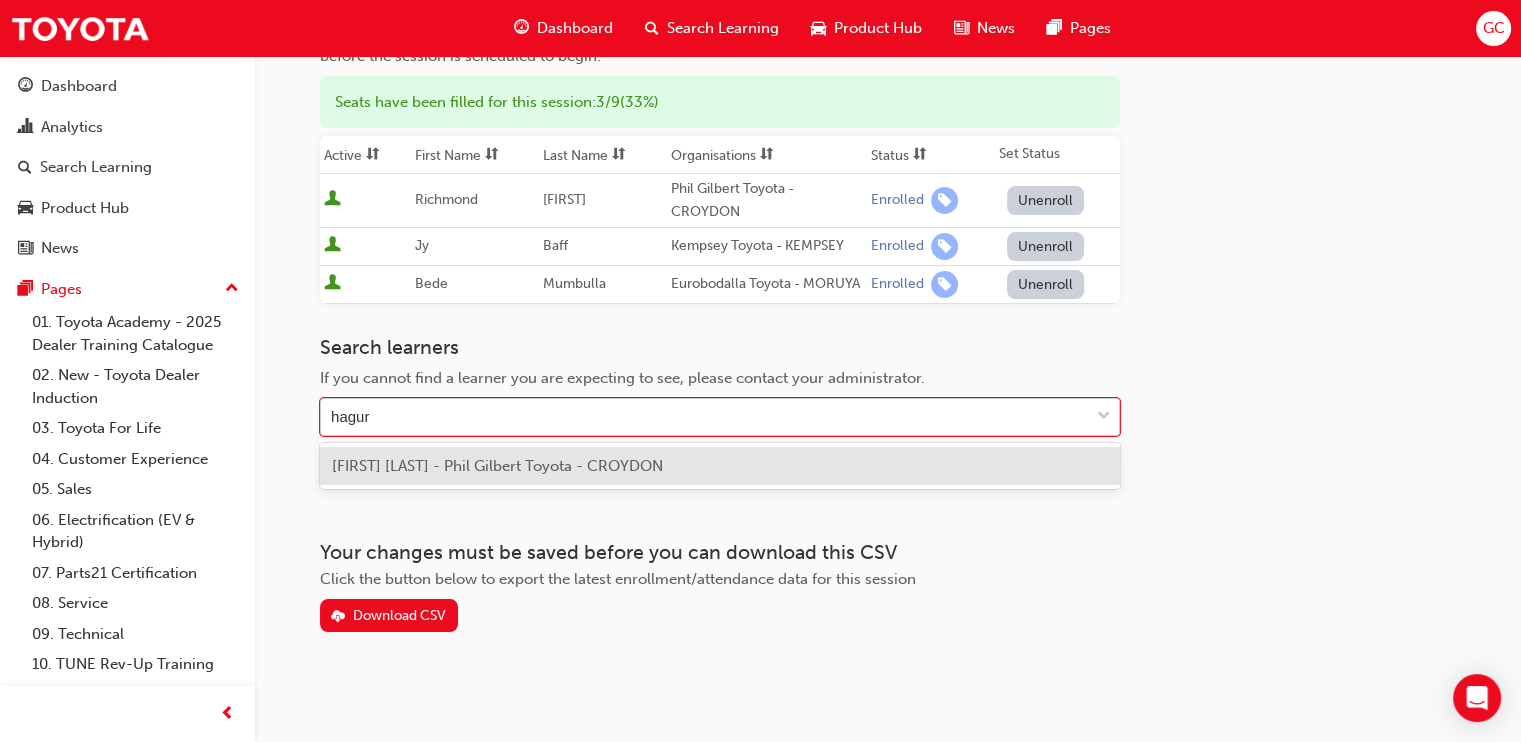 click on "[FIRST] [LAST] - Phil Gilbert Toyota - CROYDON" at bounding box center (497, 466) 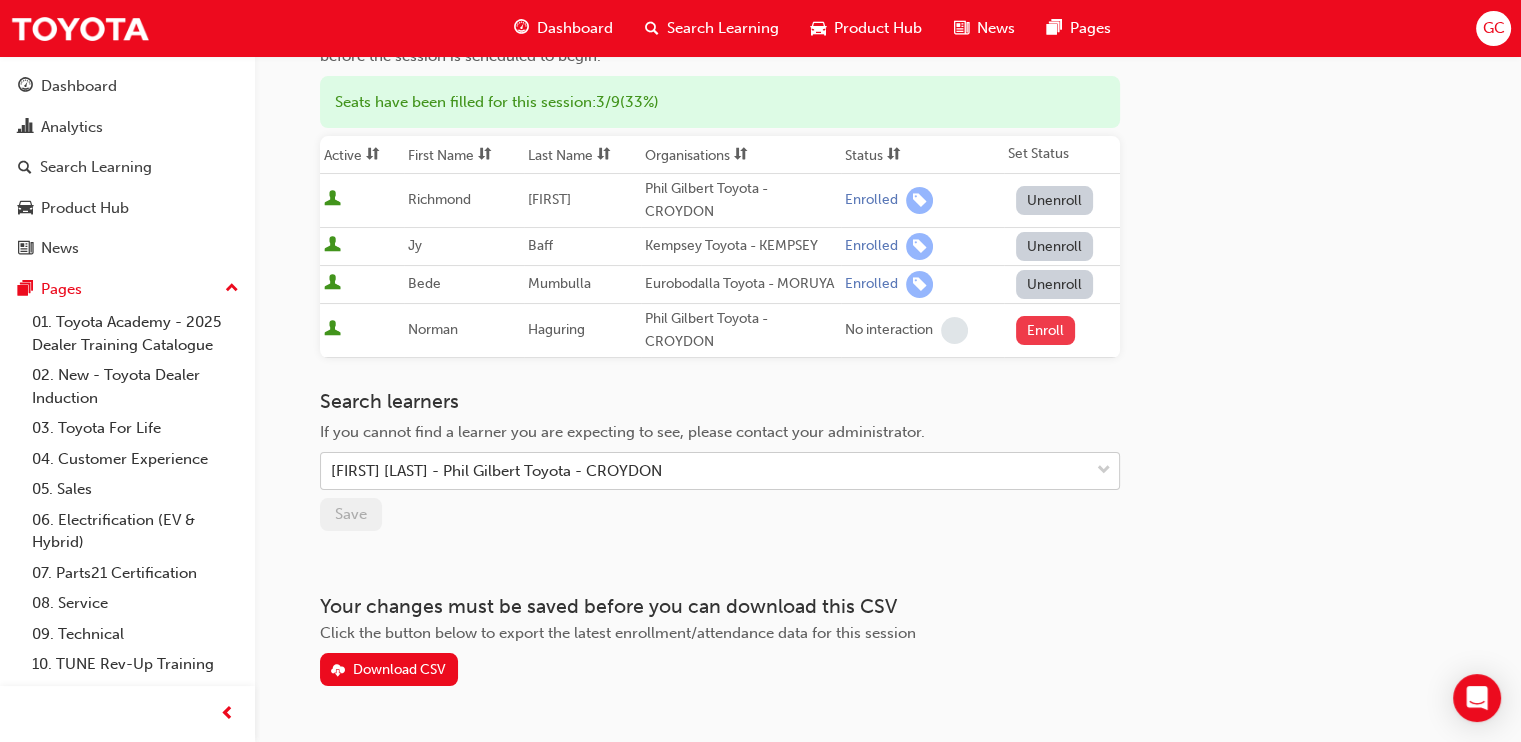 click on "Enroll" at bounding box center (1046, 330) 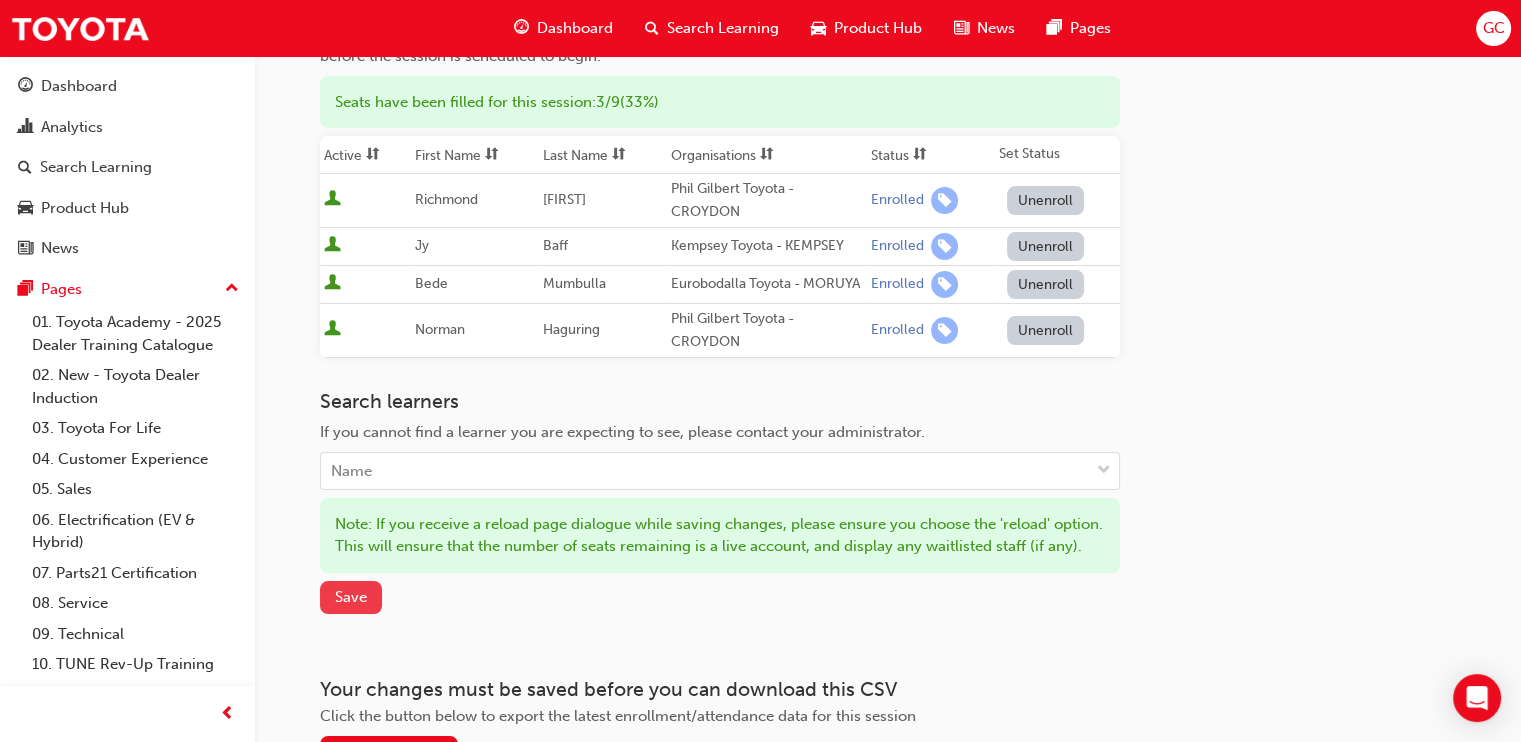 click on "Save" at bounding box center [351, 597] 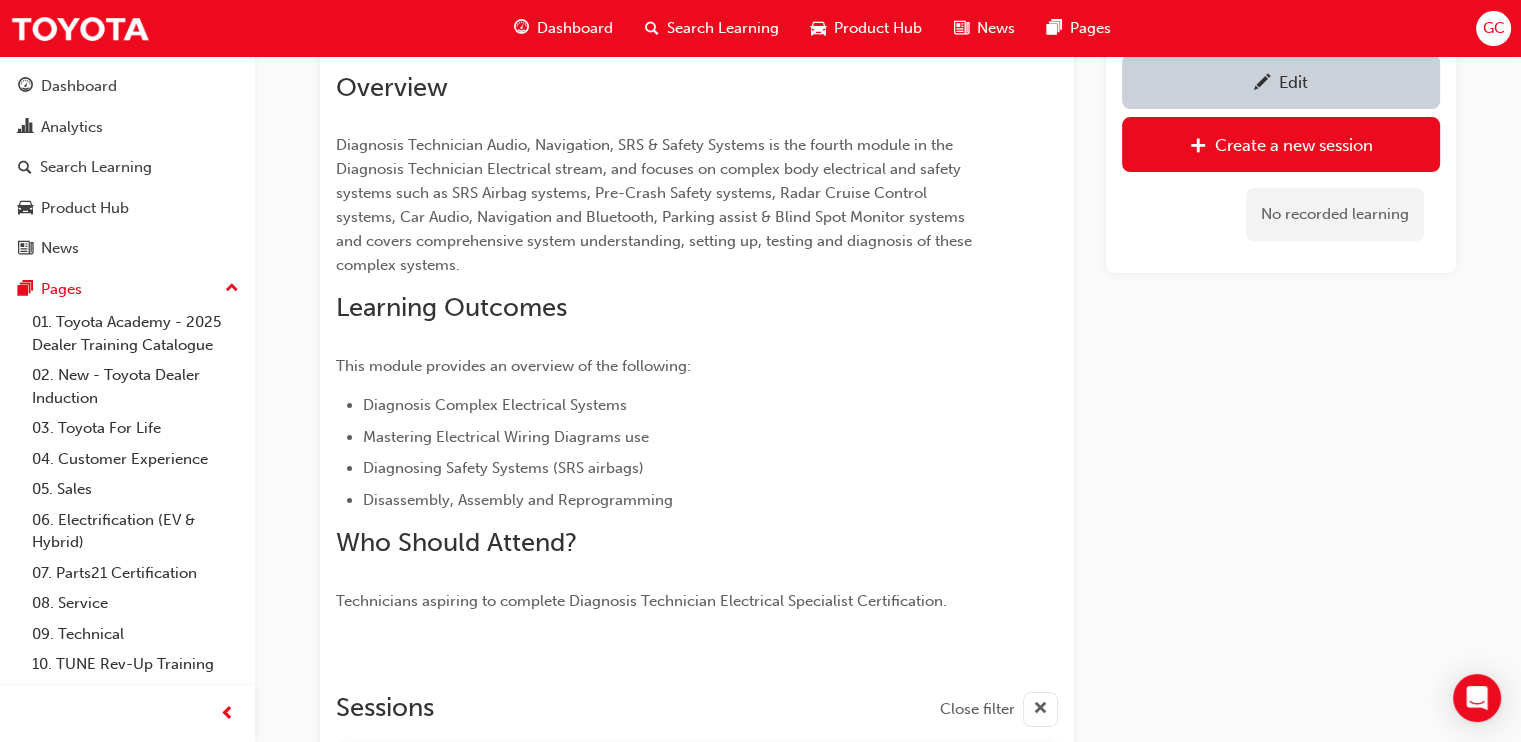 scroll, scrollTop: 2345, scrollLeft: 0, axis: vertical 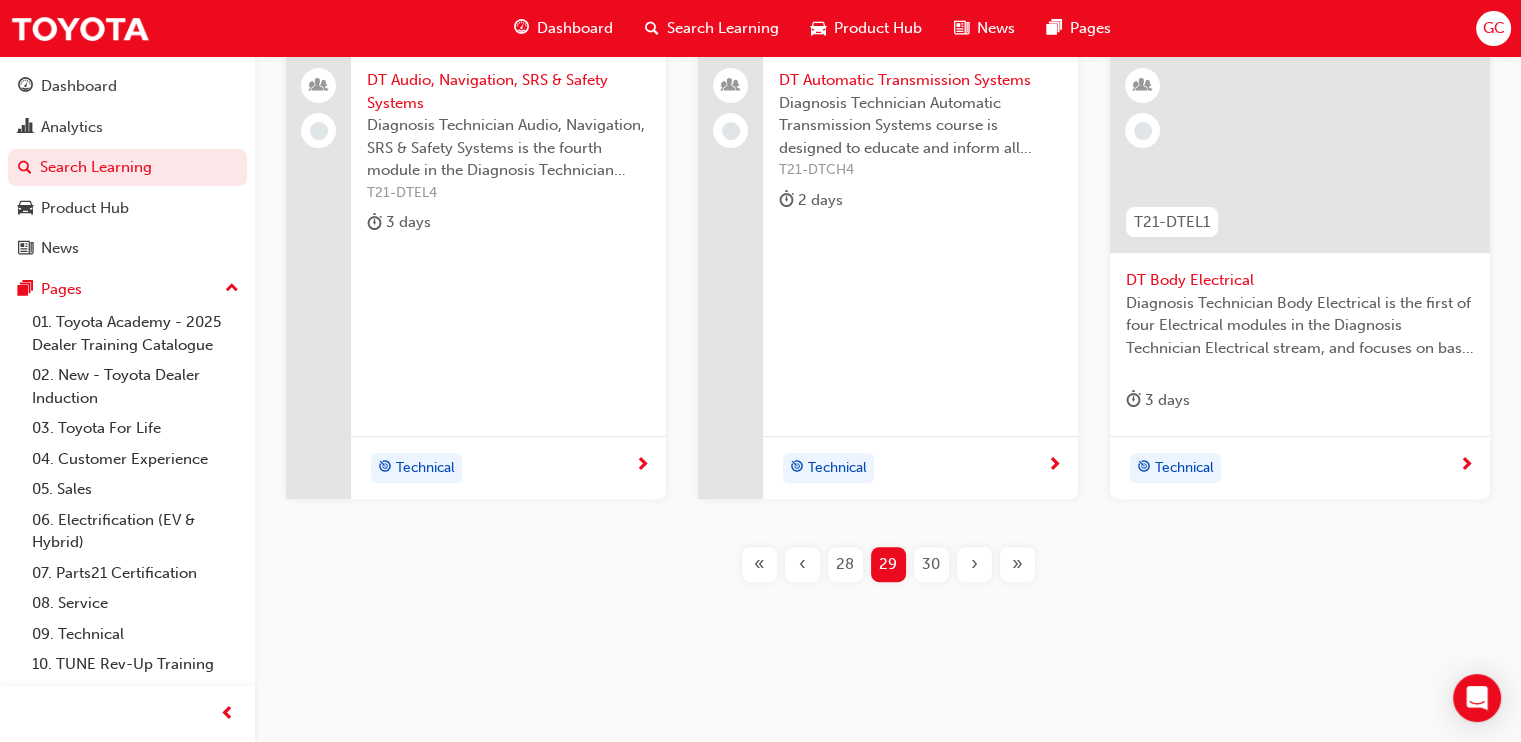 click on "›" at bounding box center [974, 564] 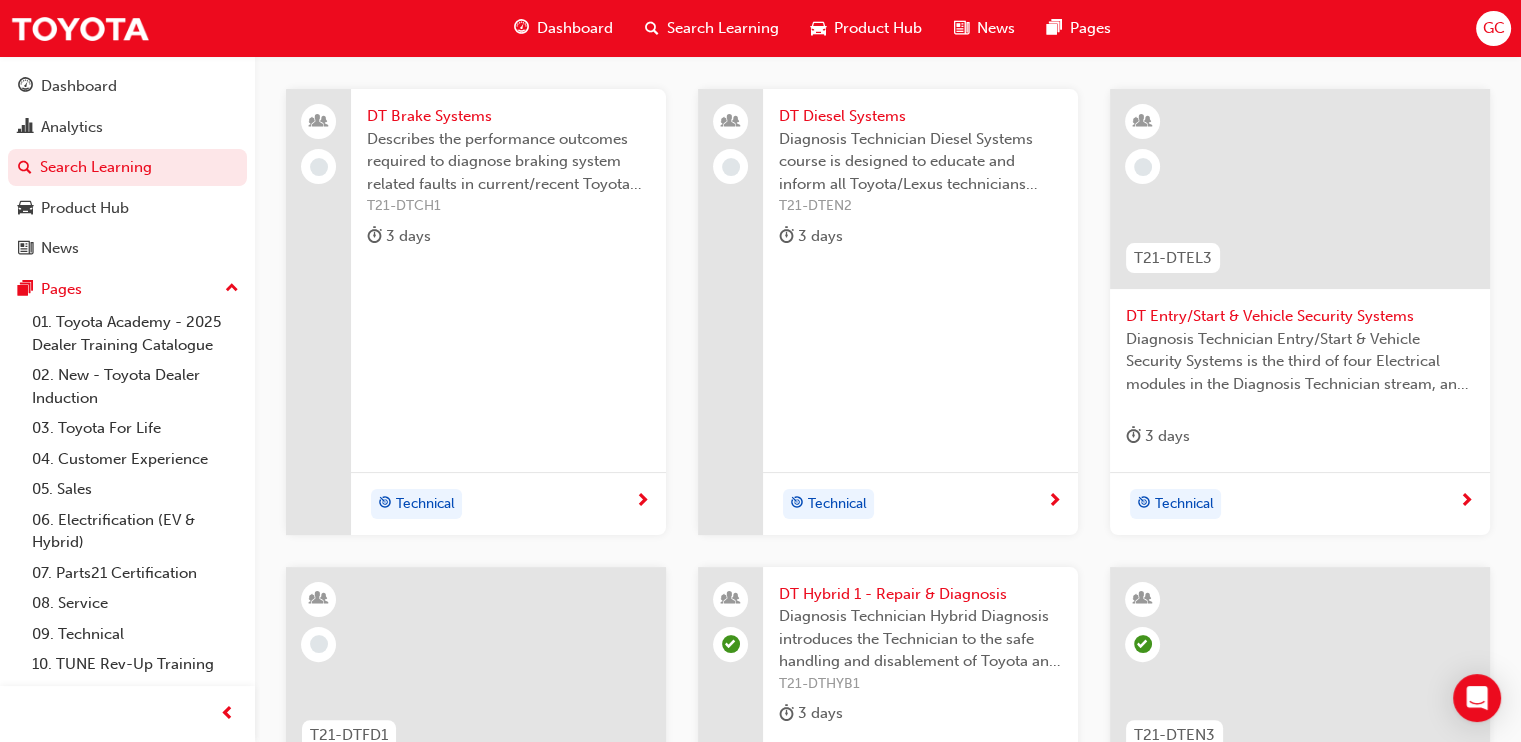 scroll, scrollTop: 444, scrollLeft: 0, axis: vertical 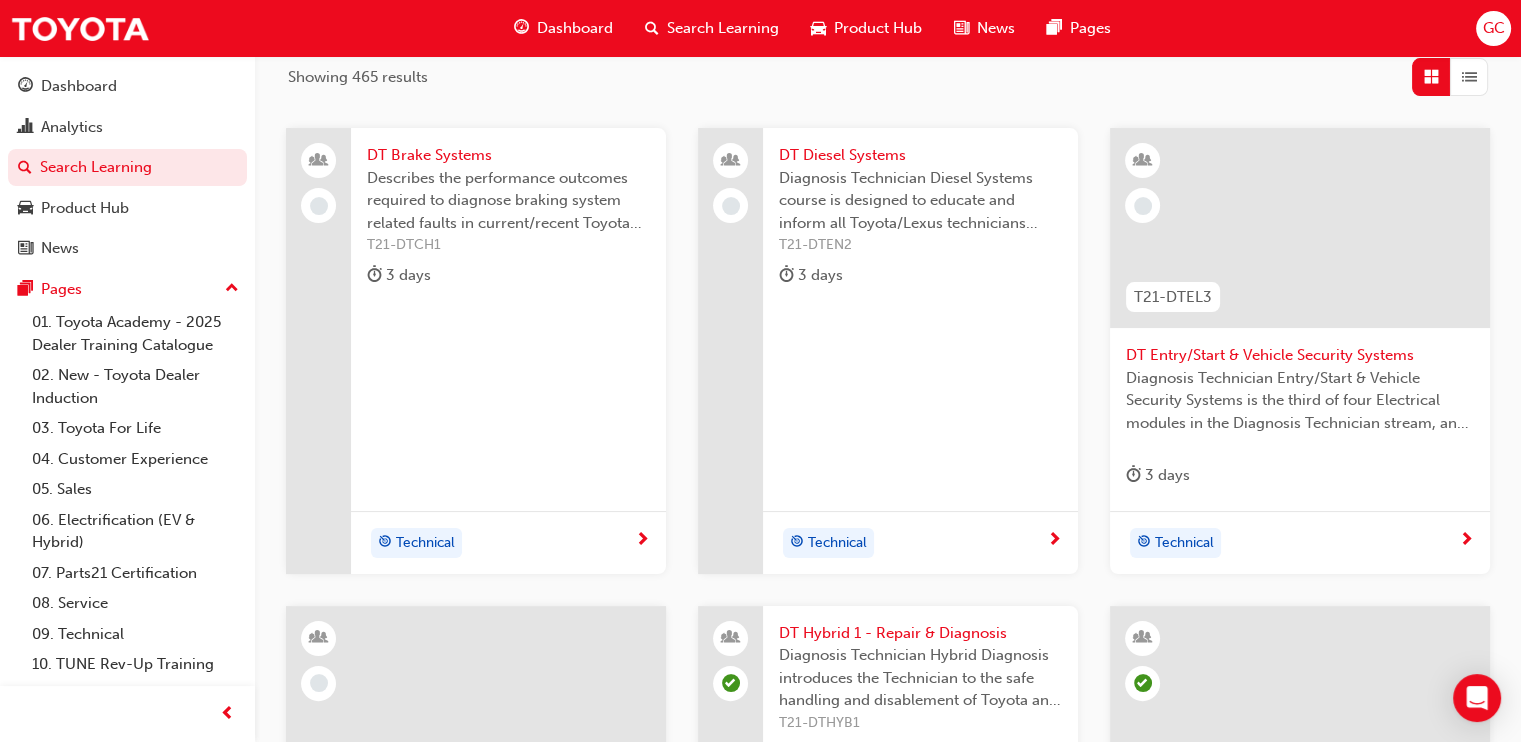 click on "DT Entry/Start & Vehicle Security Systems" at bounding box center [1300, 355] 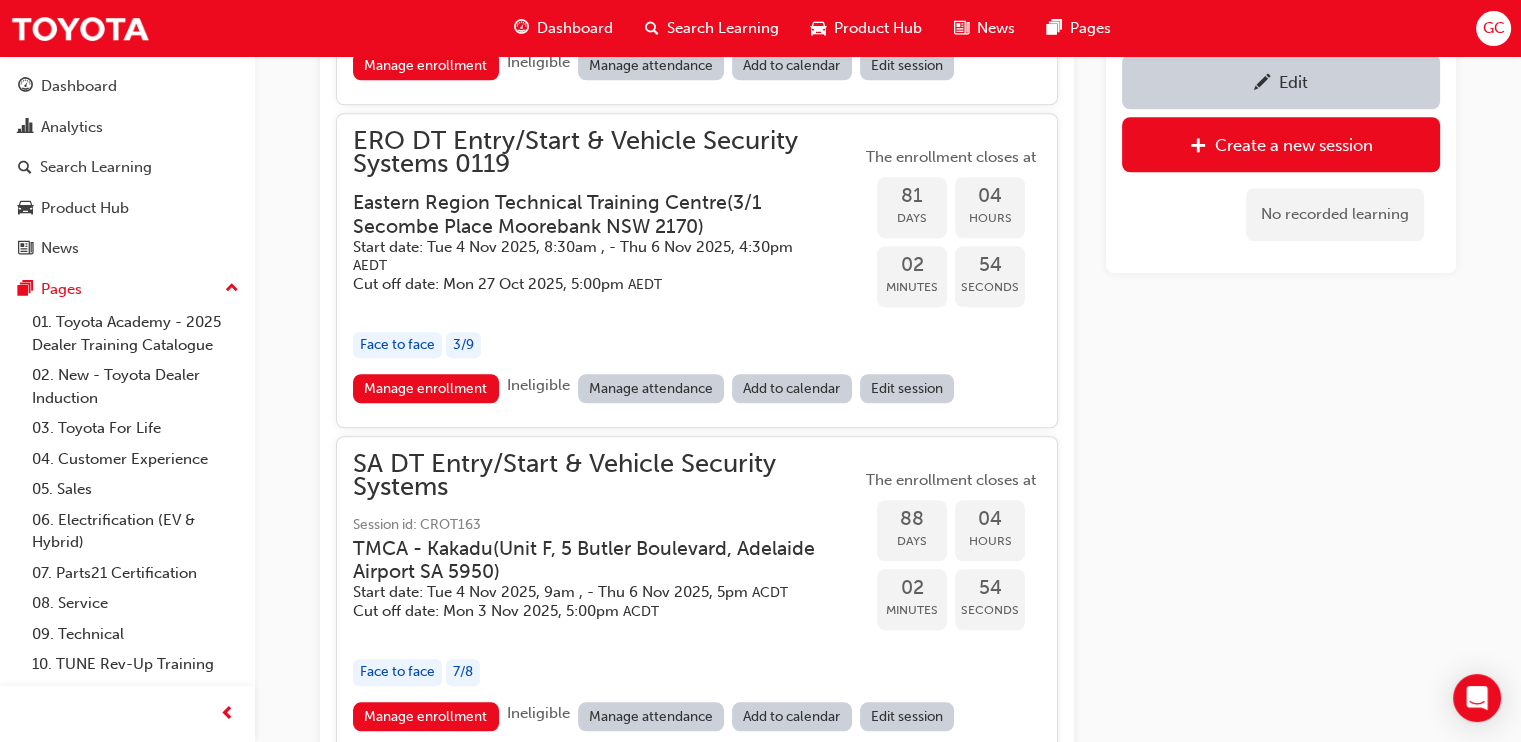 scroll, scrollTop: 2092, scrollLeft: 0, axis: vertical 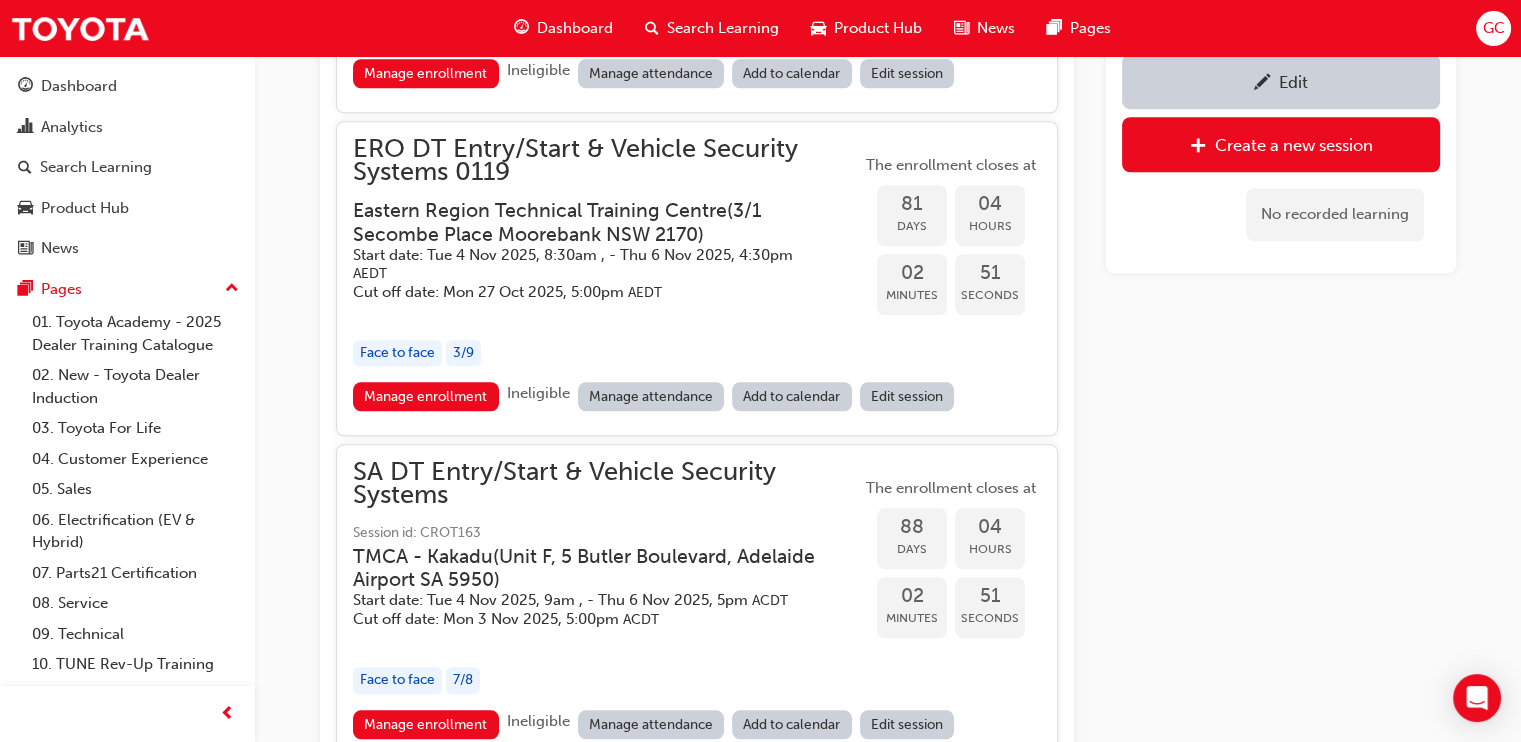 click on "ERO DT Entry/Start & Vehicle Security Systems 0119 Eastern Region Technical Training Centre ( [NUMBER] [STREET] [CITY] [STATE] [POSTAL_CODE] ) Start date: [DAY] [DATE] [YEAR], [TIME] , - [DAY] [DATE] [YEAR], [TIME] AEDT Cut off date: [DAY] [DATE] [YEAR], [TIME] AEDT Face to face 3 / 9" at bounding box center [607, 260] 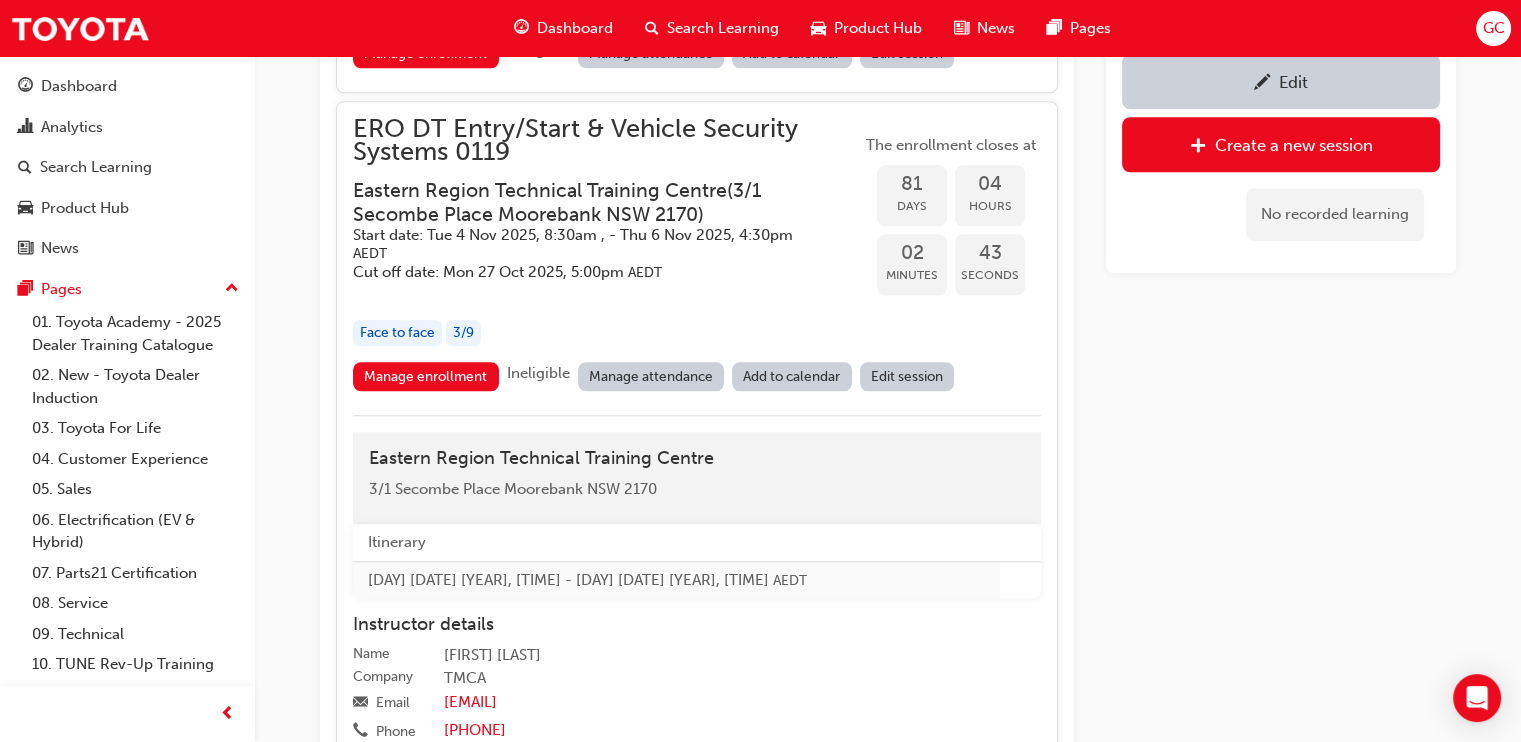 scroll, scrollTop: 2092, scrollLeft: 0, axis: vertical 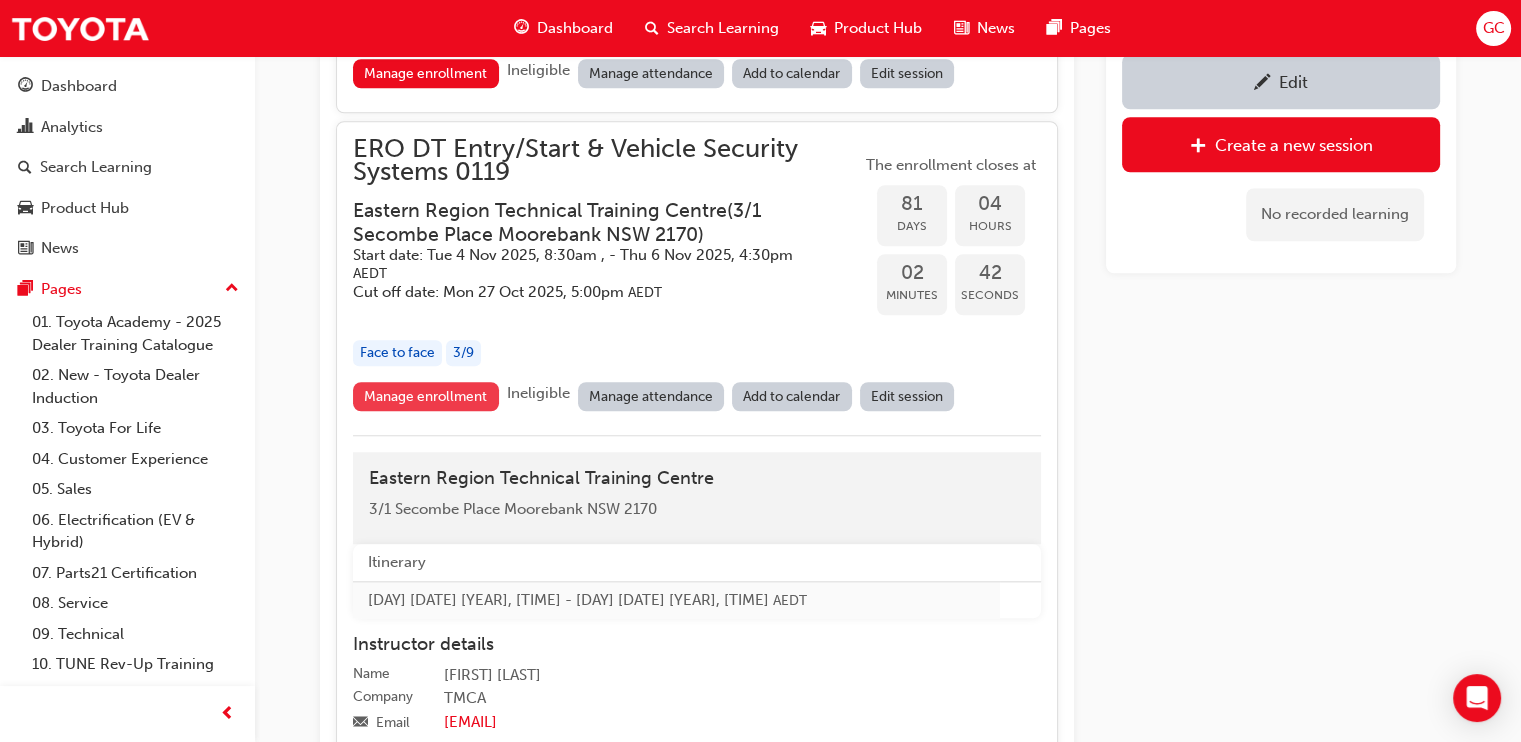 click on "Manage enrollment" at bounding box center (426, 396) 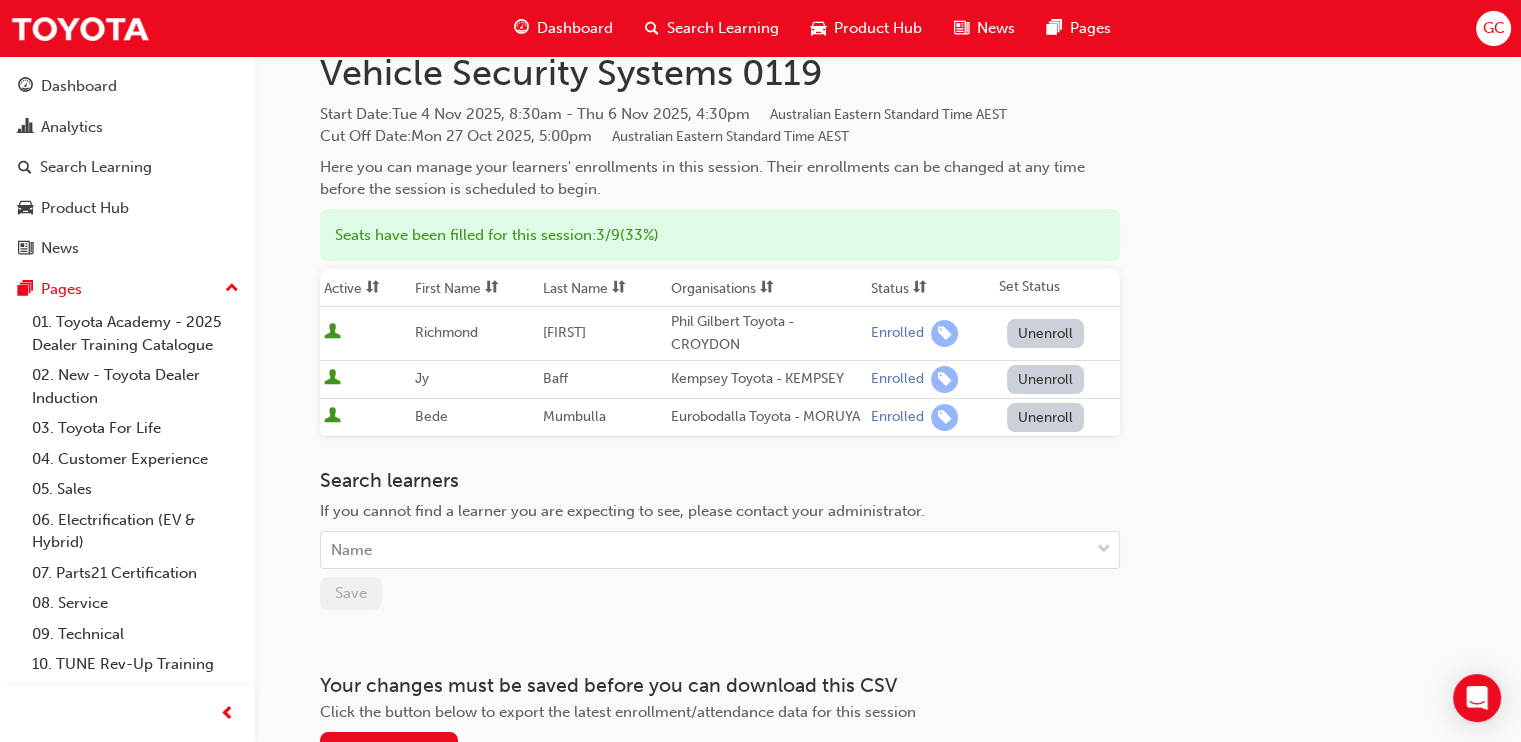 scroll, scrollTop: 244, scrollLeft: 0, axis: vertical 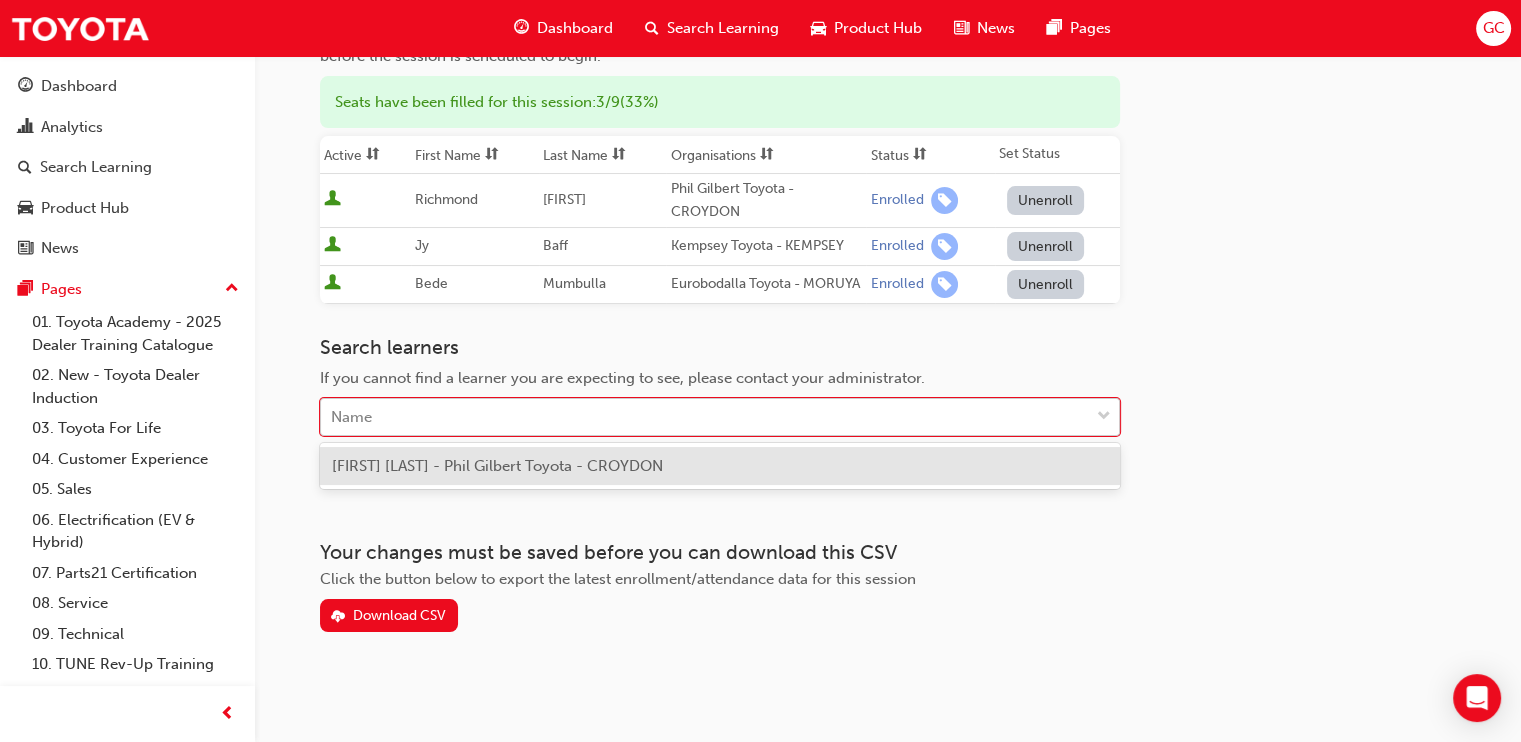 click on "Name" at bounding box center [705, 417] 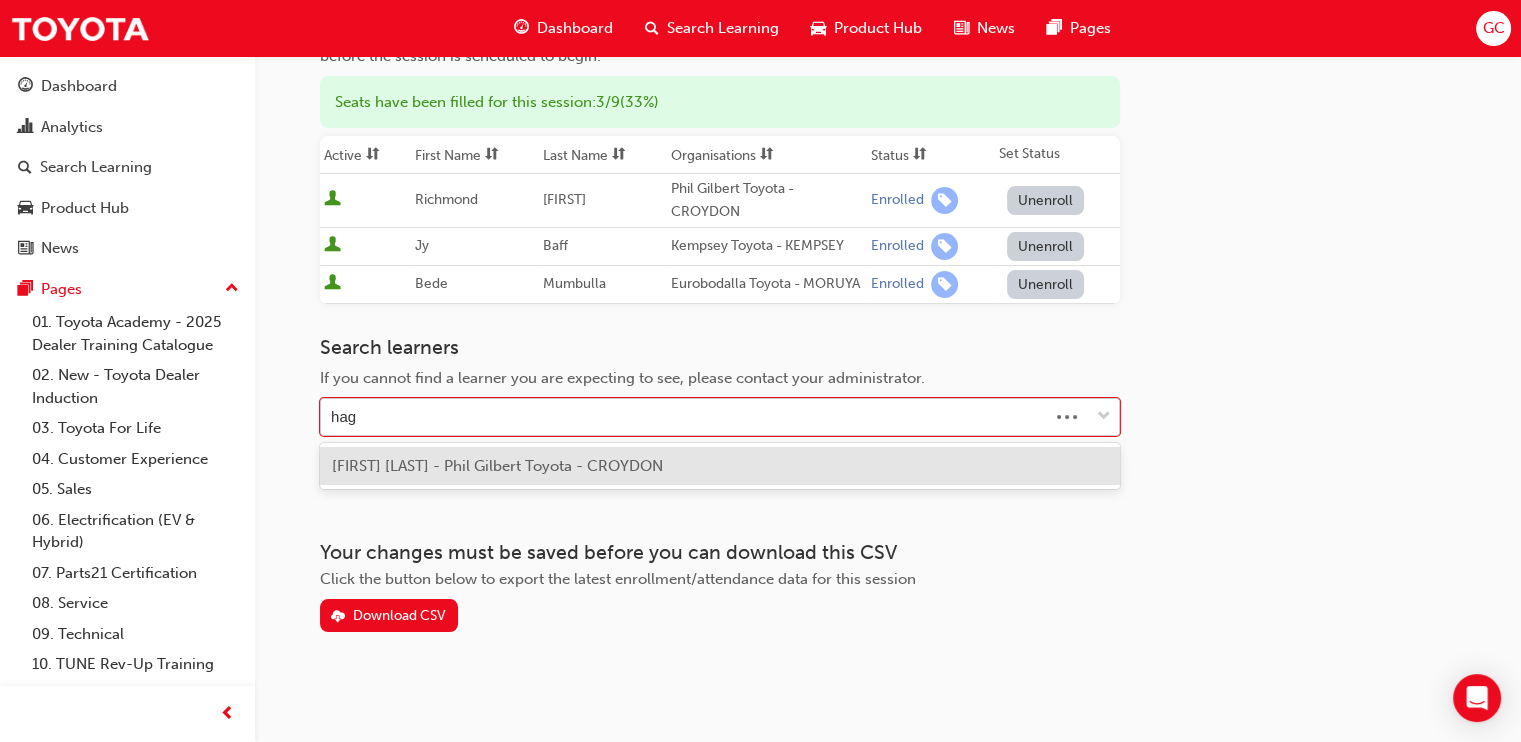 type on "hagu" 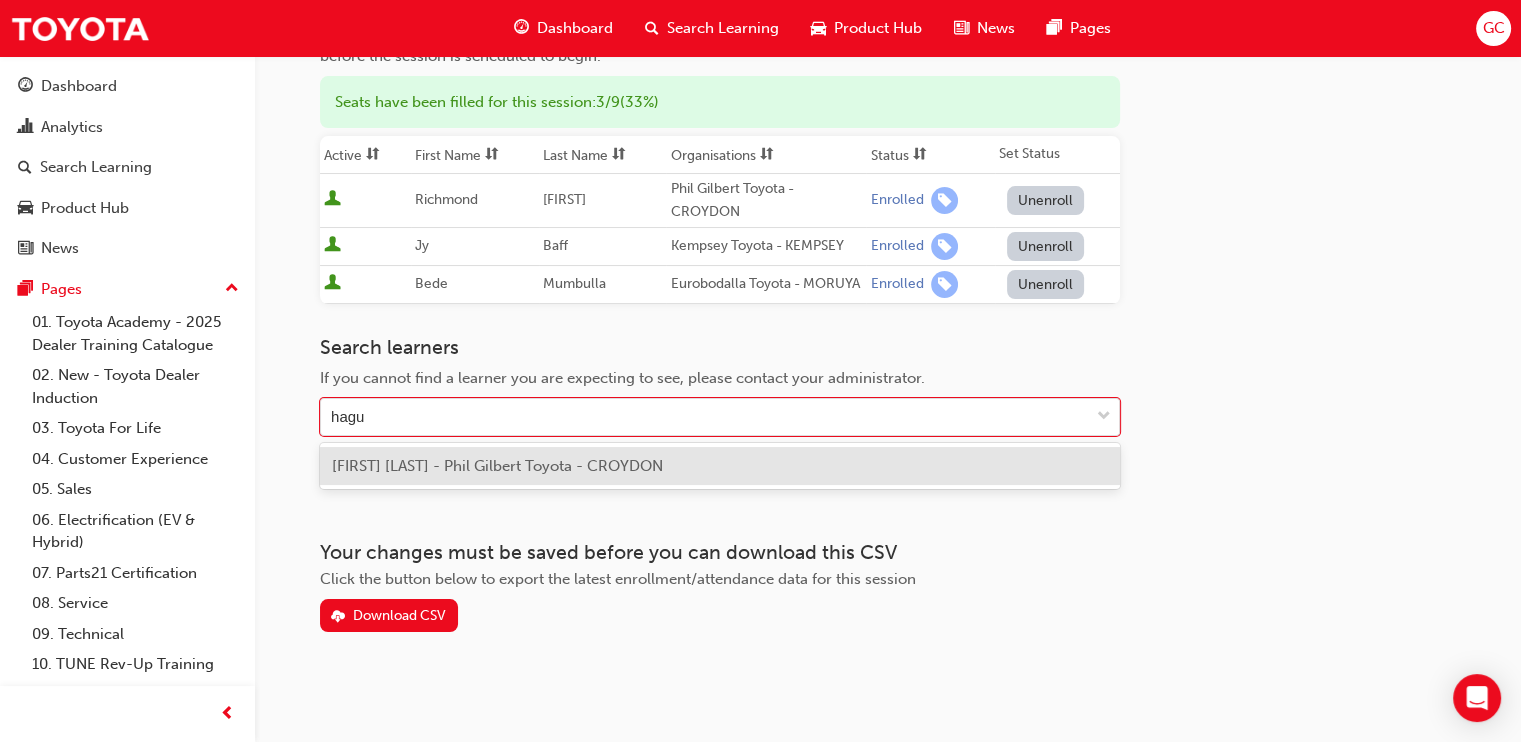 click on "[FIRST] [LAST] - Phil Gilbert Toyota - CROYDON" at bounding box center [720, 466] 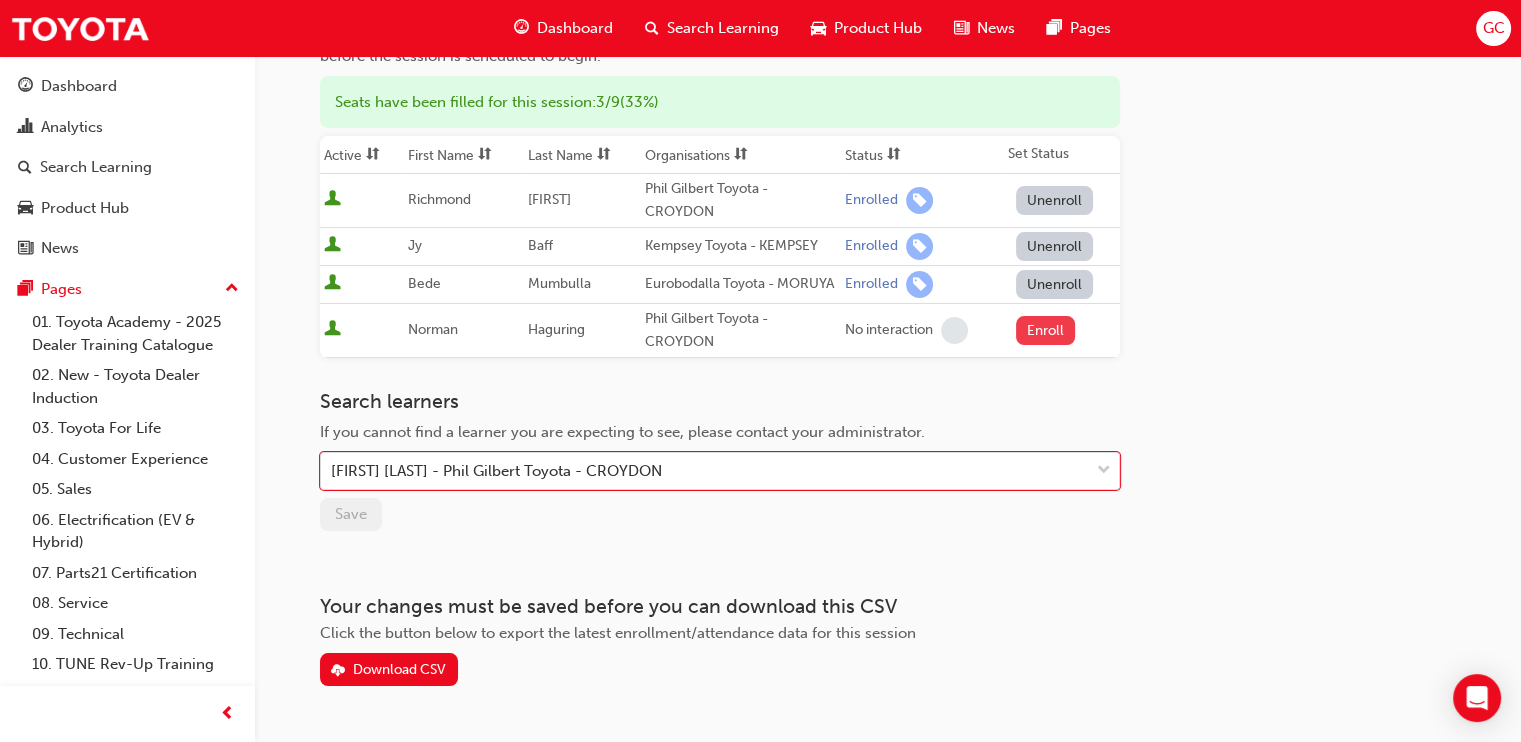 click on "Enroll" at bounding box center (1046, 330) 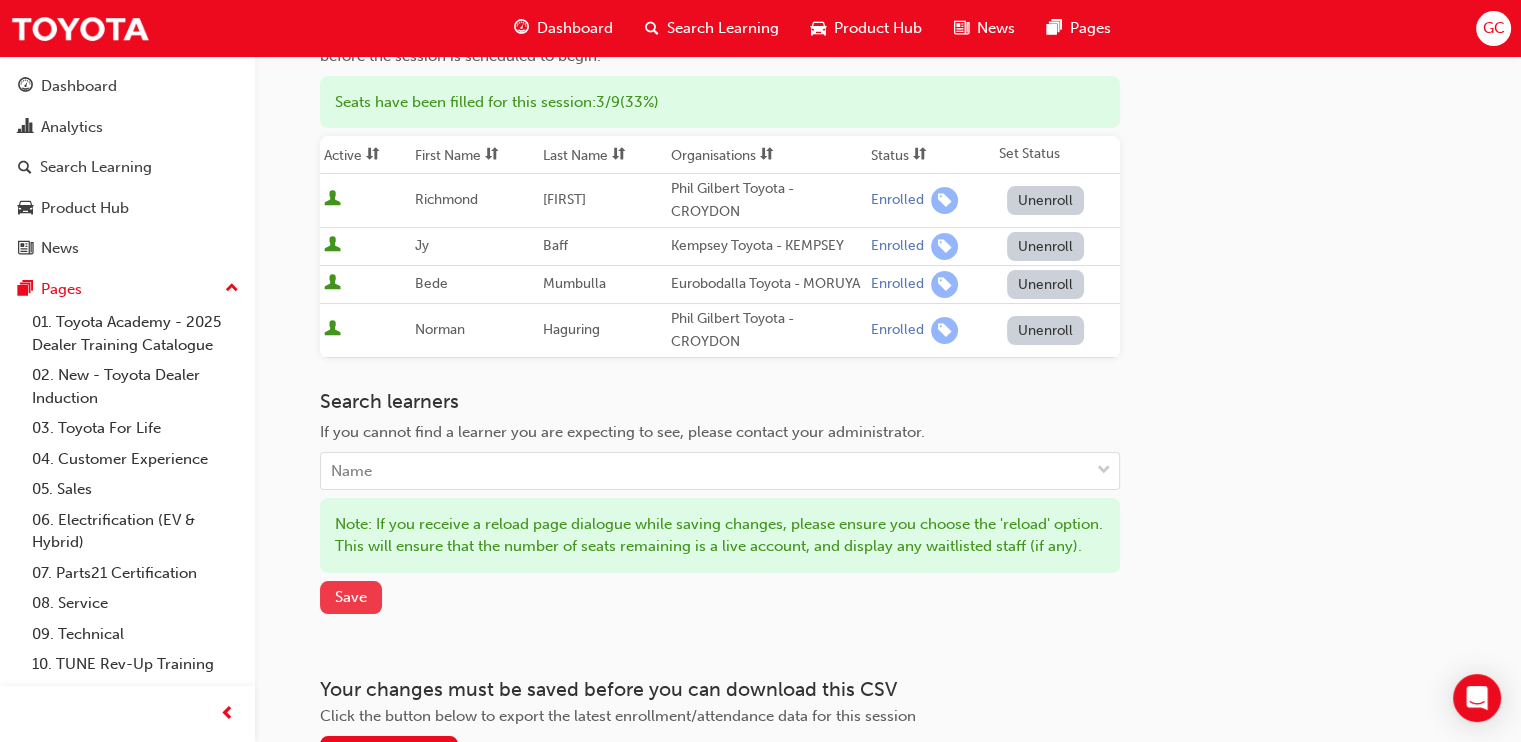 click on "Save" at bounding box center [351, 597] 